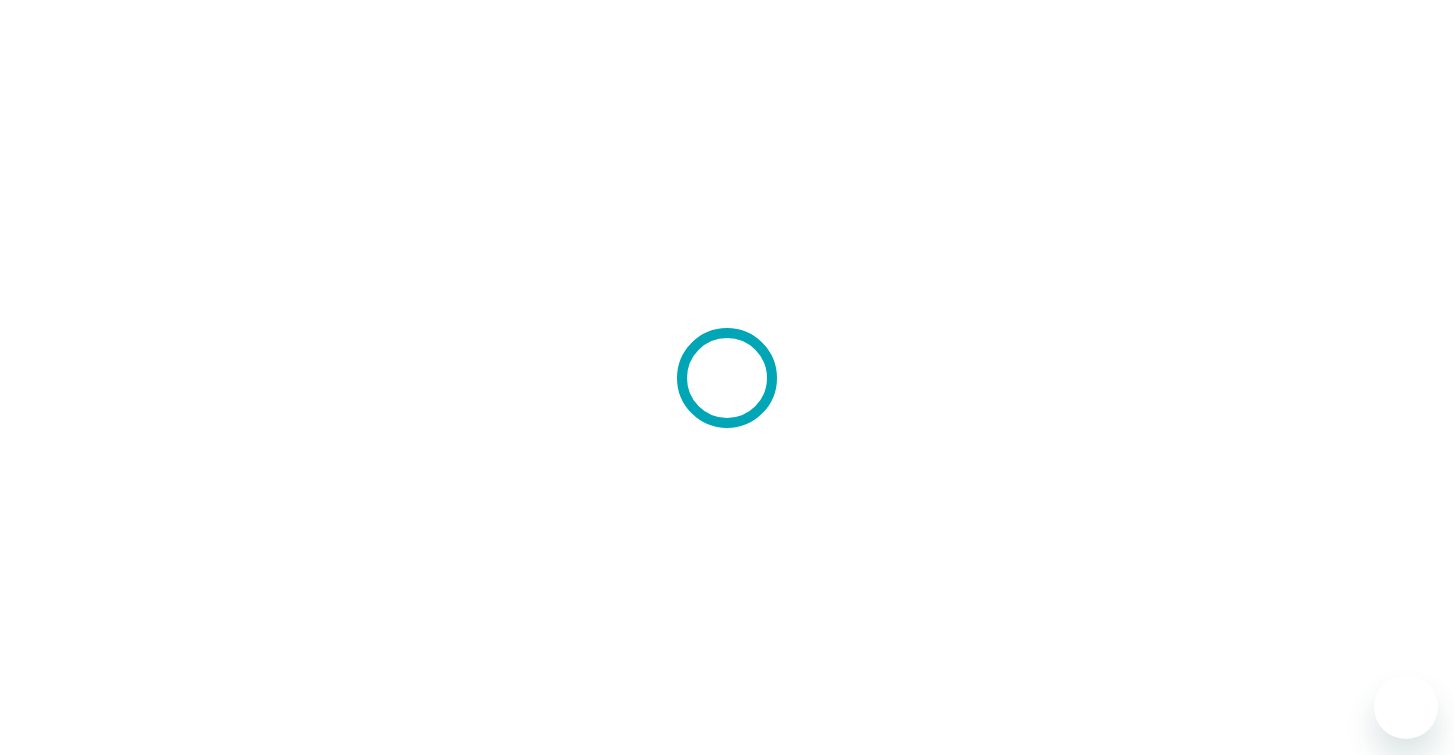scroll, scrollTop: 0, scrollLeft: 0, axis: both 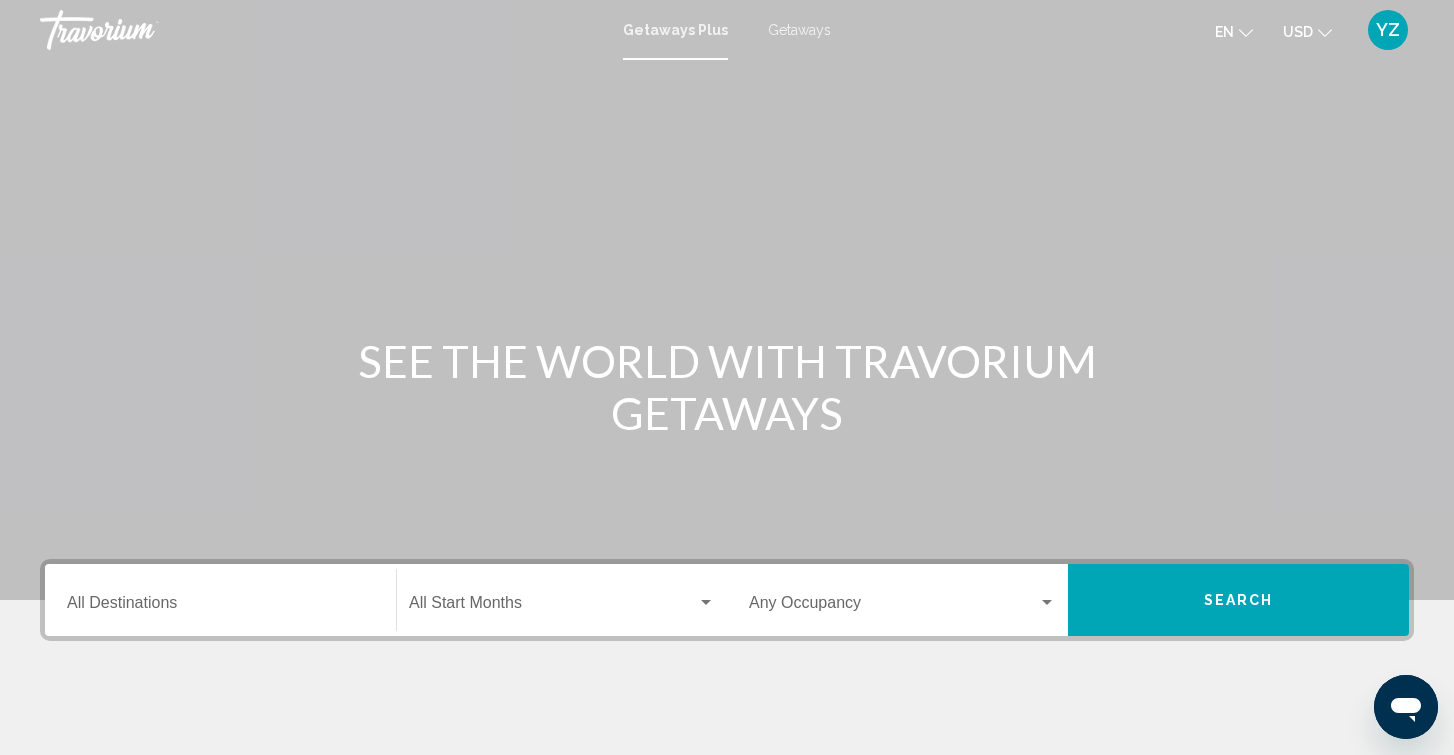 click at bounding box center (727, 300) 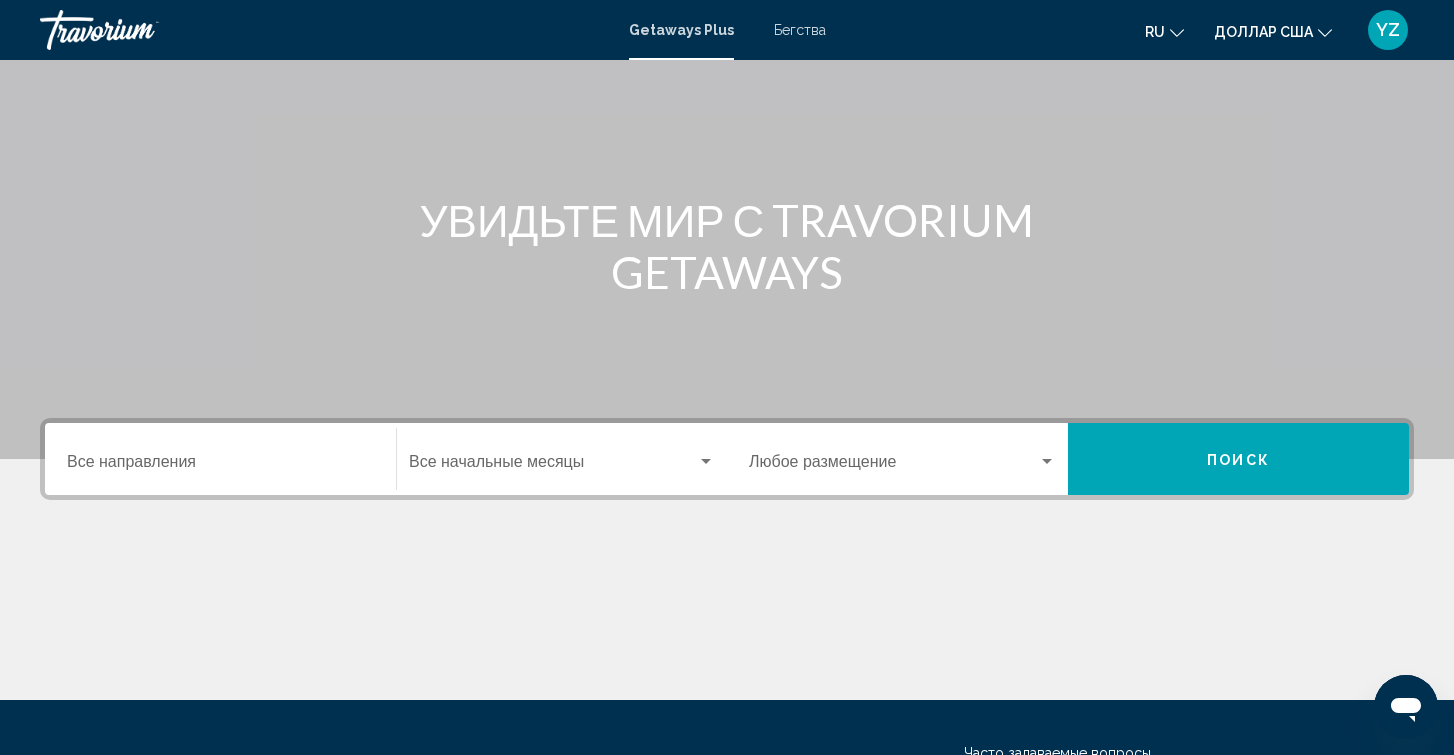 scroll, scrollTop: 140, scrollLeft: 0, axis: vertical 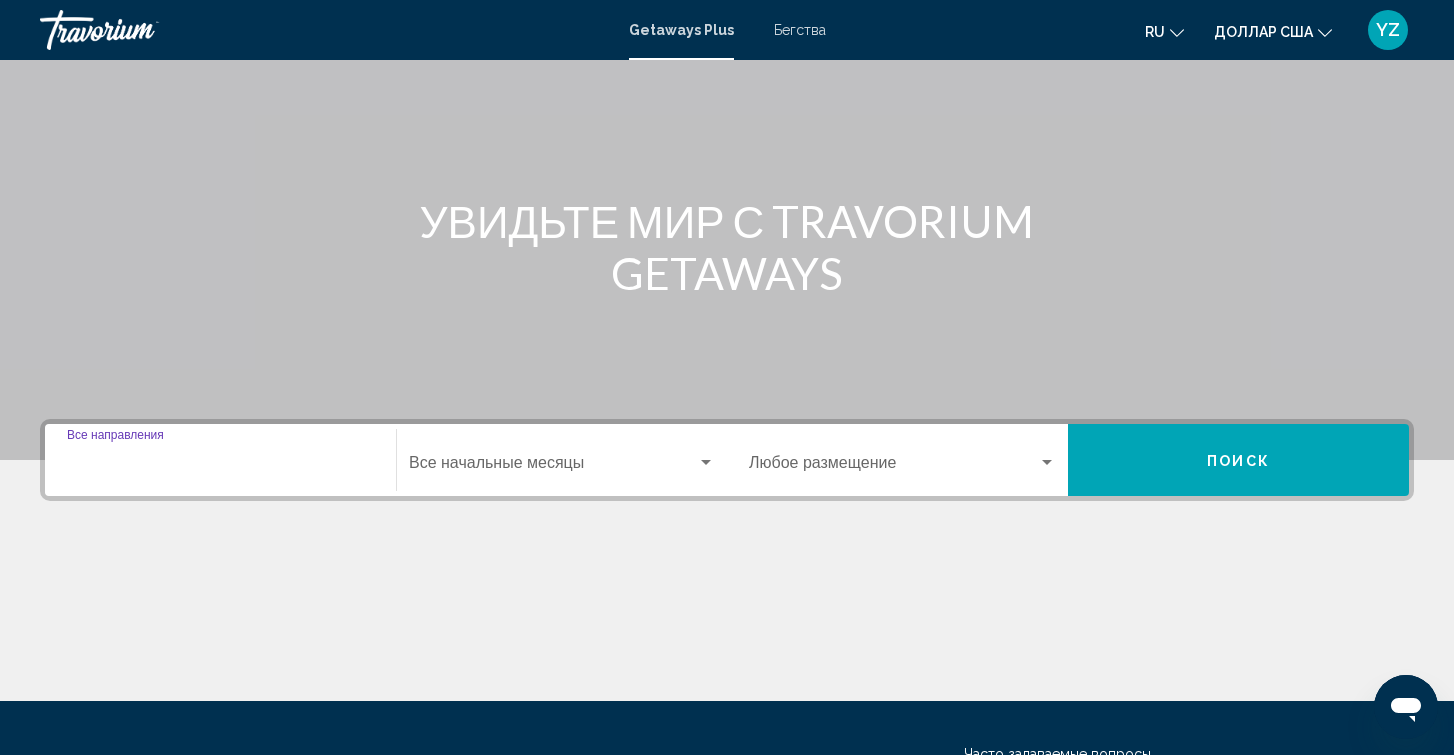 click on "Место назначения Все направления" at bounding box center (220, 467) 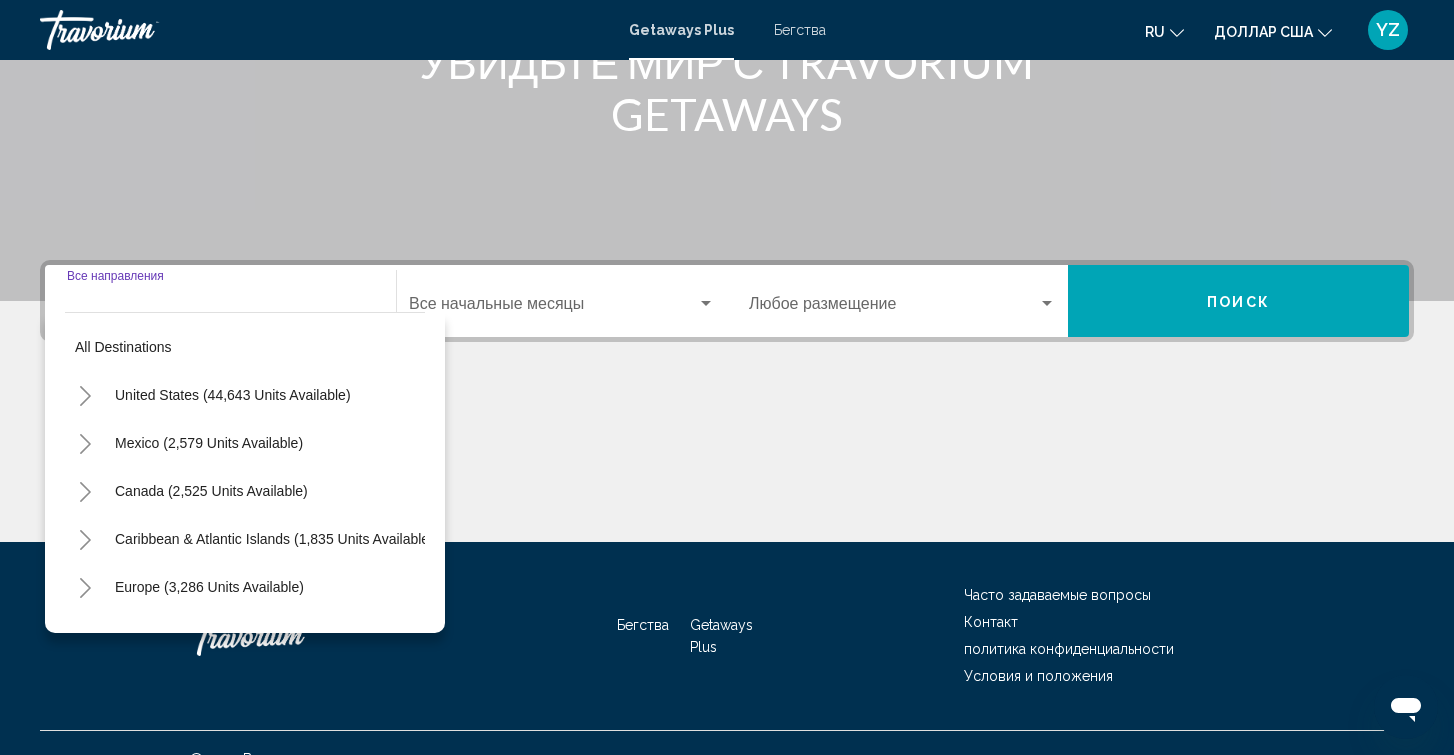 scroll, scrollTop: 331, scrollLeft: 0, axis: vertical 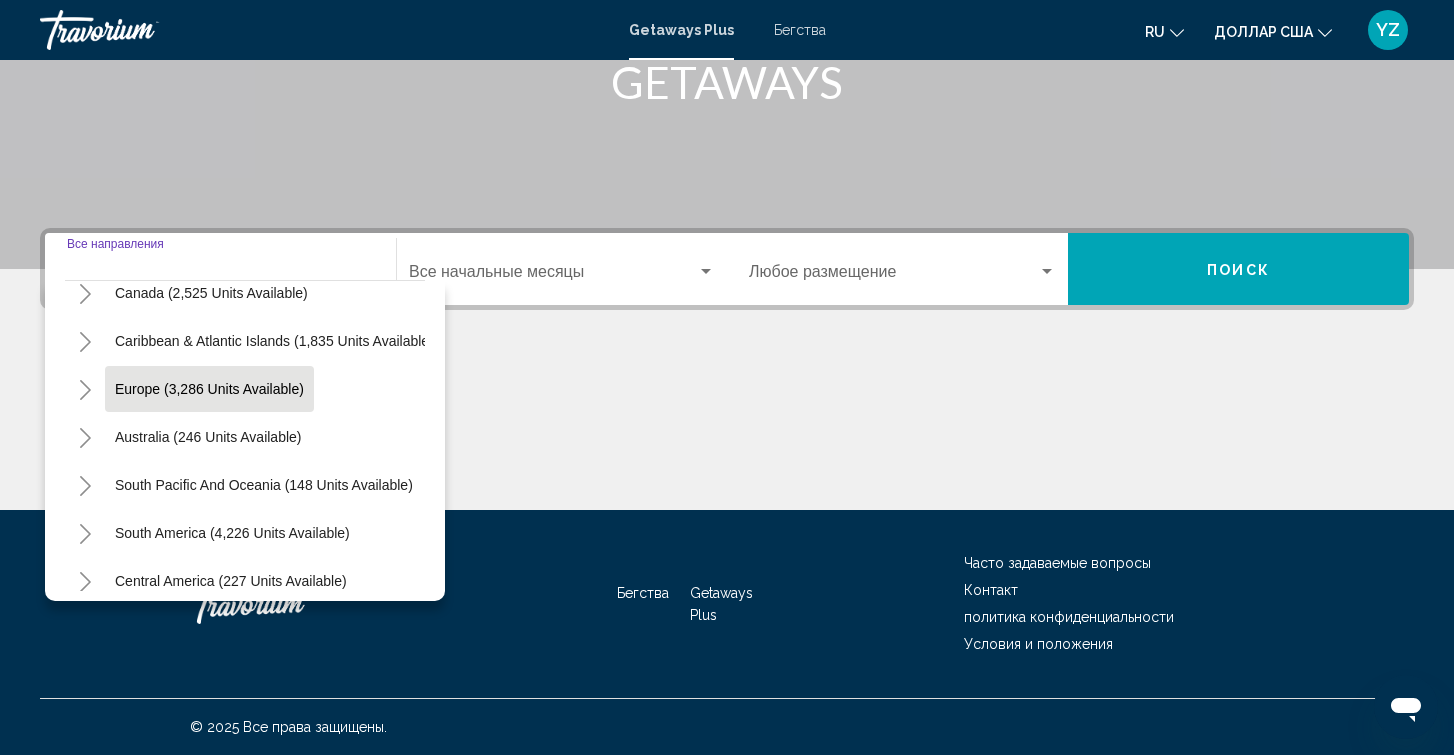 click on "Europe (3,286 units available)" at bounding box center (208, 437) 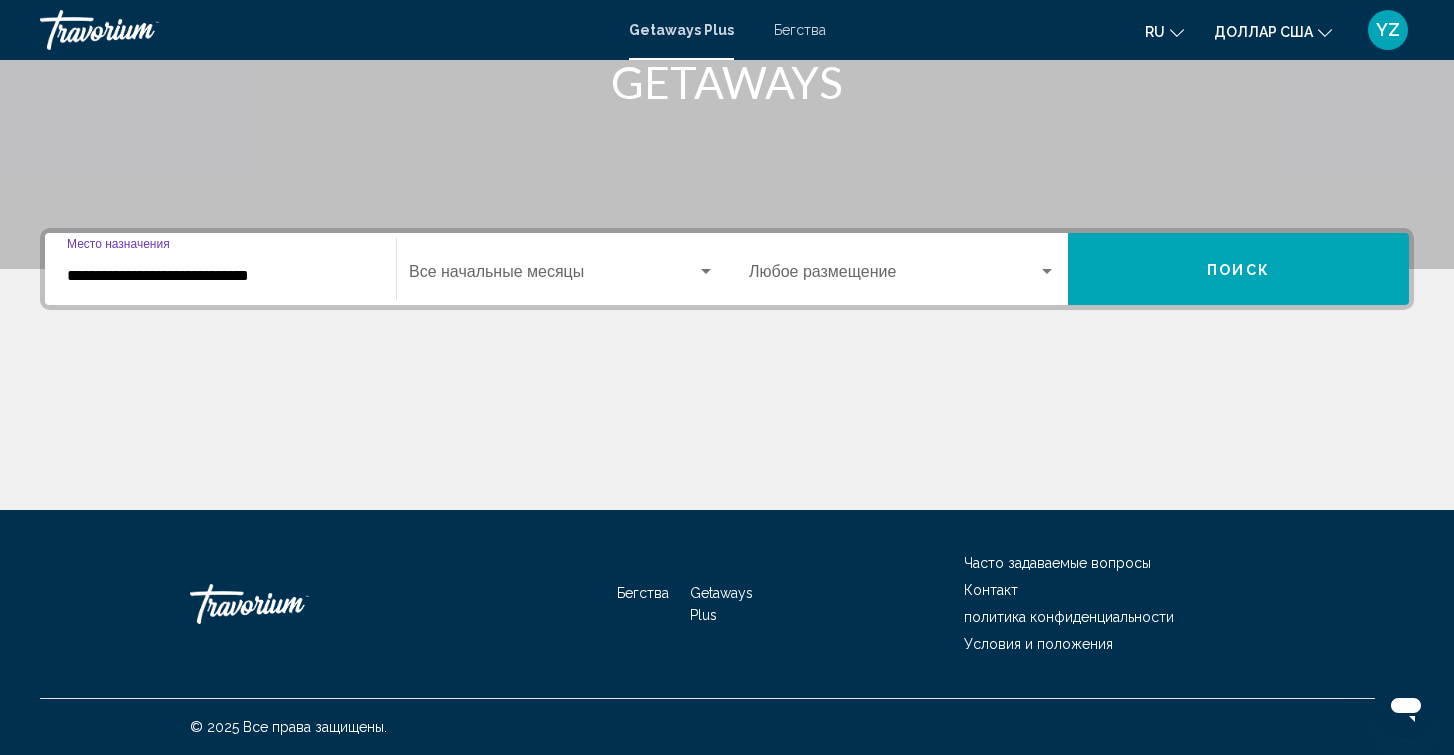 click at bounding box center (553, 276) 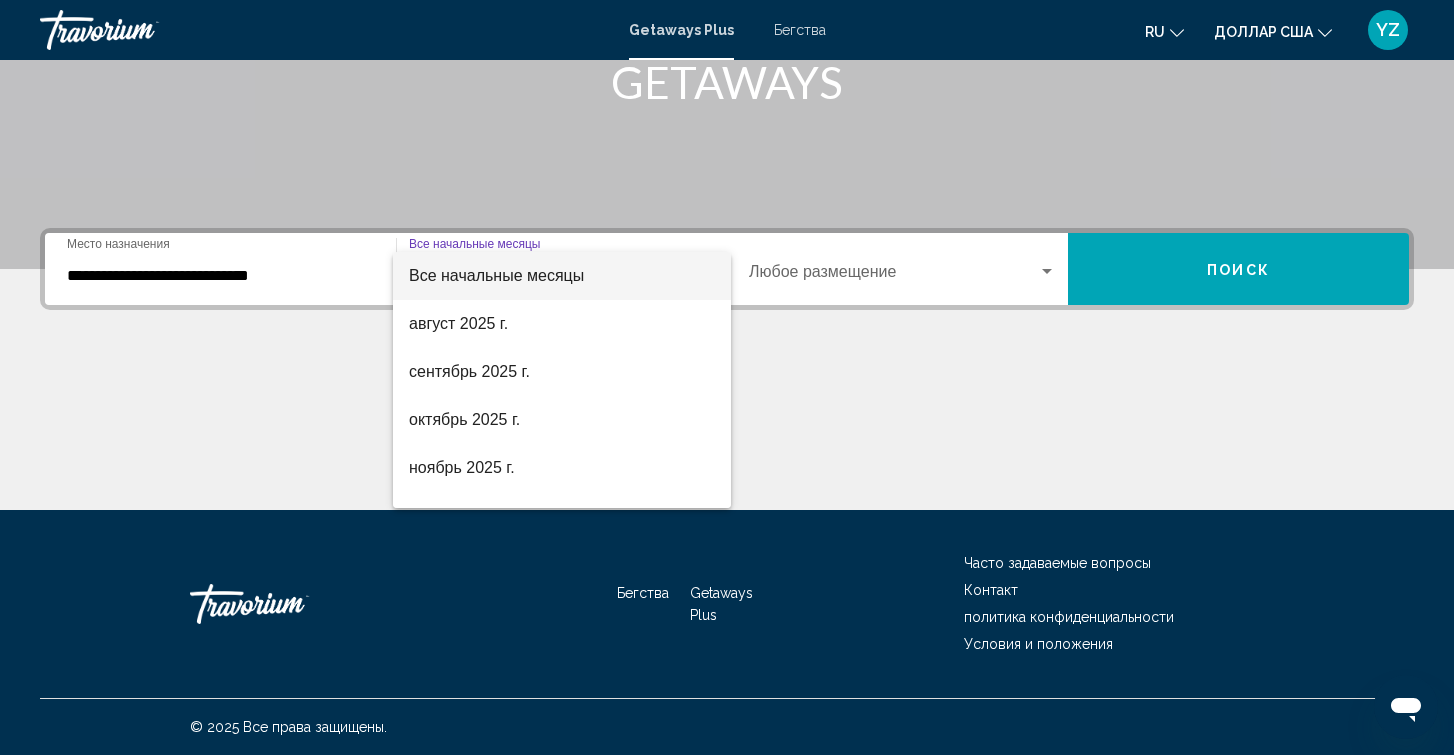 scroll, scrollTop: 21, scrollLeft: 0, axis: vertical 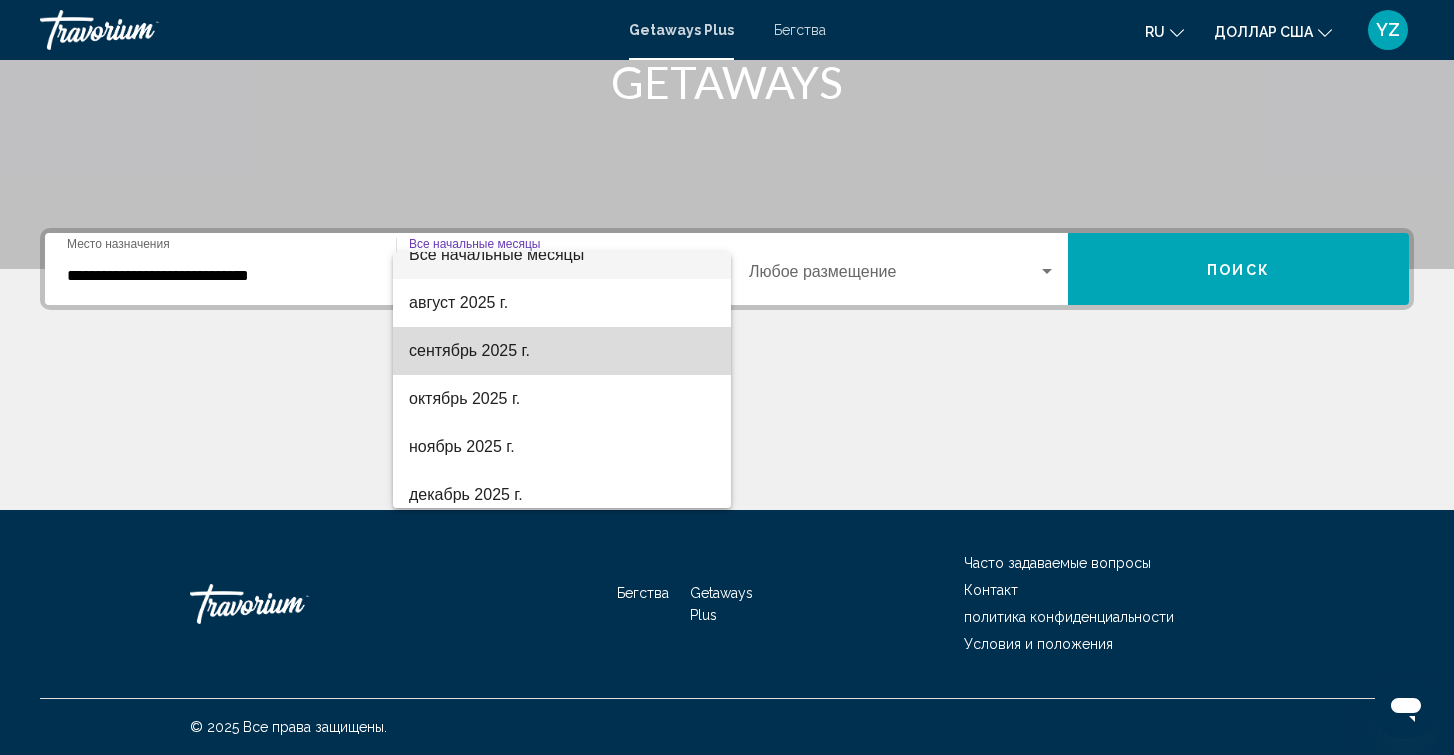 click on "сентябрь 2025 г." at bounding box center [562, 351] 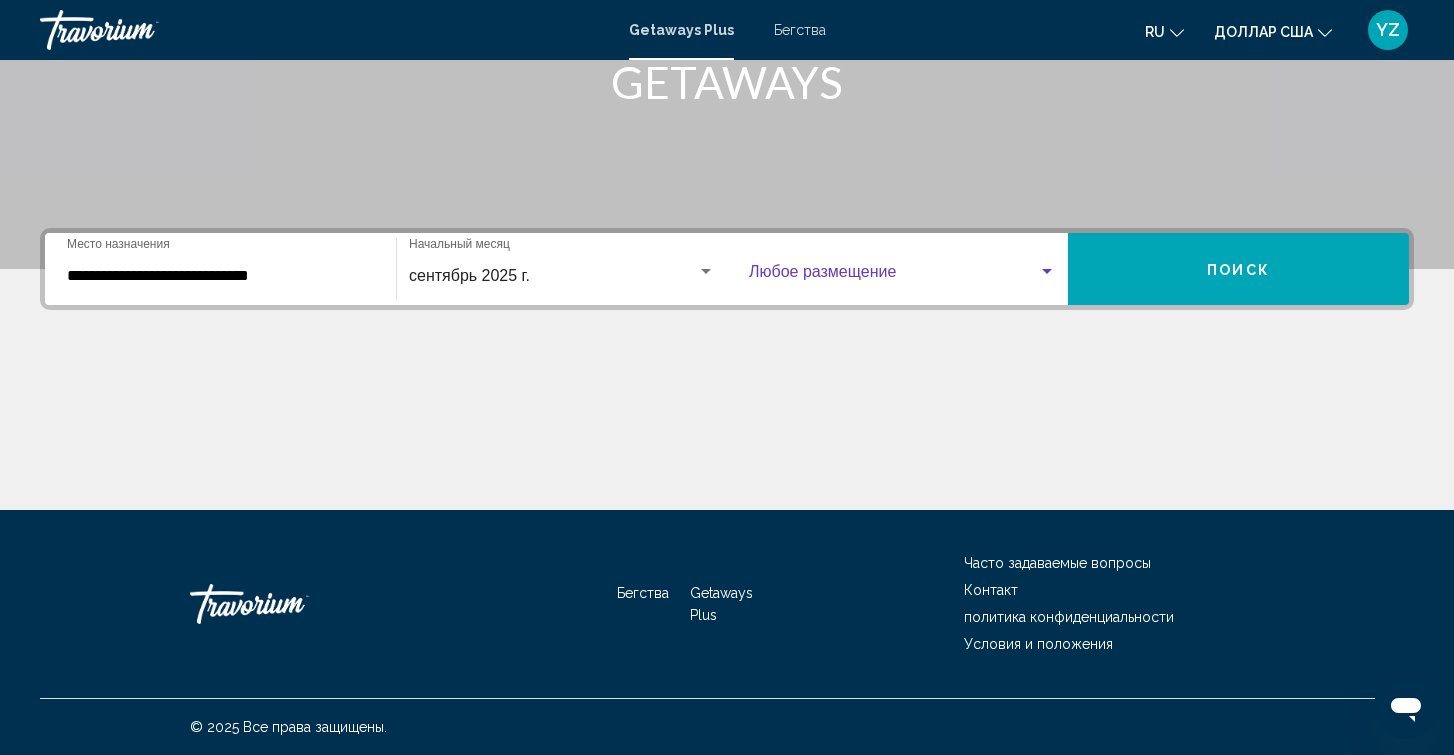 click at bounding box center [893, 276] 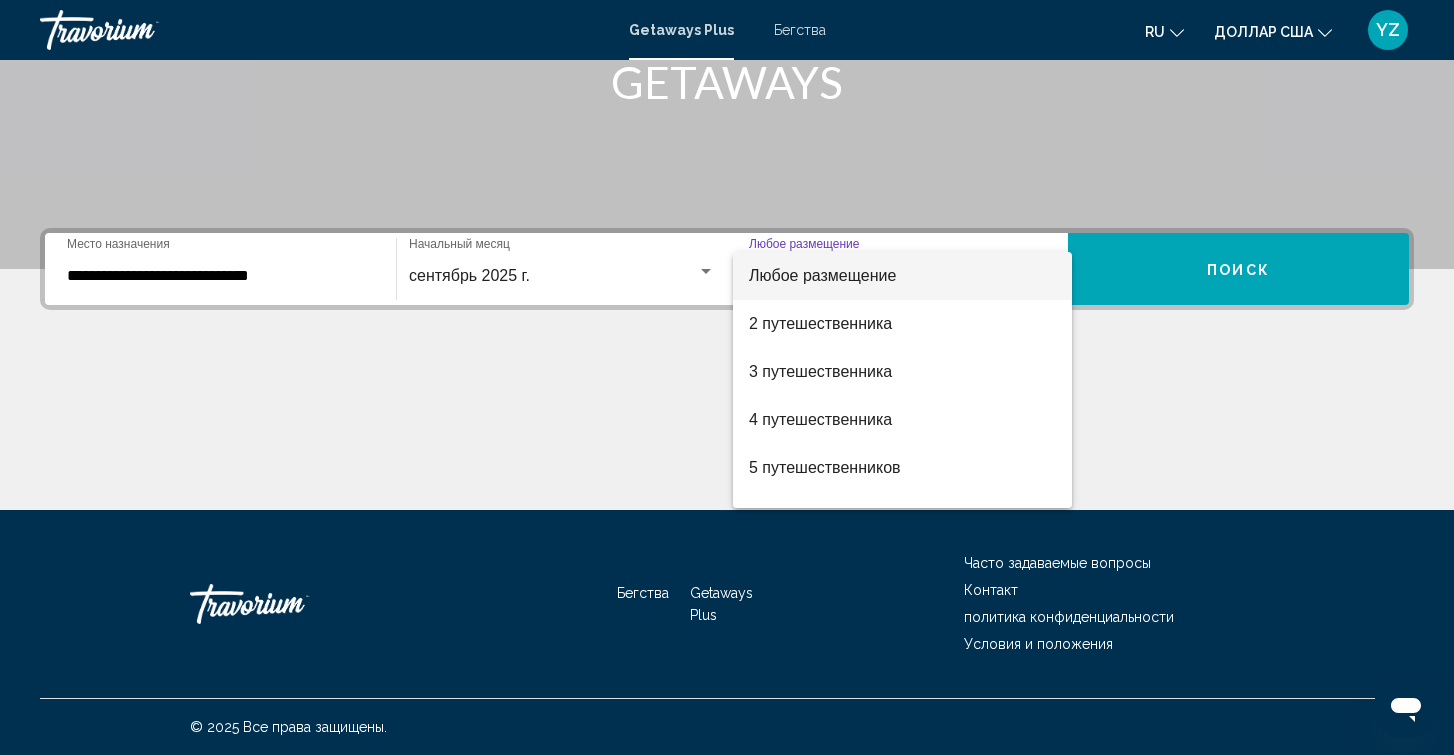 click on "Любое размещение" at bounding box center (902, 276) 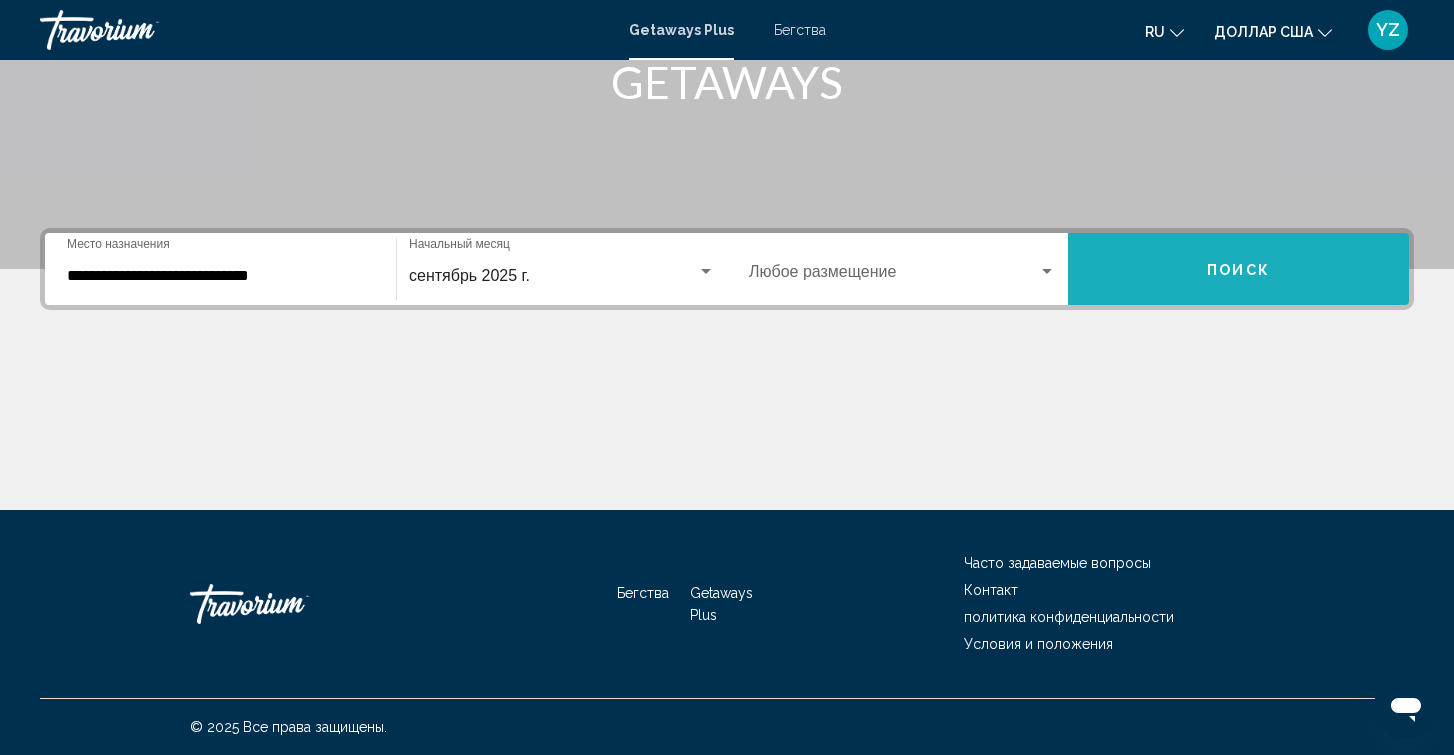 click on "Поиск" at bounding box center [1238, 269] 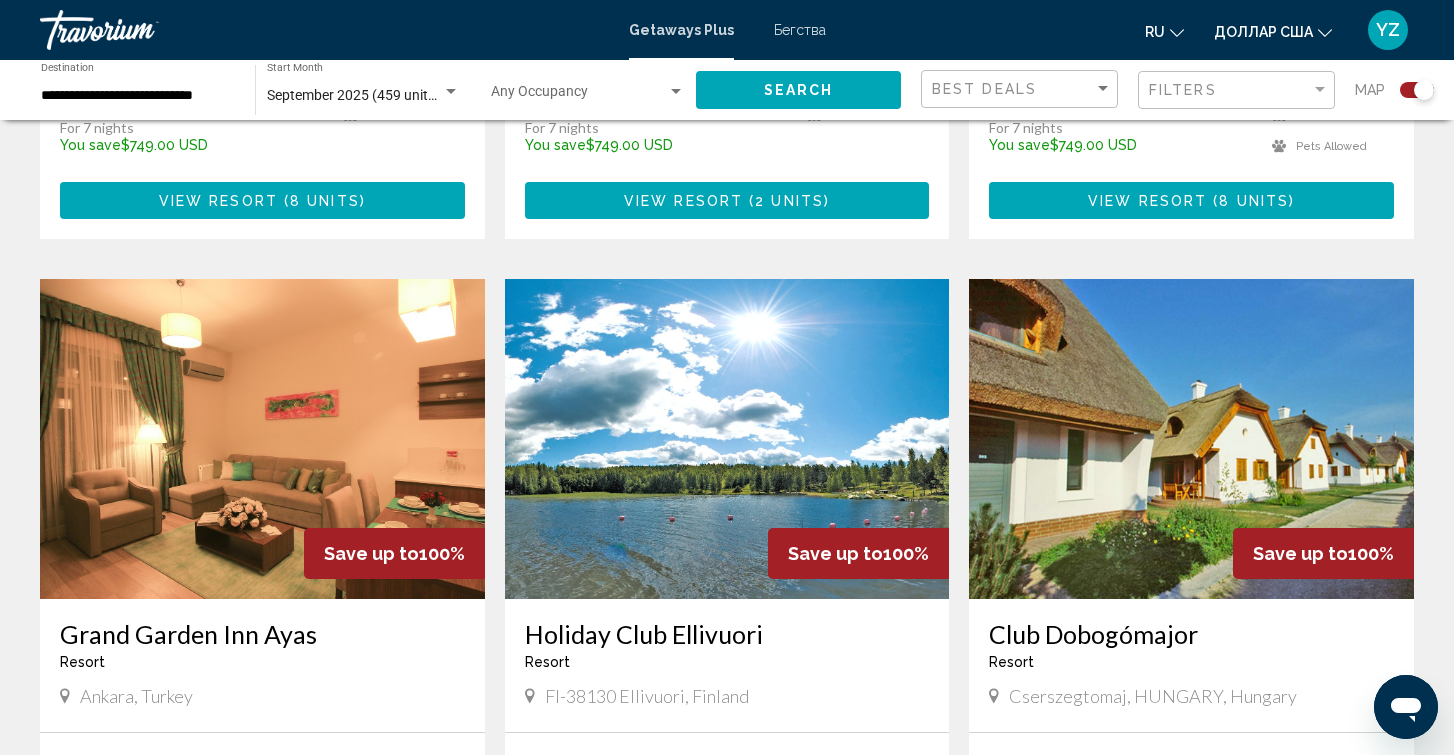 scroll, scrollTop: 1264, scrollLeft: 0, axis: vertical 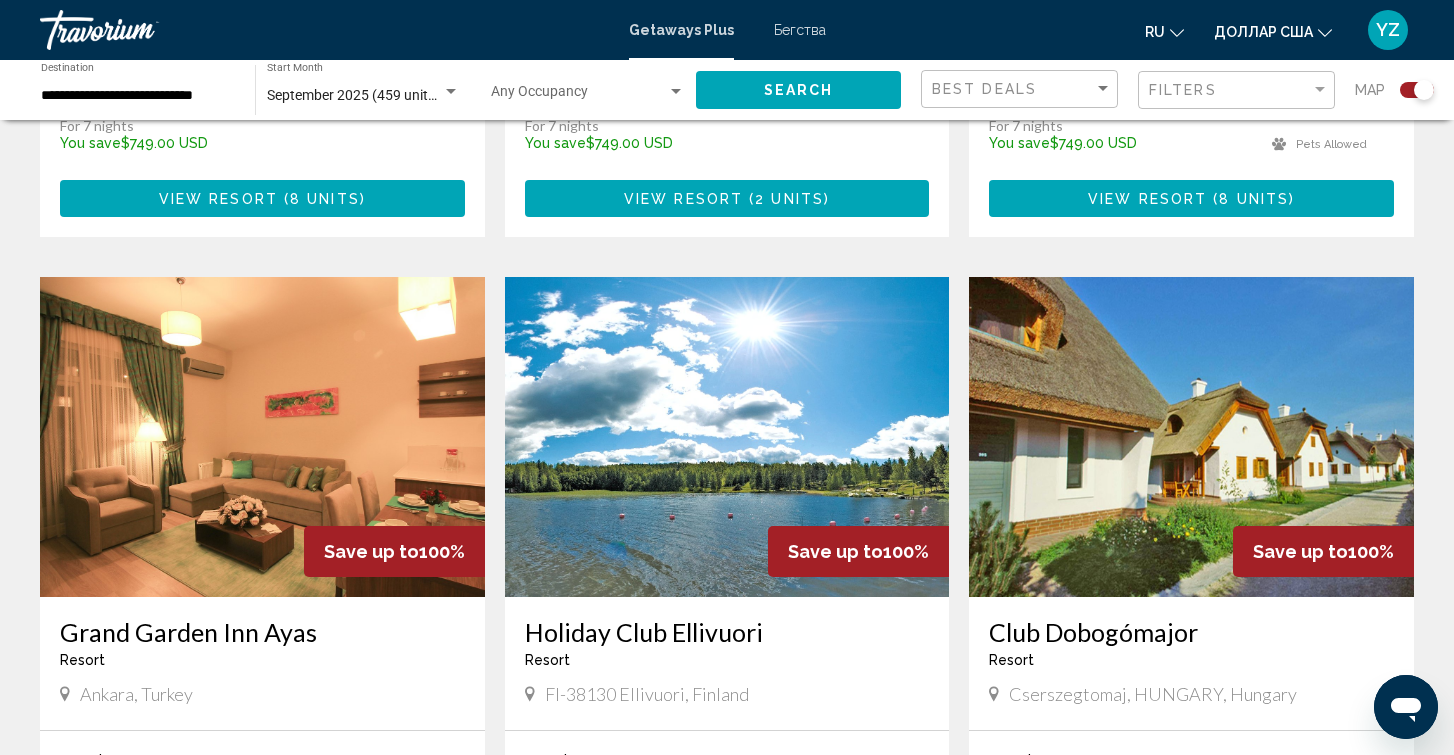 click 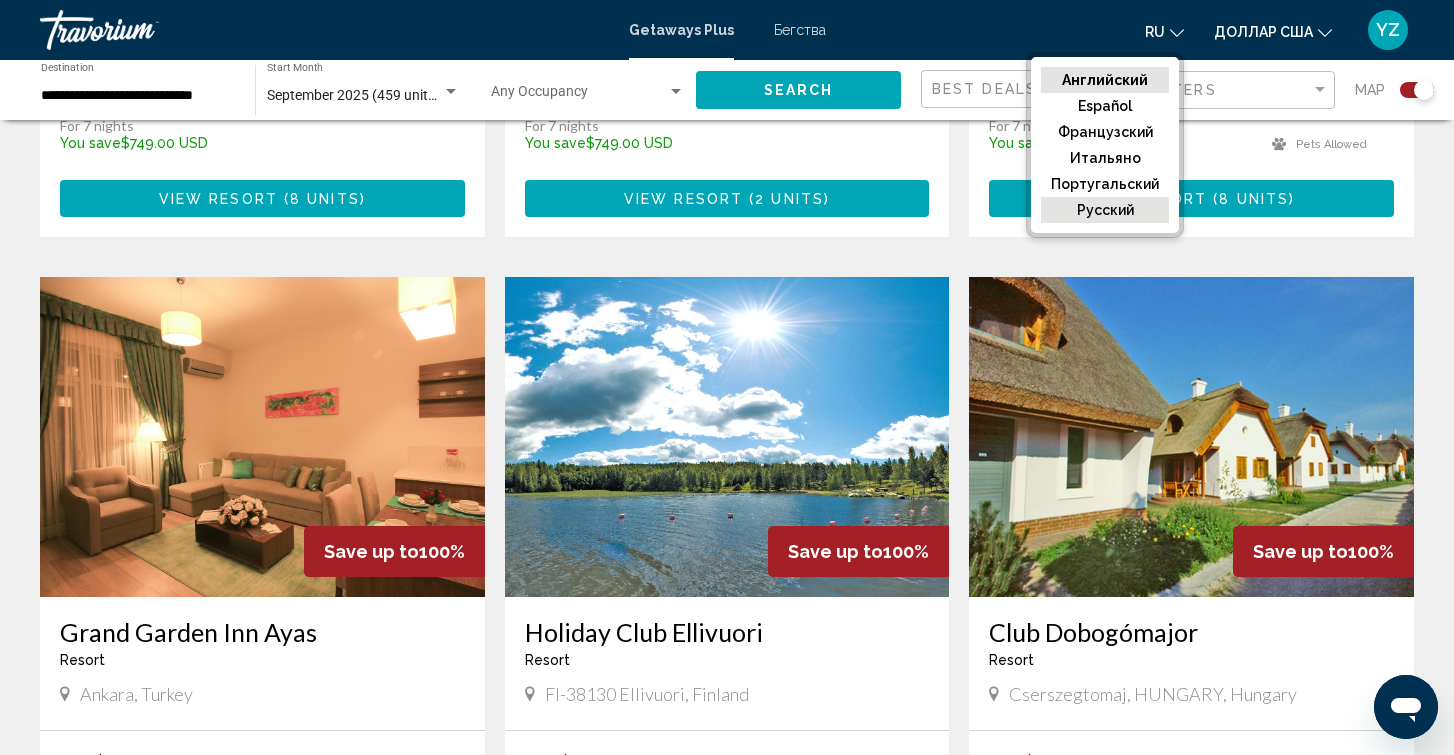 click on "русский" 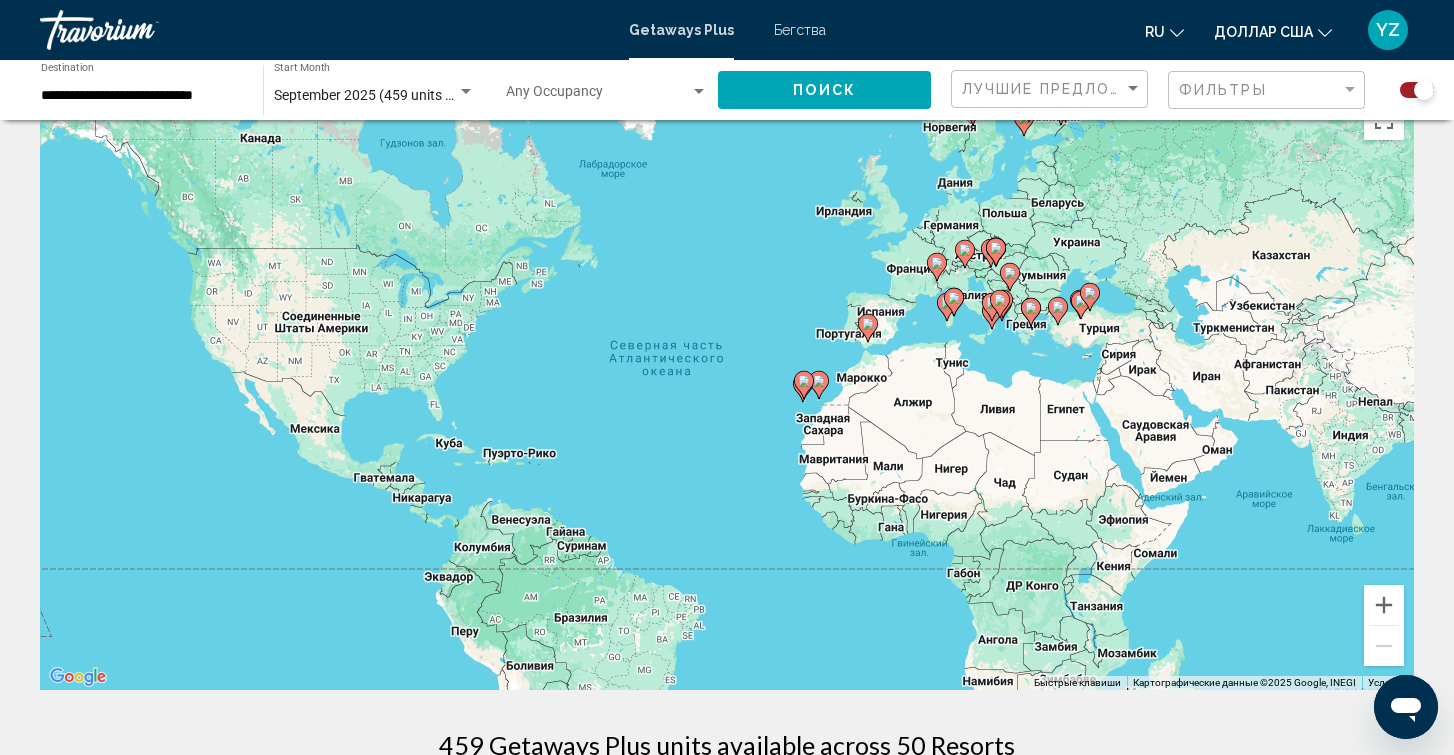 scroll, scrollTop: 0, scrollLeft: 0, axis: both 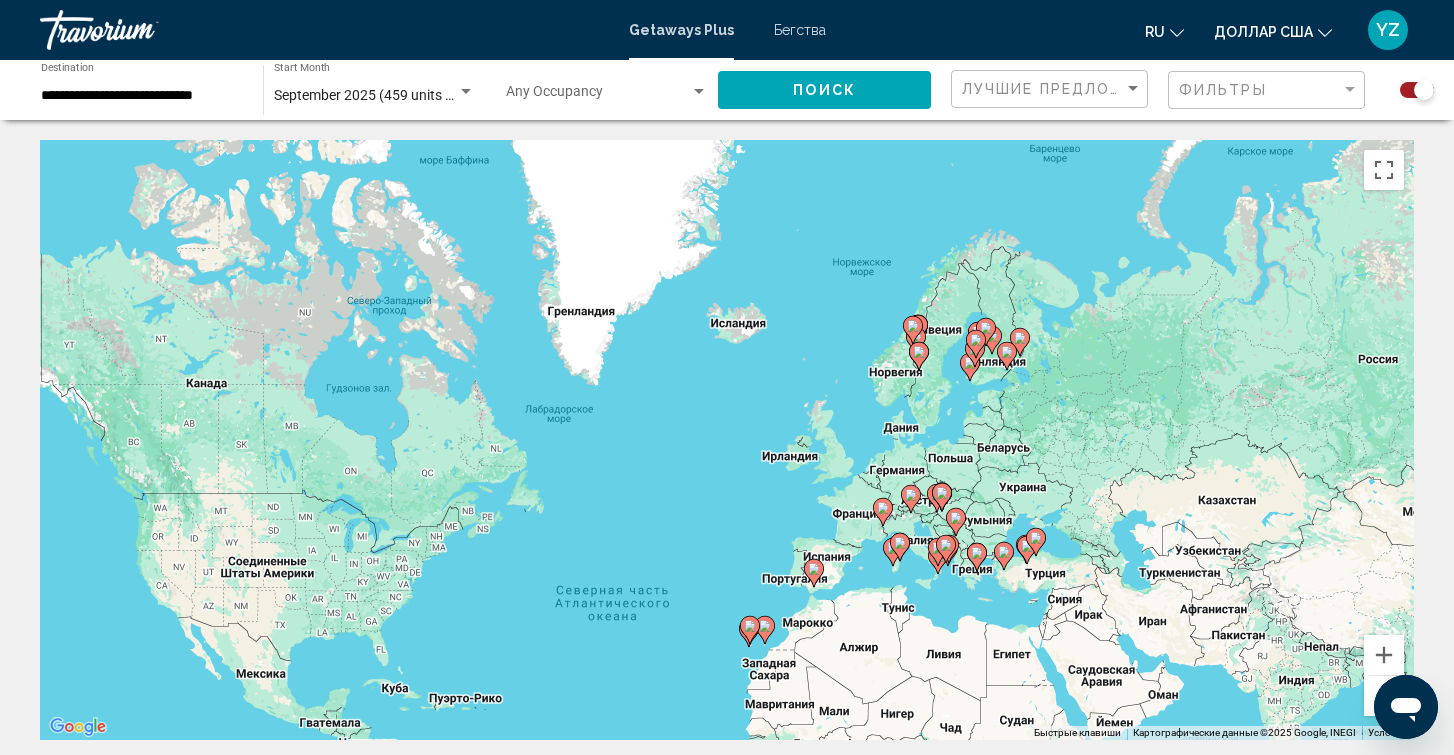 drag, startPoint x: 1197, startPoint y: 206, endPoint x: 1143, endPoint y: 404, distance: 205.23158 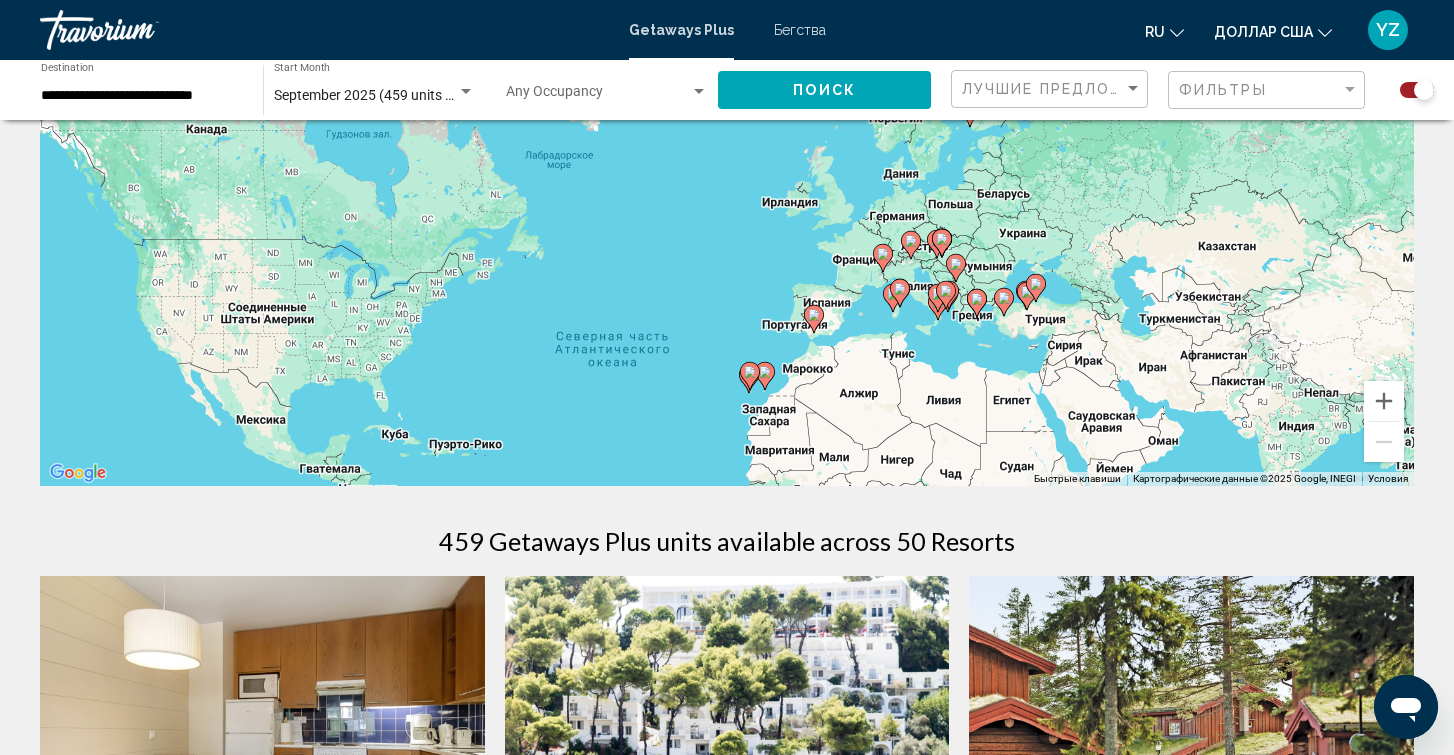 scroll, scrollTop: 0, scrollLeft: 0, axis: both 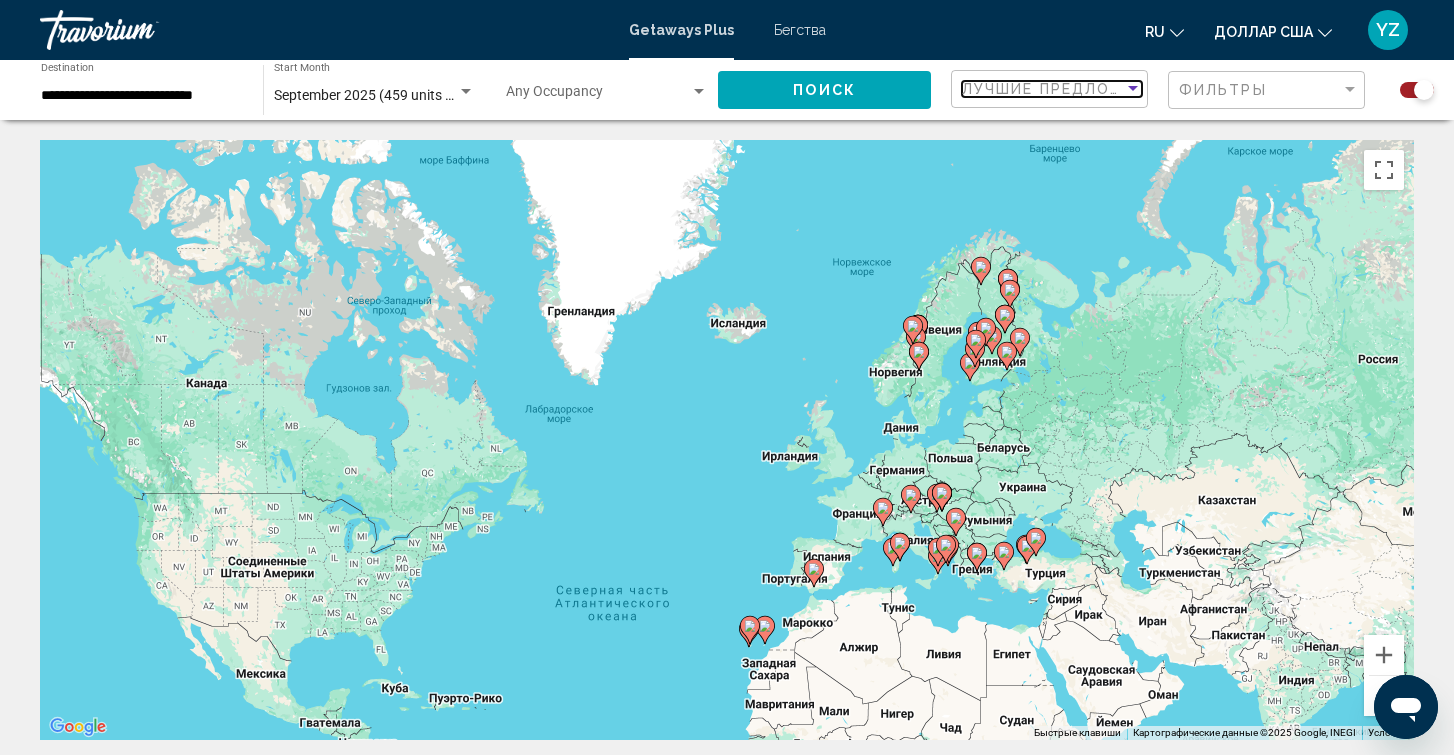 click at bounding box center (1133, 88) 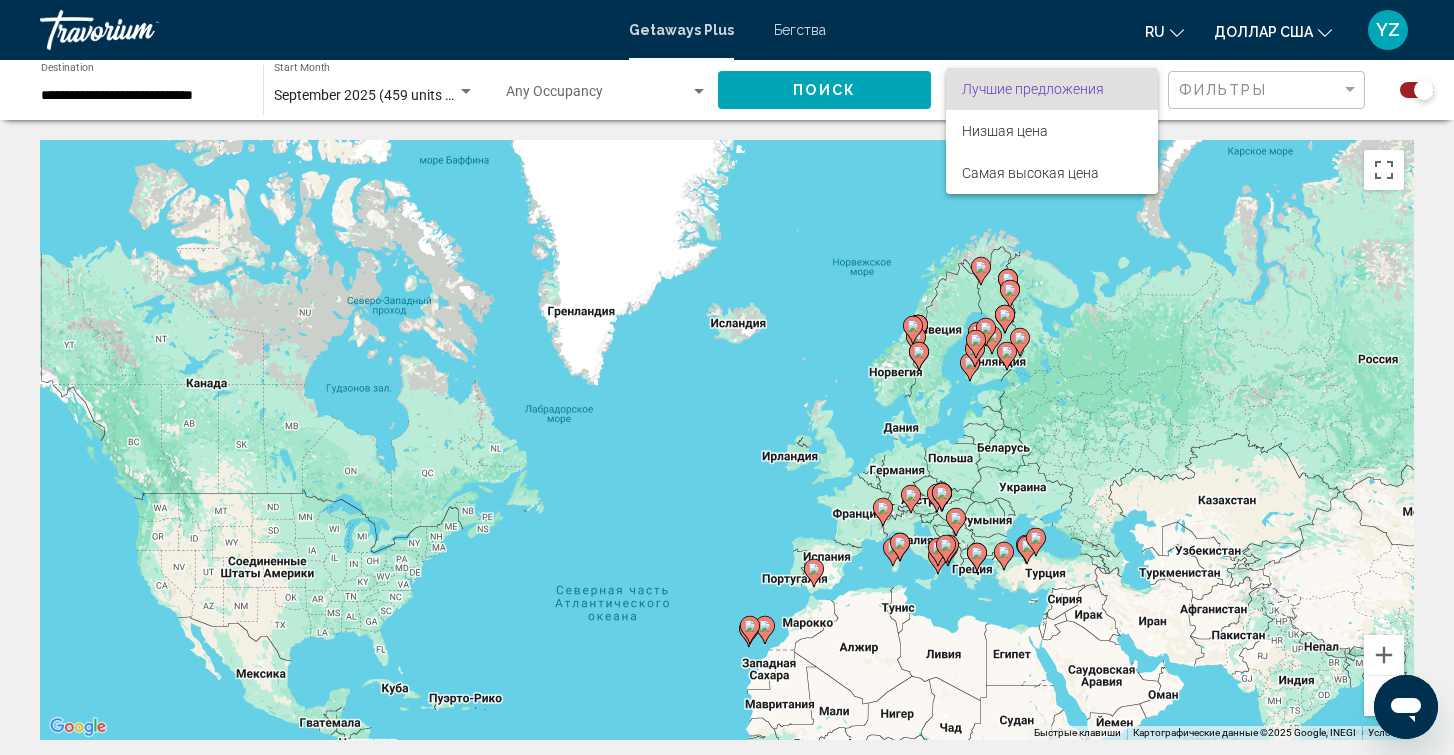 click at bounding box center (727, 377) 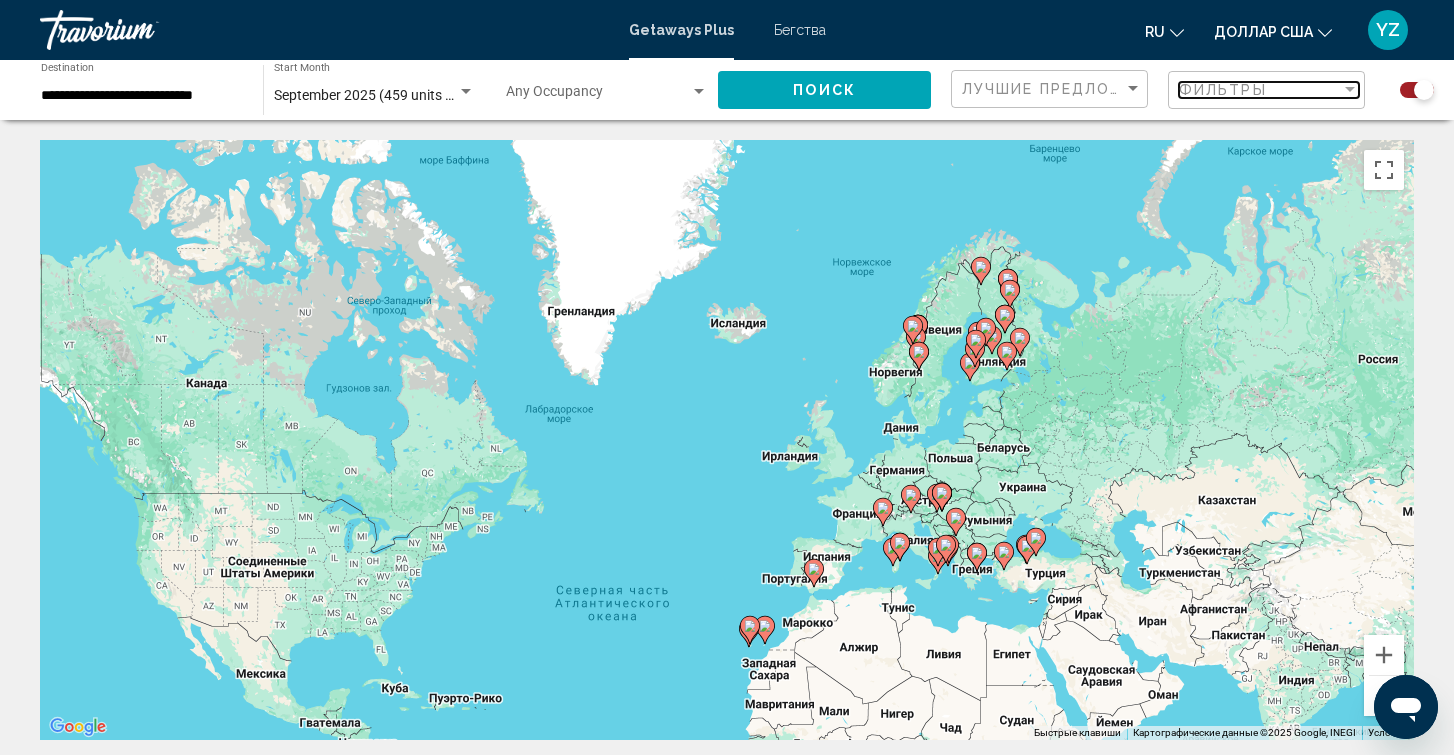 click on "Фильтры" at bounding box center [1260, 90] 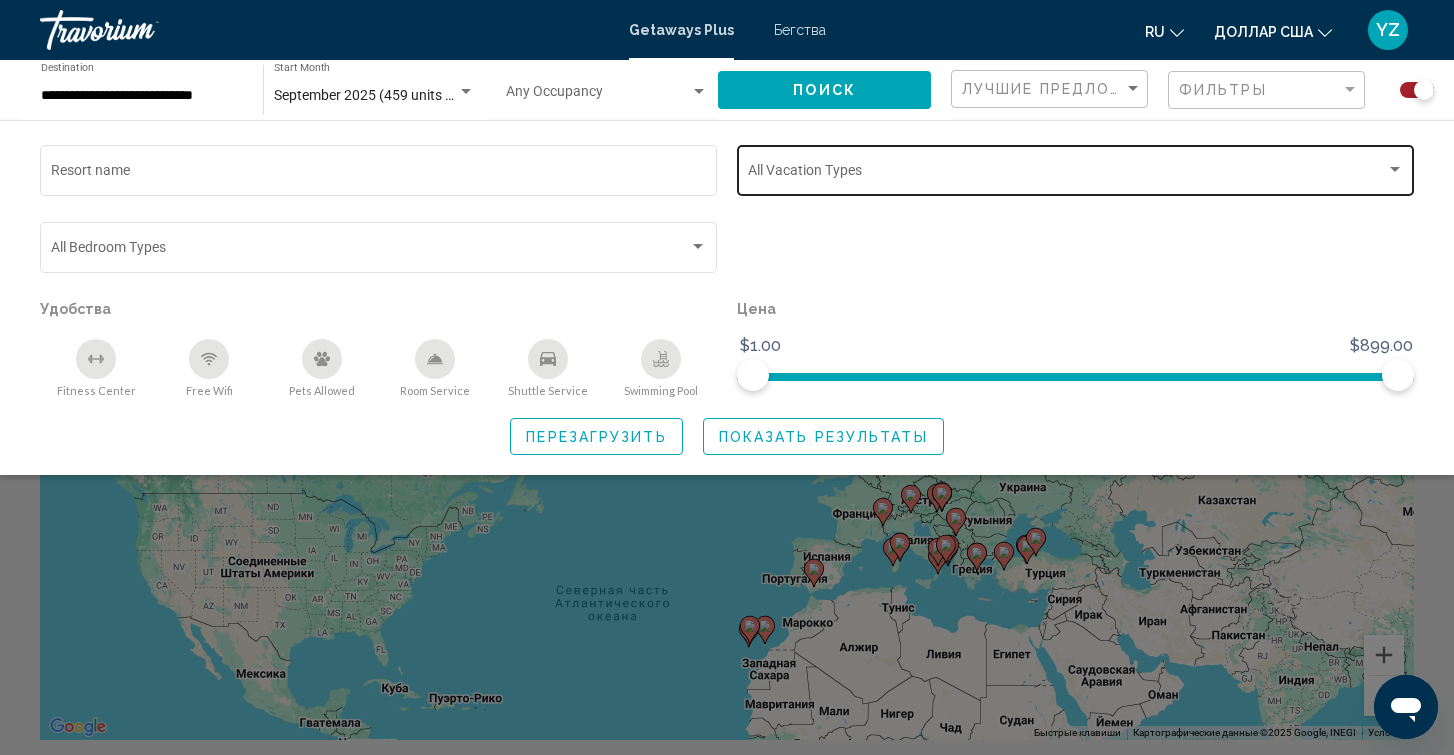click on "Vacation Types All Vacation Types" 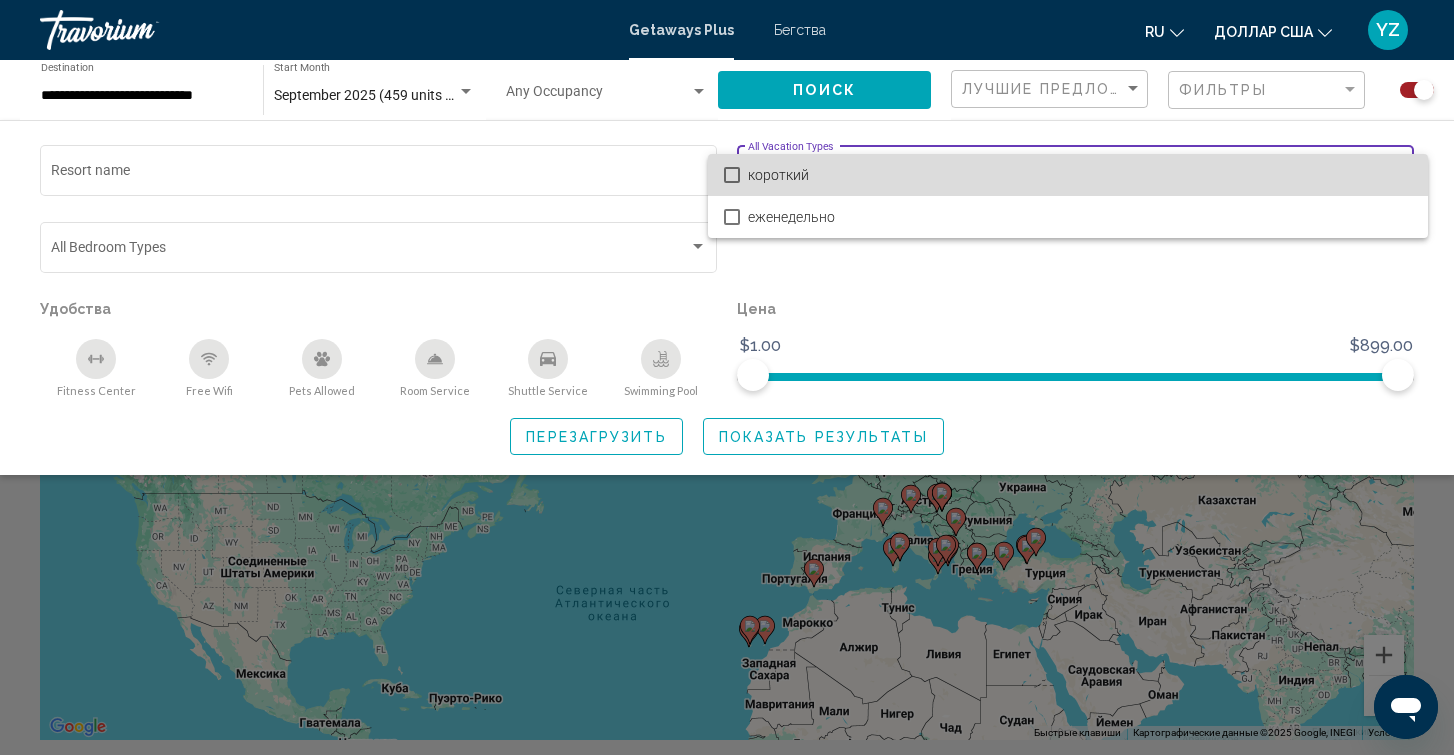 click on "короткий" at bounding box center (1080, 175) 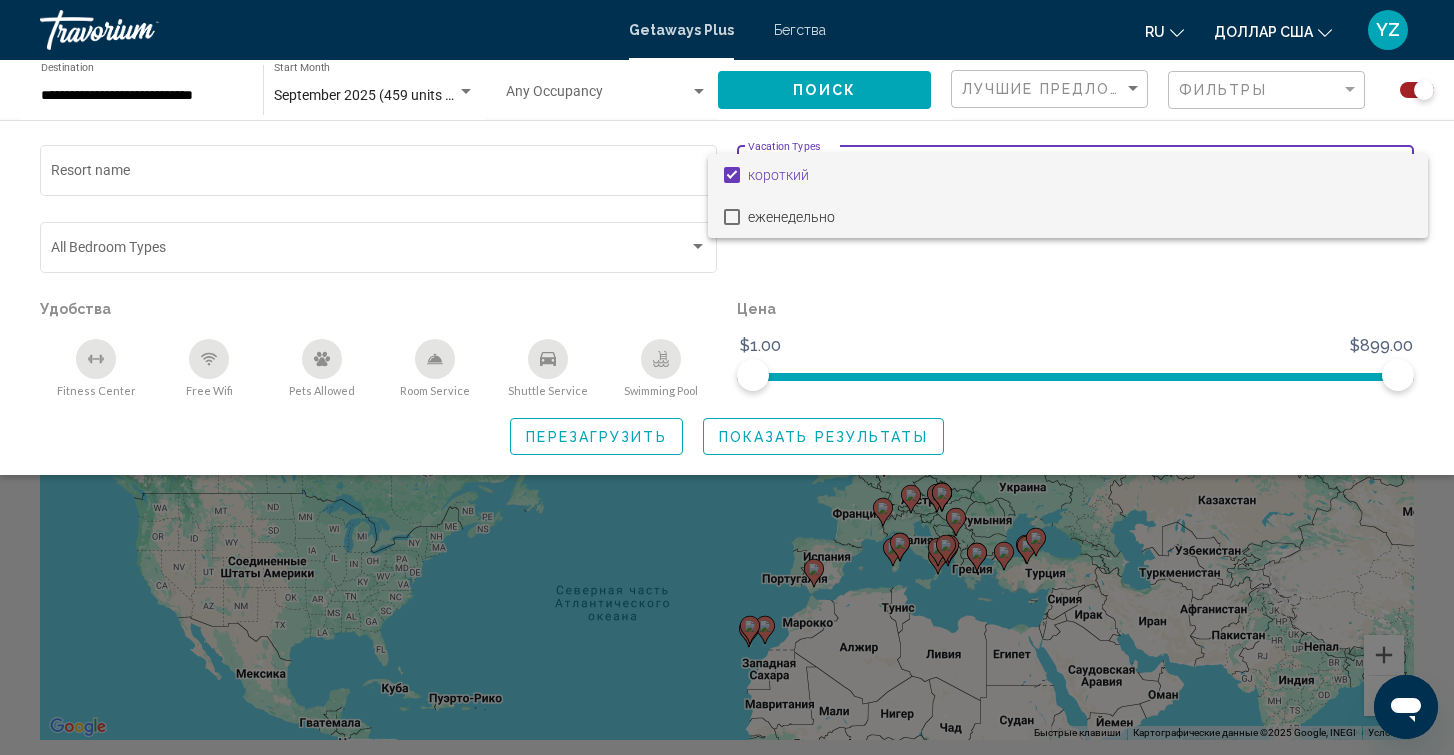 click on "еженедельно" at bounding box center (1068, 217) 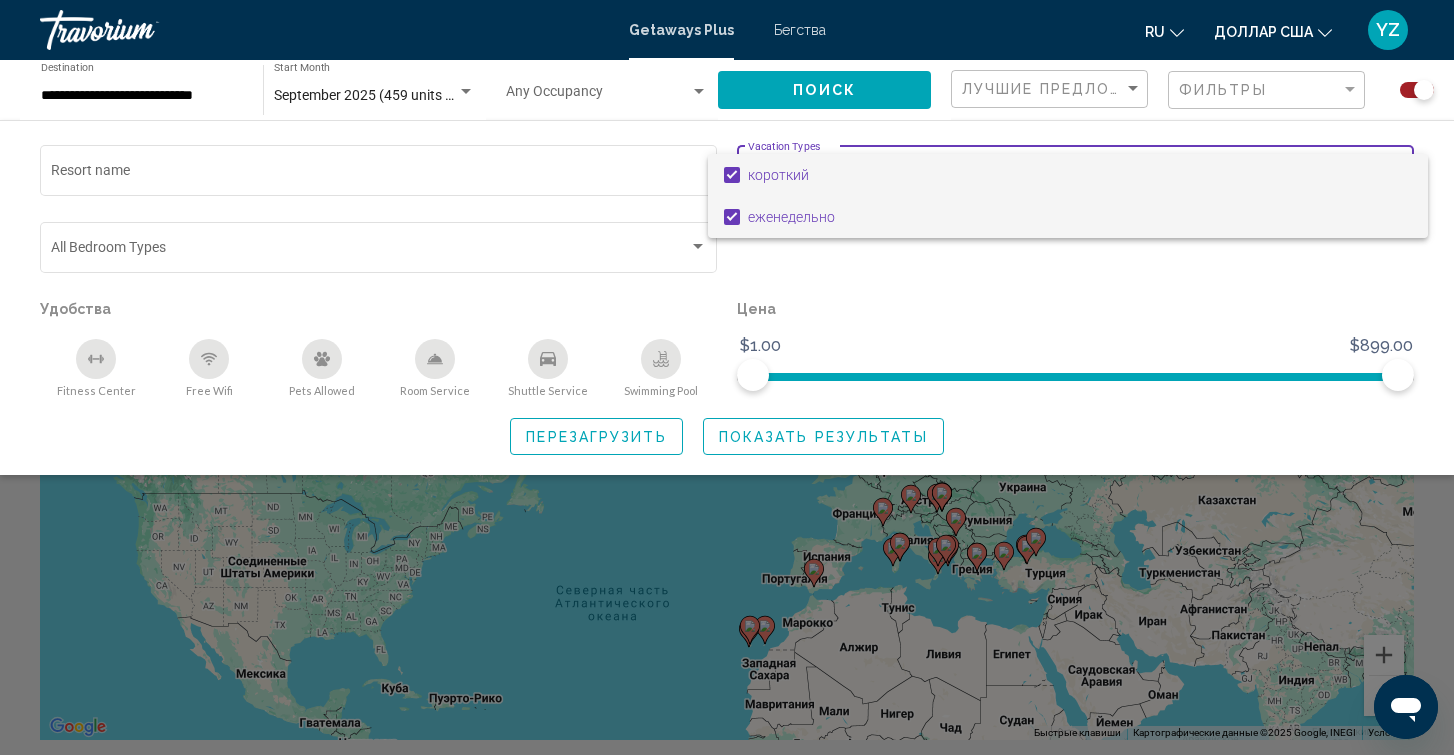 click at bounding box center (732, 175) 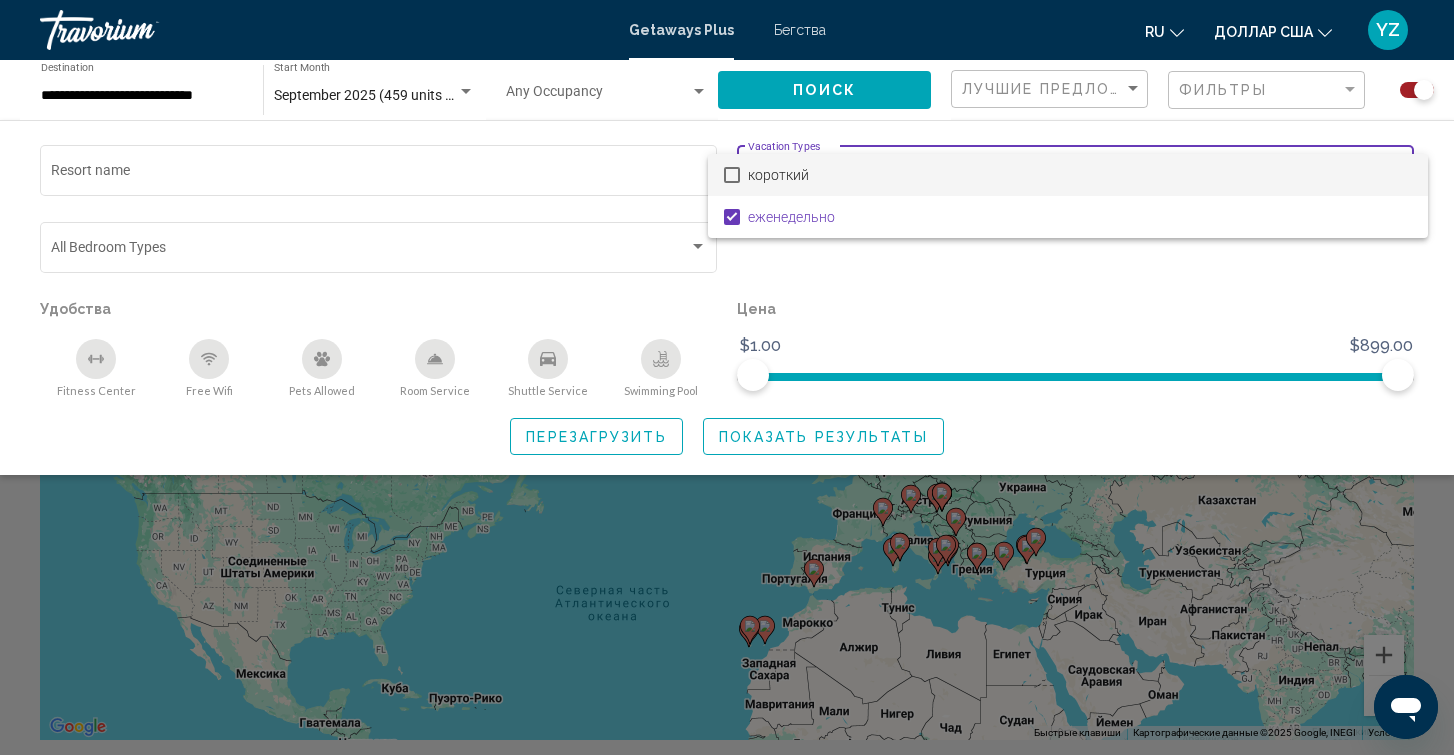 click at bounding box center (727, 377) 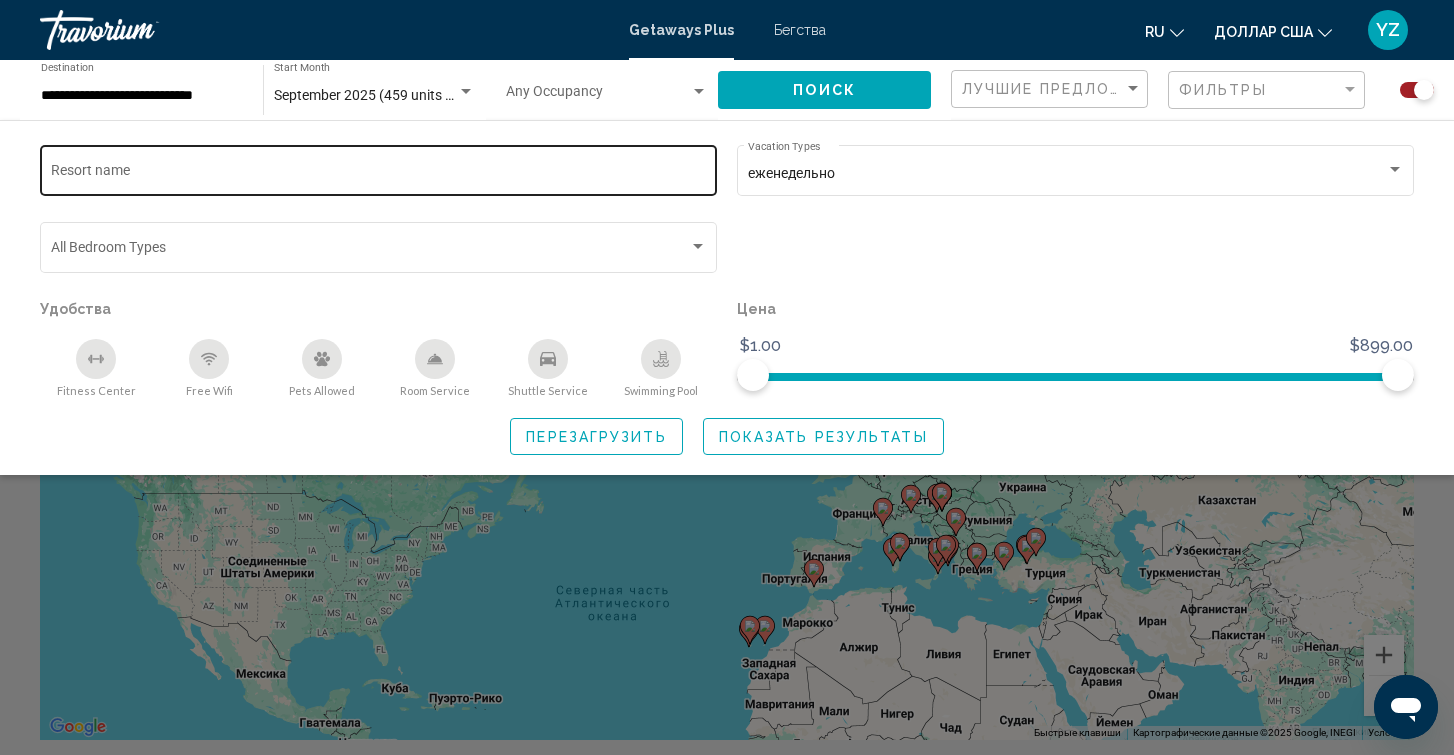 click on "Resort name" at bounding box center (379, 174) 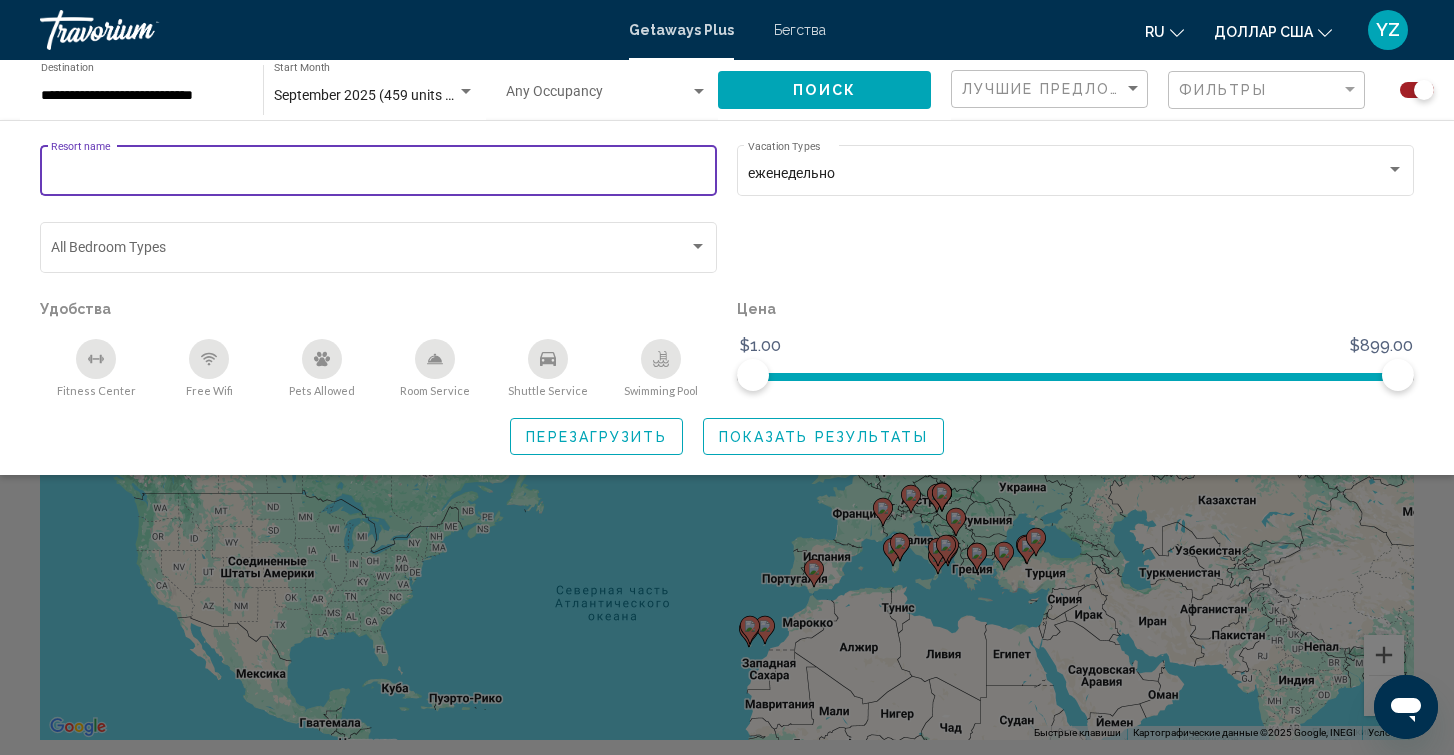 click on "Resort name" at bounding box center [379, 174] 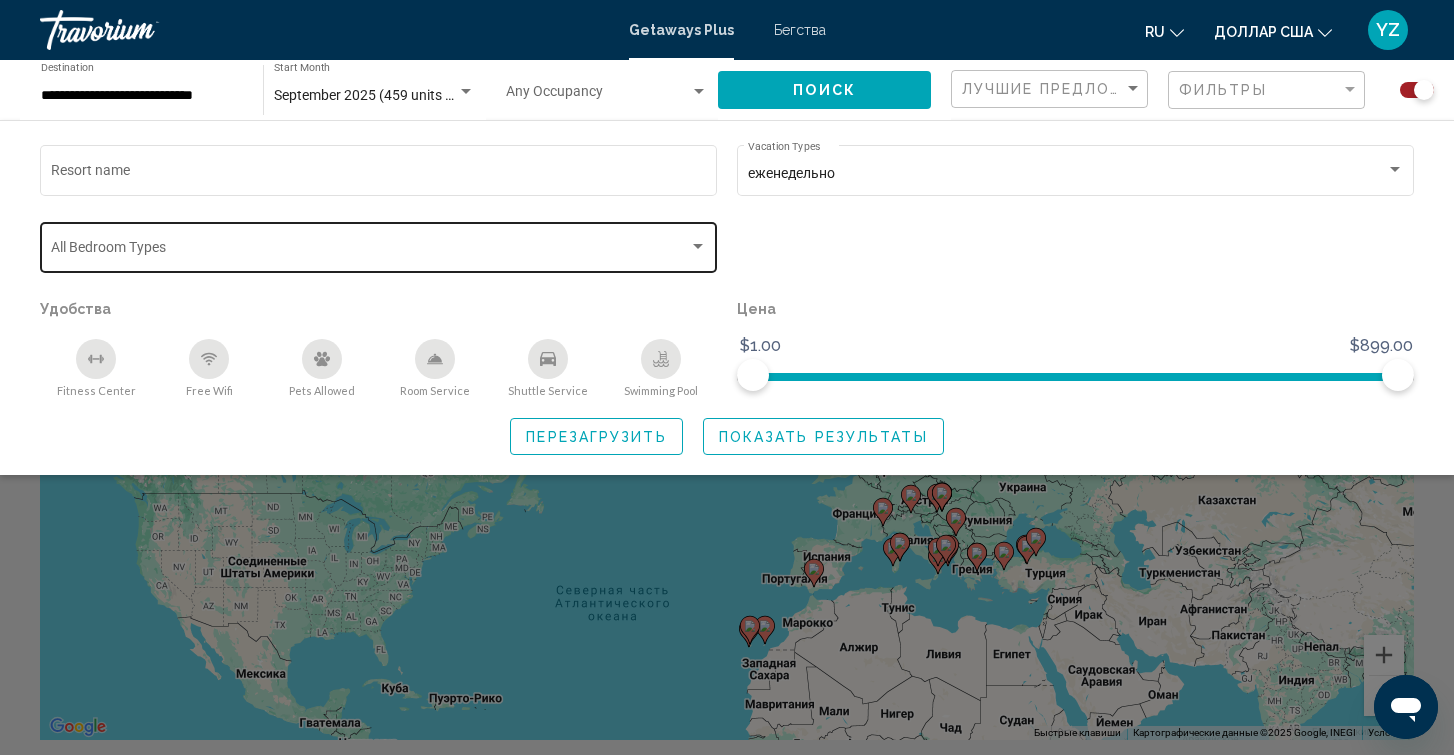 click on "Bedroom Types All Bedroom Types" 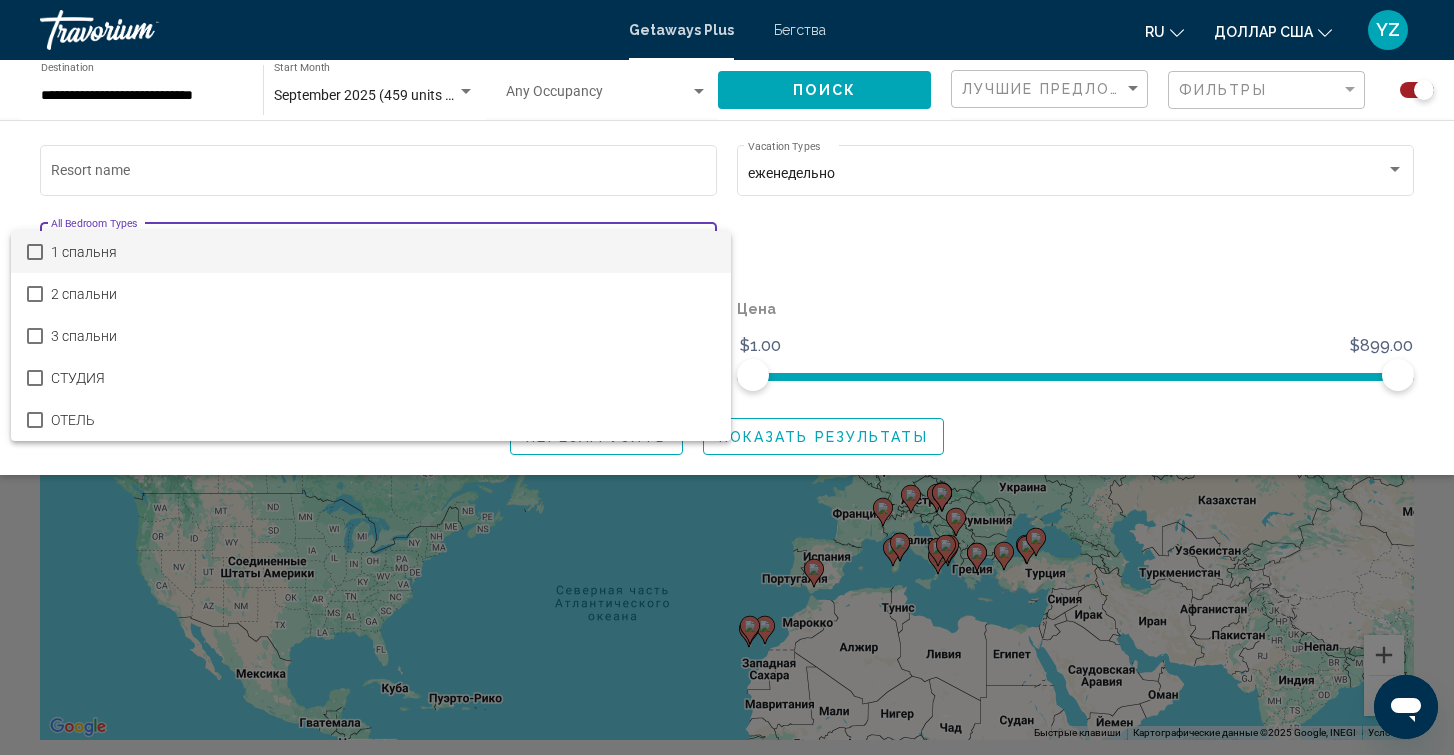 click at bounding box center (727, 377) 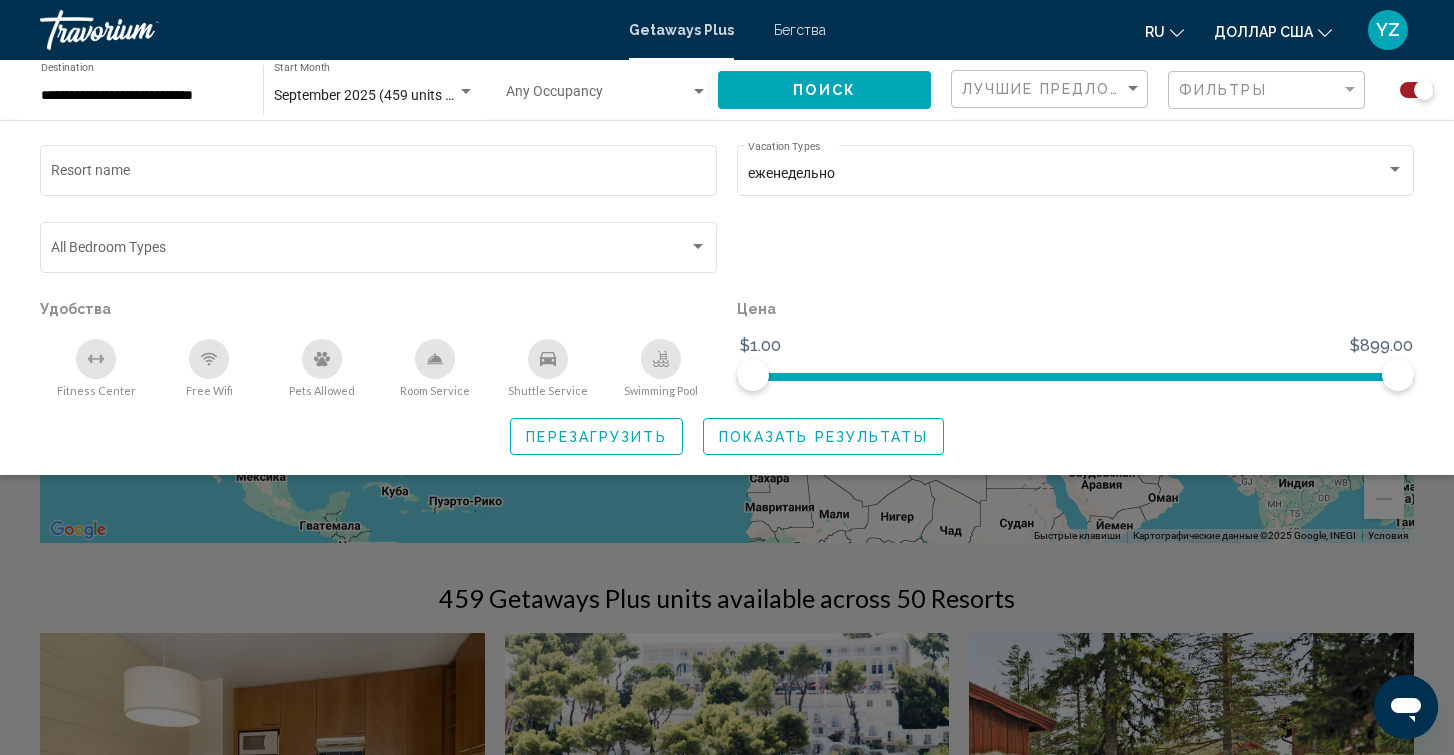 scroll, scrollTop: 196, scrollLeft: 0, axis: vertical 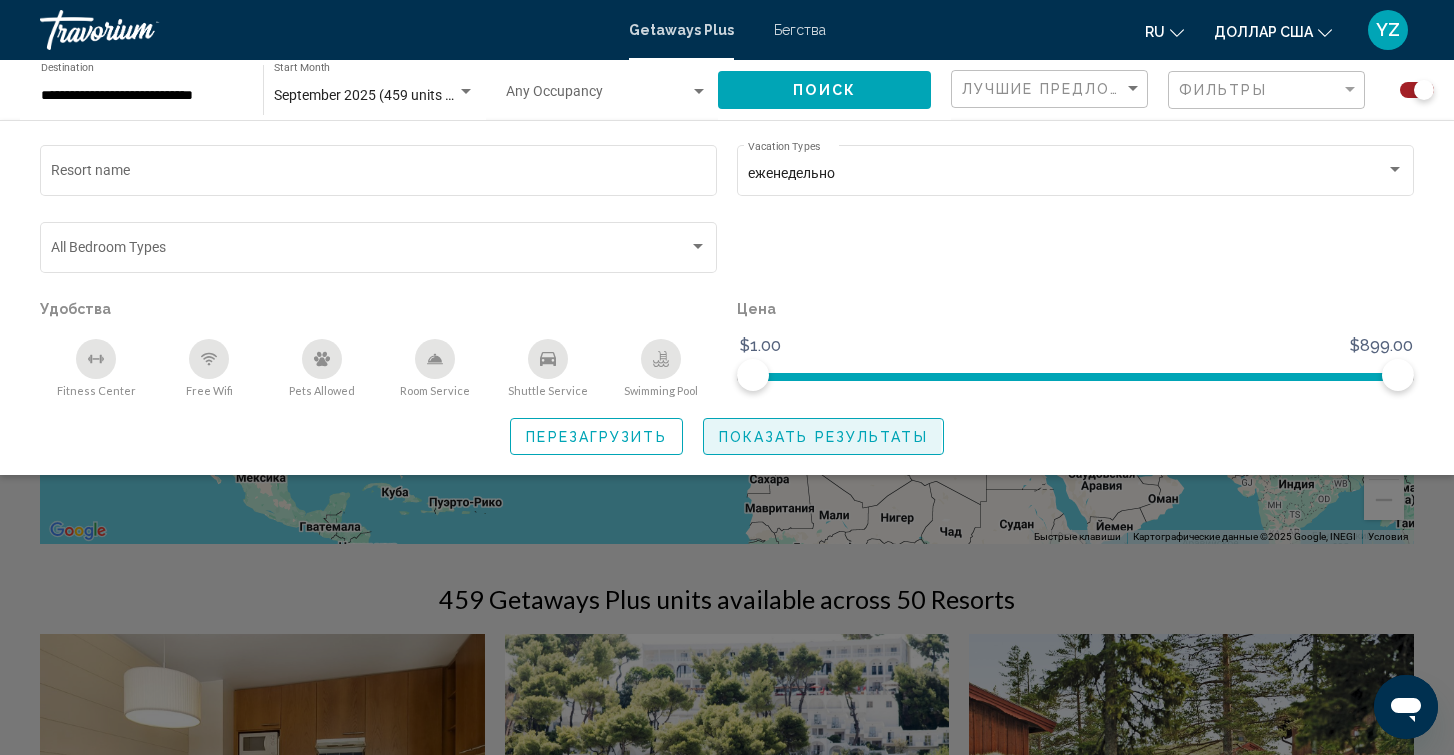 click on "Показать результаты" 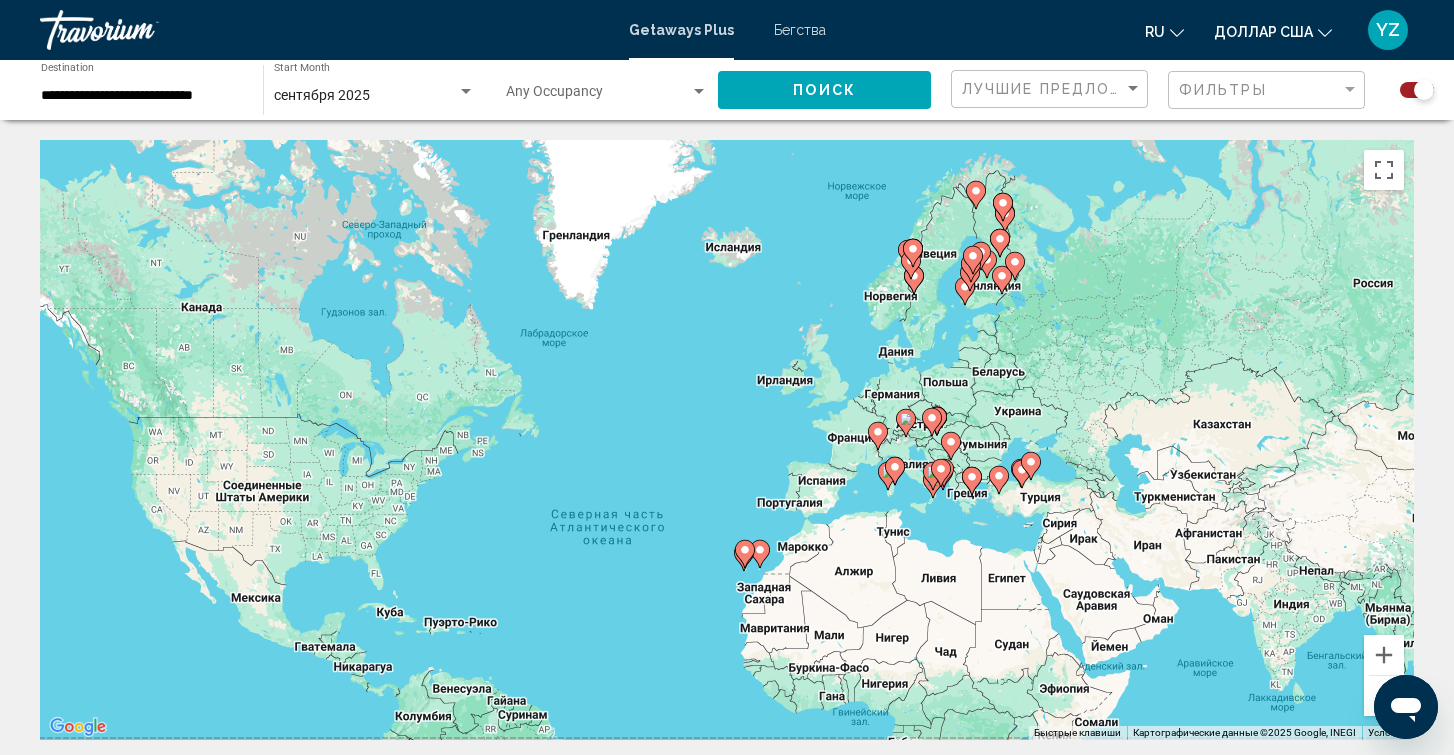 drag, startPoint x: 1260, startPoint y: 318, endPoint x: 1257, endPoint y: 229, distance: 89.050545 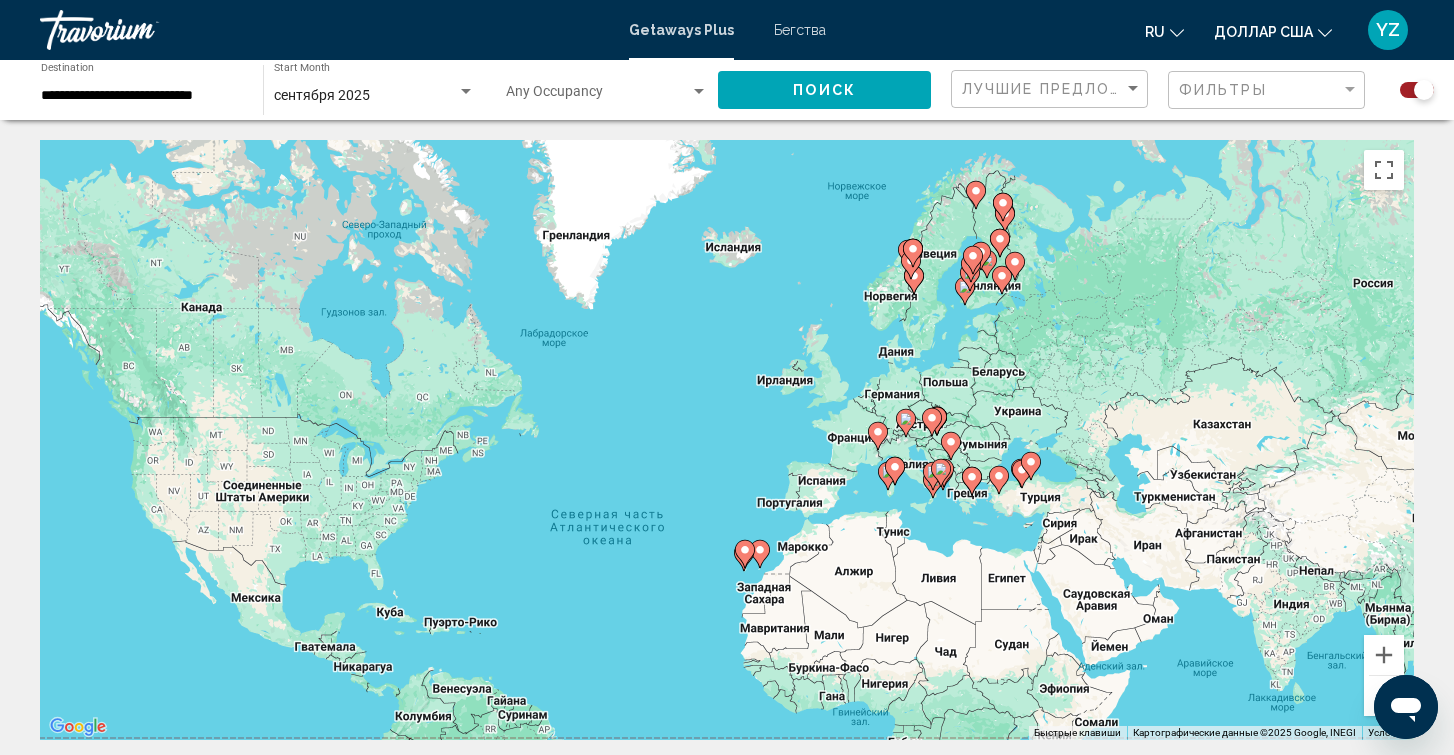 click on "Чтобы активировать перетаскивание с помощью клавиатуры, нажмите Alt + Ввод. После этого перемещайте маркер, используя клавиши со стрелками. Чтобы завершить перетаскивание, нажмите клавишу Ввод. Чтобы отменить действие, нажмите клавишу Esc." at bounding box center [727, 440] 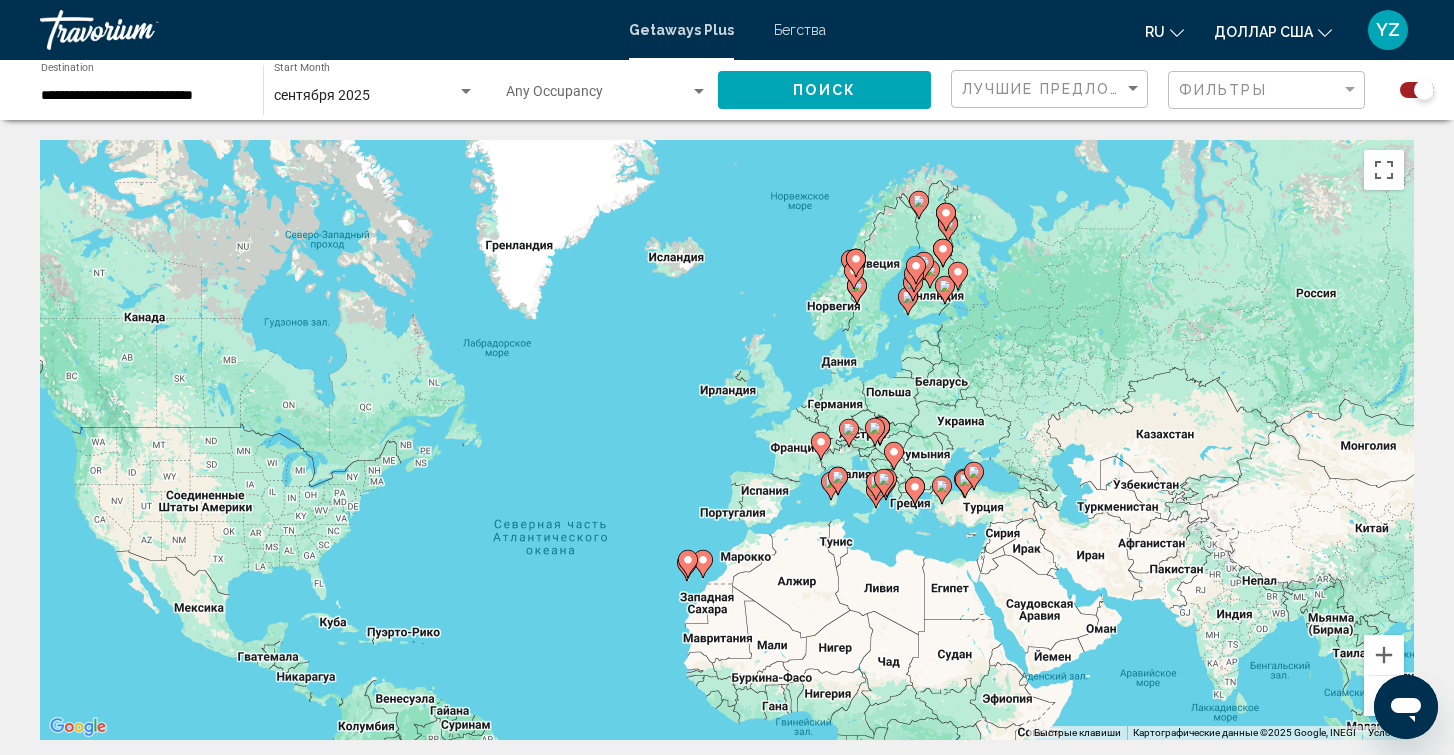 drag, startPoint x: 929, startPoint y: 389, endPoint x: 854, endPoint y: 418, distance: 80.411446 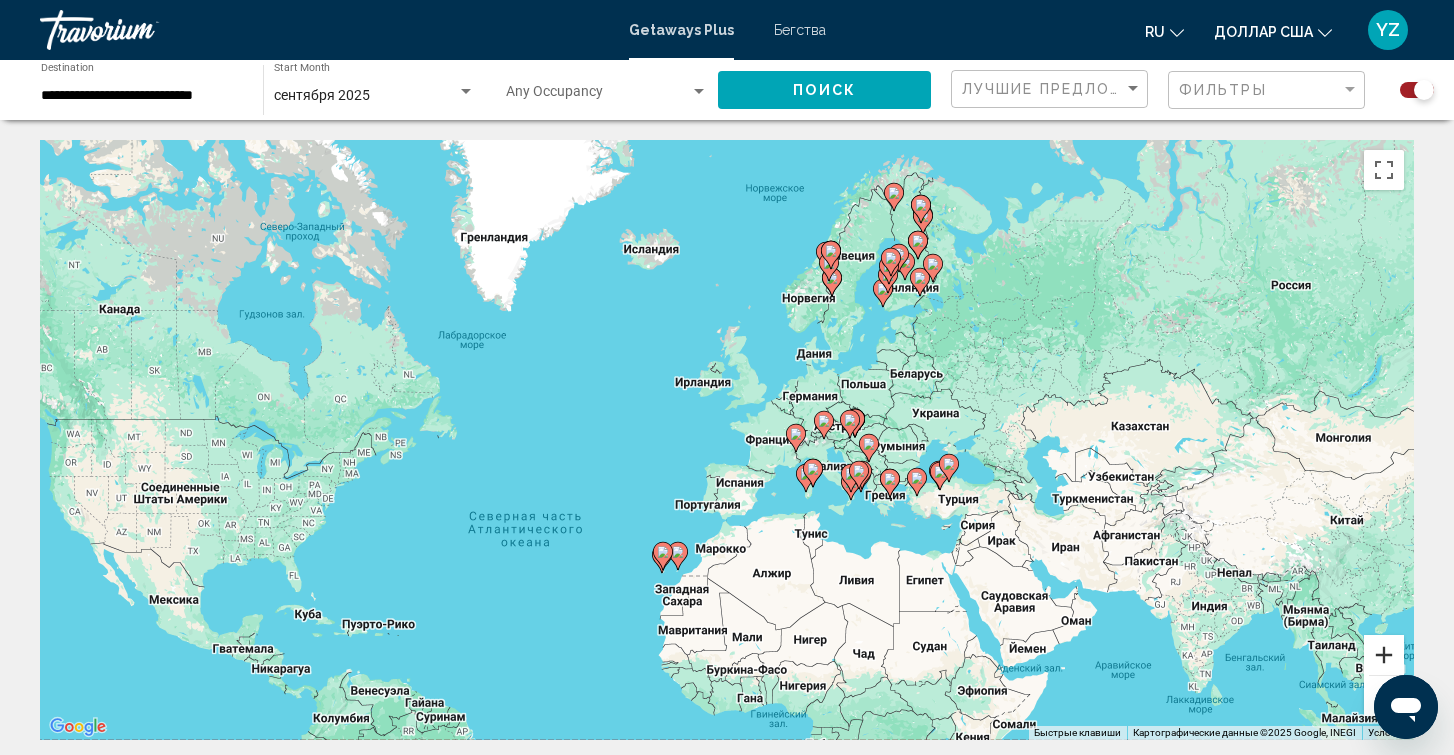click at bounding box center [1384, 655] 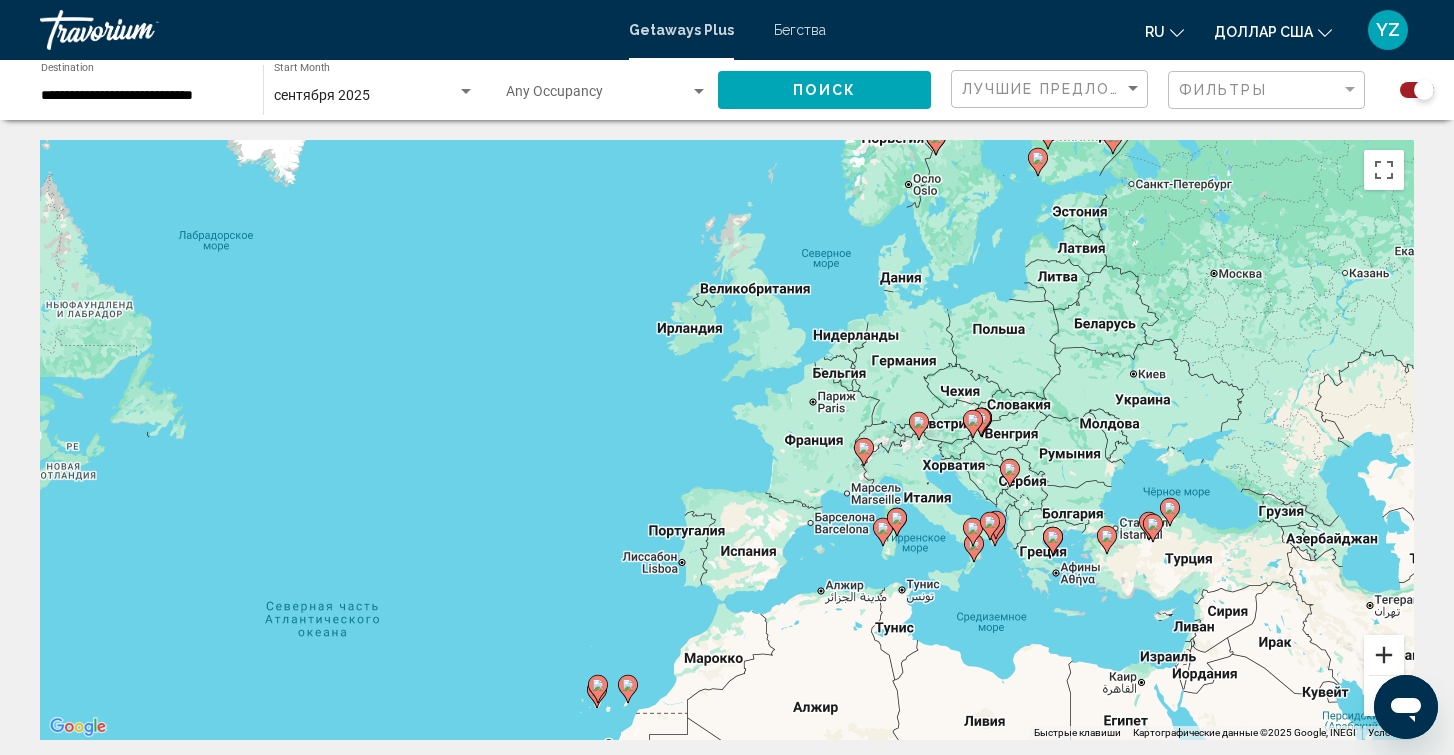 click at bounding box center [1384, 655] 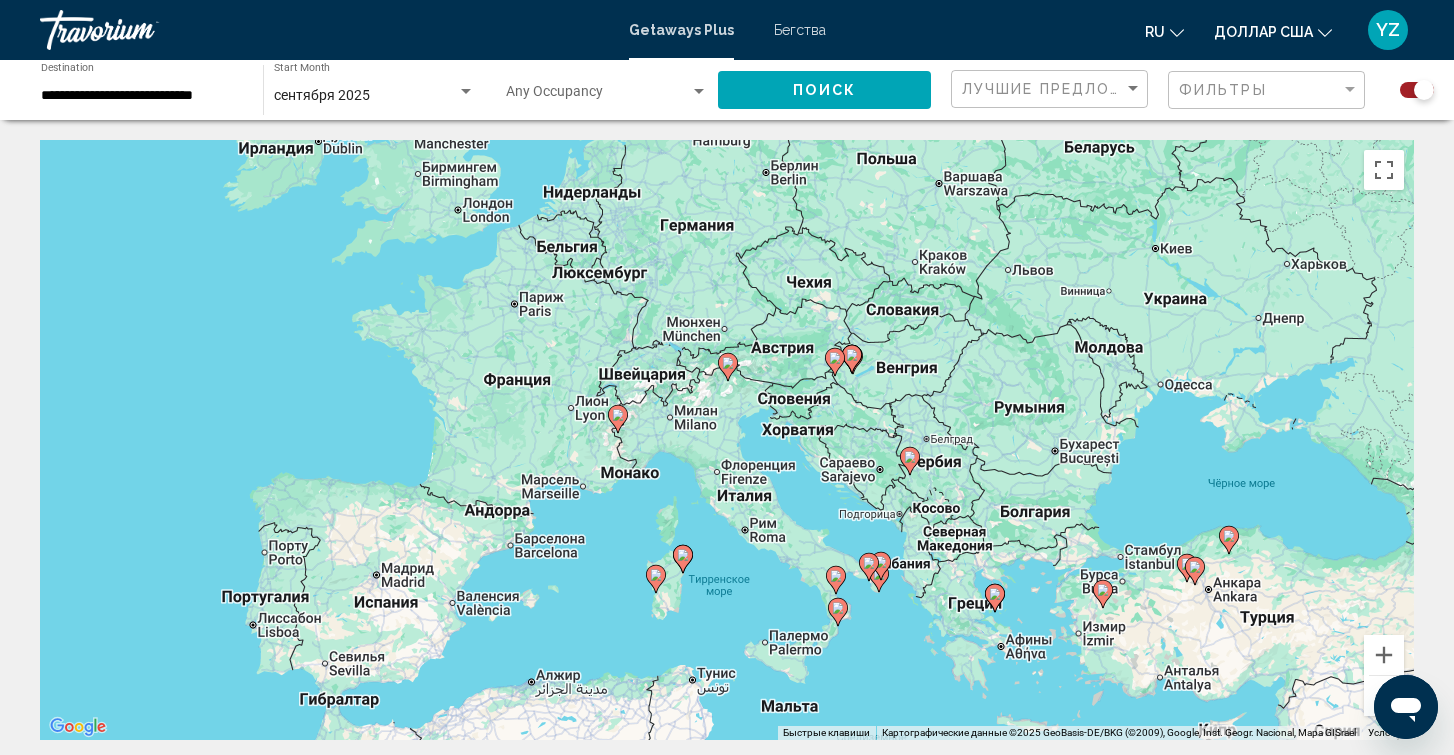 drag, startPoint x: 1076, startPoint y: 492, endPoint x: 689, endPoint y: 433, distance: 391.4716 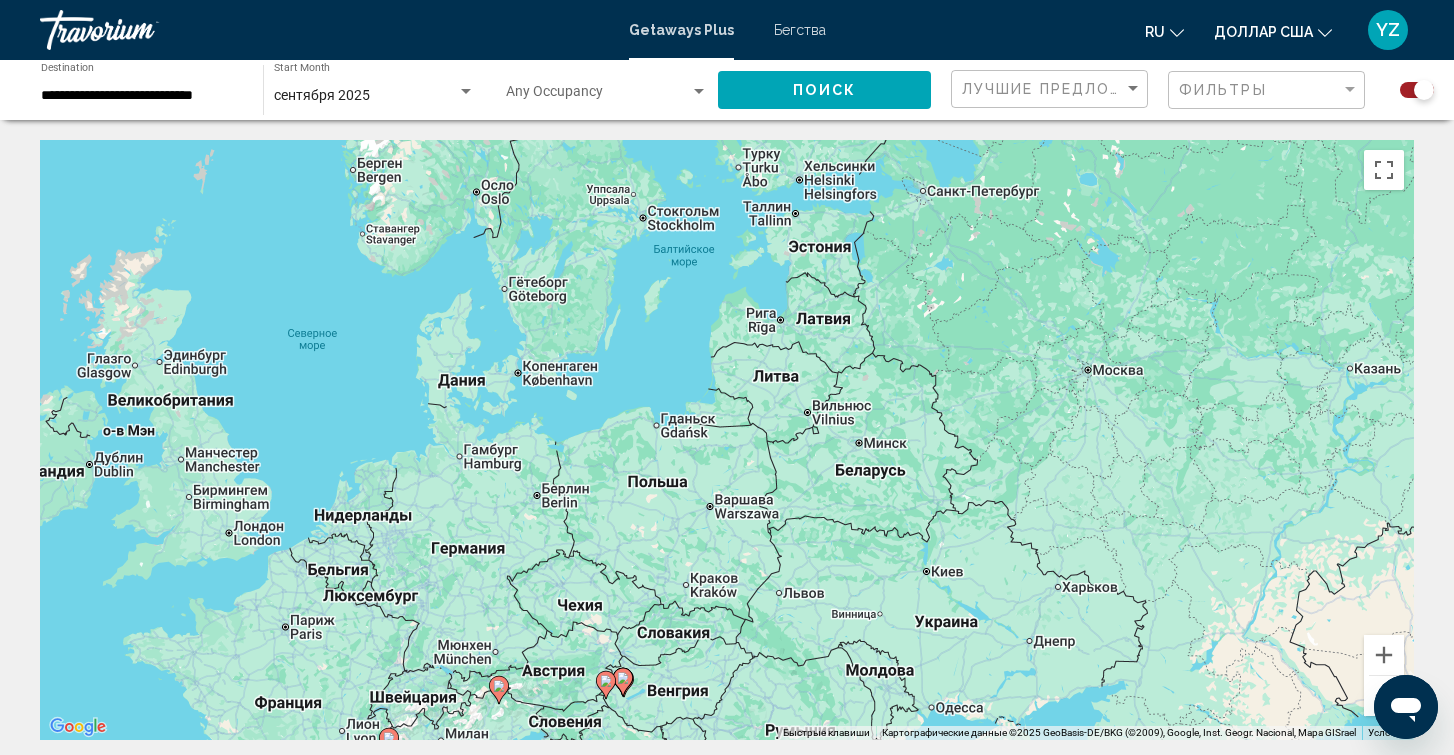 drag, startPoint x: 689, startPoint y: 433, endPoint x: 457, endPoint y: 756, distance: 397.68454 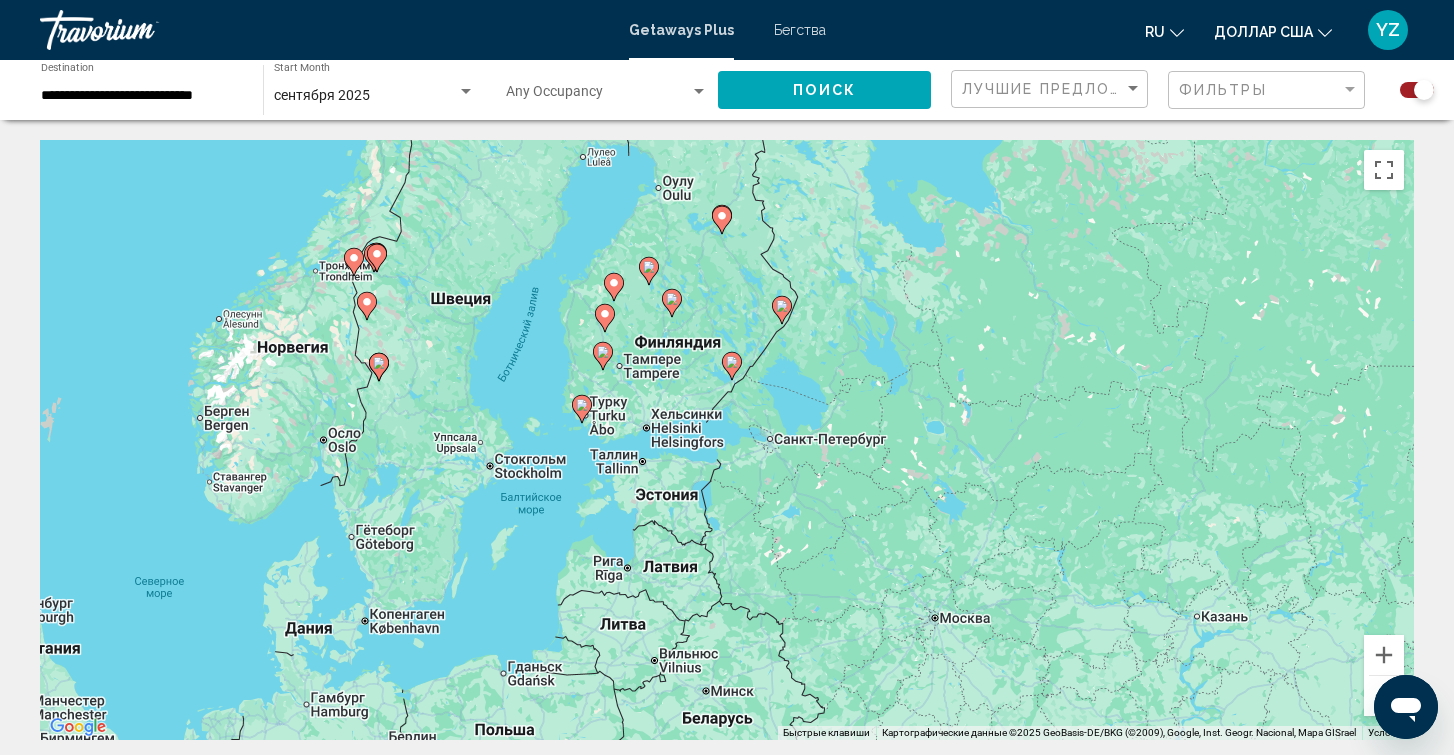 drag, startPoint x: 638, startPoint y: 496, endPoint x: 490, endPoint y: 742, distance: 287.08884 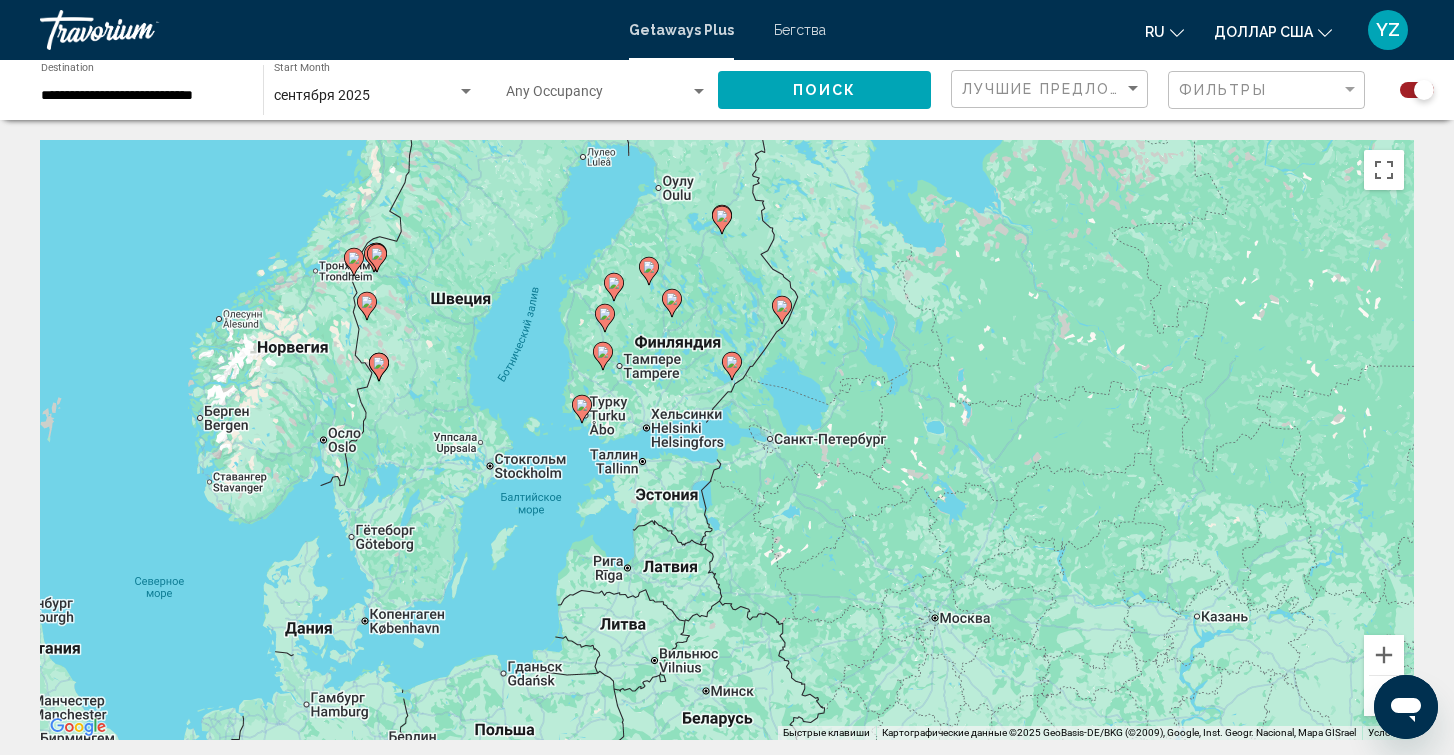 click on "← Переместить влево → Переместить вправо ↑ Переместить вверх ↓ Переместить вниз + Приблизить - Уменьшить Home Переместить влево на 75 % End Переместить вправо на 75 % Предыдущая страница Переместить вверх на 75 % Следующая страница Переместить вниз на 75 % Чтобы активировать перетаскивание с помощью клавиатуры, нажмите Alt + Ввод. После этого перемещайте маркер, используя клавиши со стрелками. Чтобы завершить перетаскивание, нажмите клавишу Ввод. Чтобы отменить действие, нажмите клавишу Esc. Быстрые клавиши Картографические данные 200 км  Условия Экономьте до  100%" at bounding box center (727, 1882) 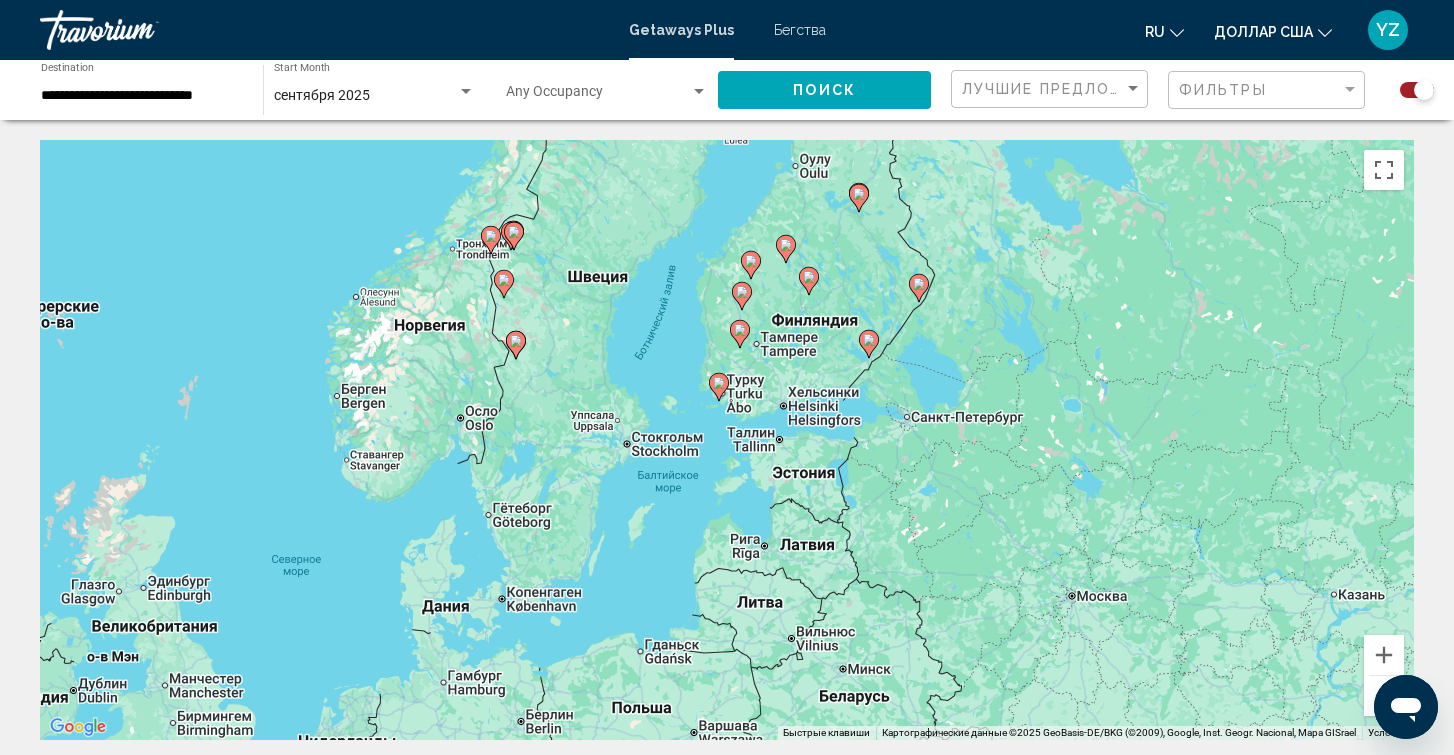 drag, startPoint x: 622, startPoint y: 633, endPoint x: 763, endPoint y: 611, distance: 142.706 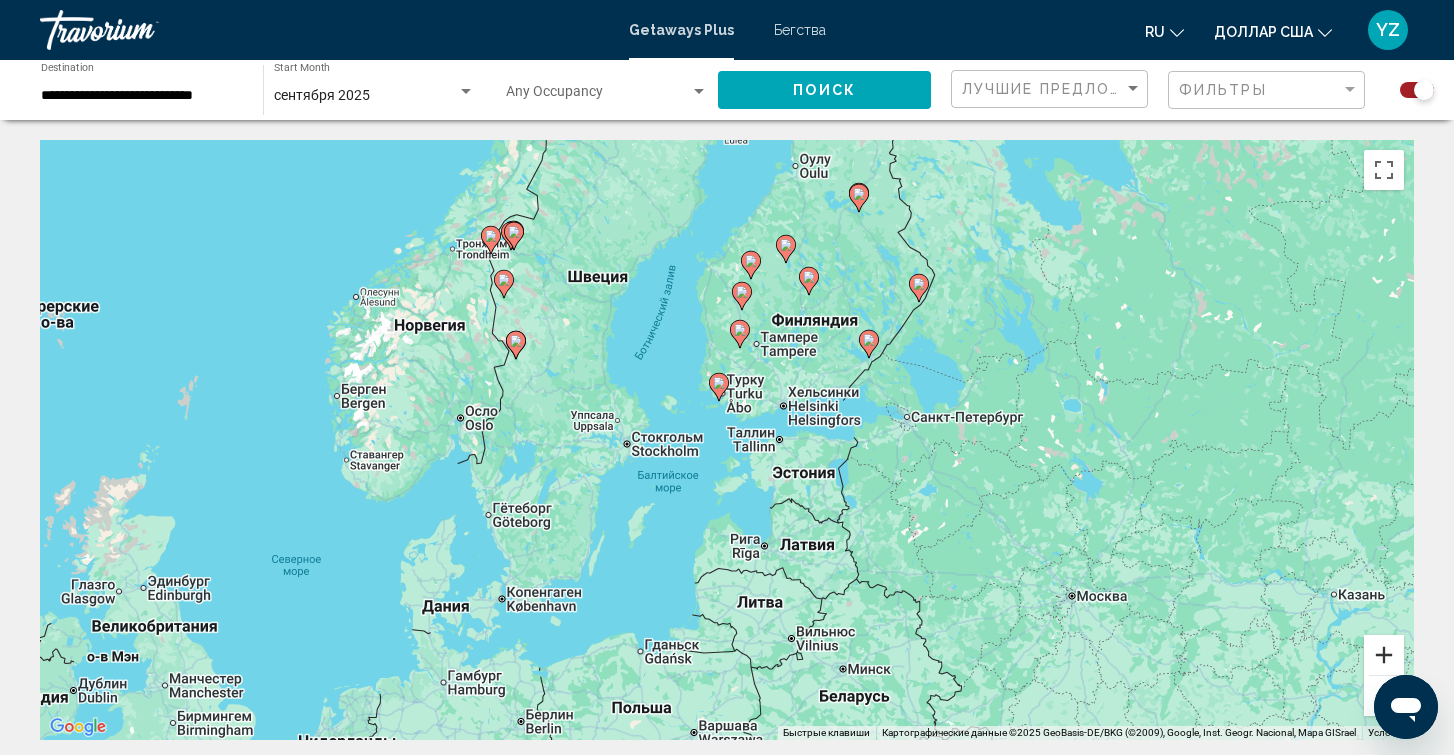 click at bounding box center [1384, 655] 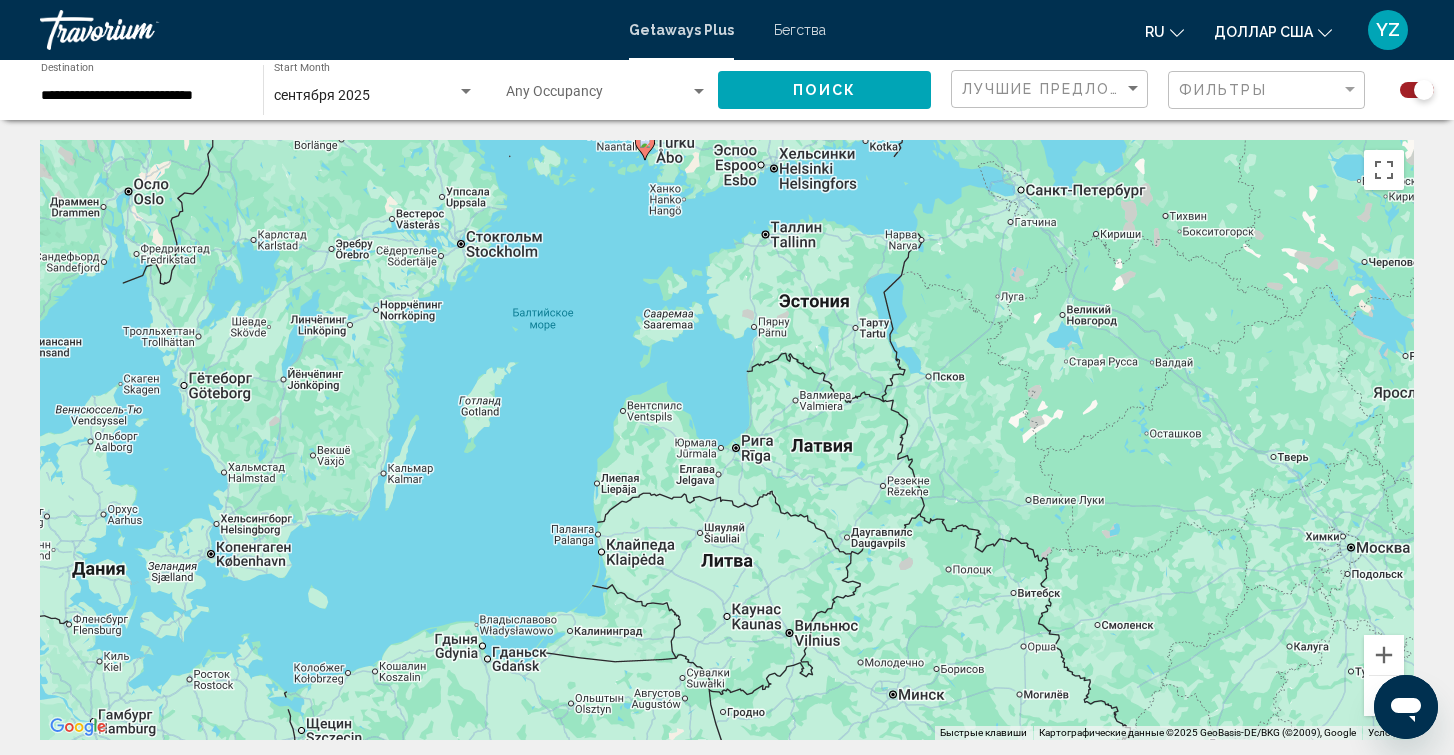 drag, startPoint x: 829, startPoint y: 625, endPoint x: 763, endPoint y: 418, distance: 217.26712 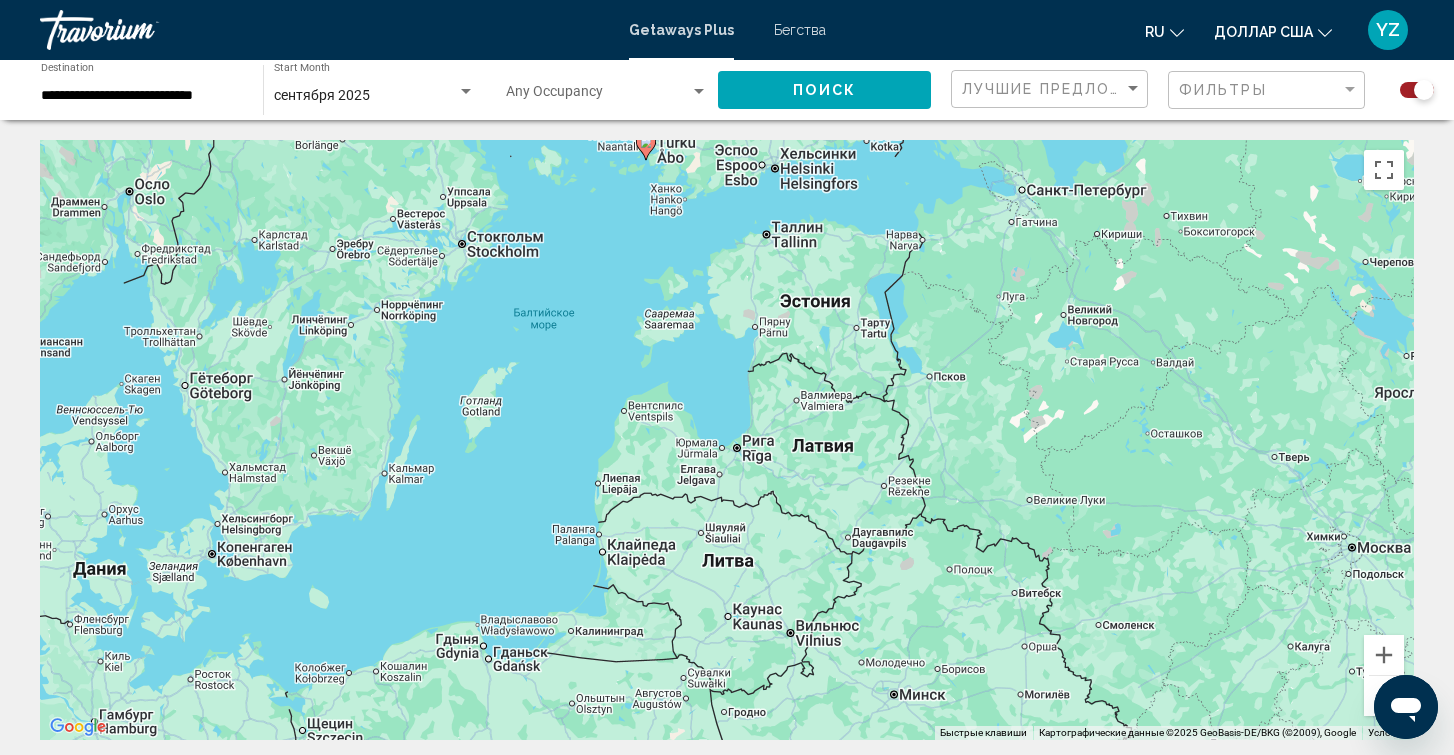click on "Чтобы активировать перетаскивание с помощью клавиатуры, нажмите Alt + Ввод. После этого перемещайте маркер, используя клавиши со стрелками. Чтобы завершить перетаскивание, нажмите клавишу Ввод. Чтобы отменить действие, нажмите клавишу Esc." at bounding box center [727, 440] 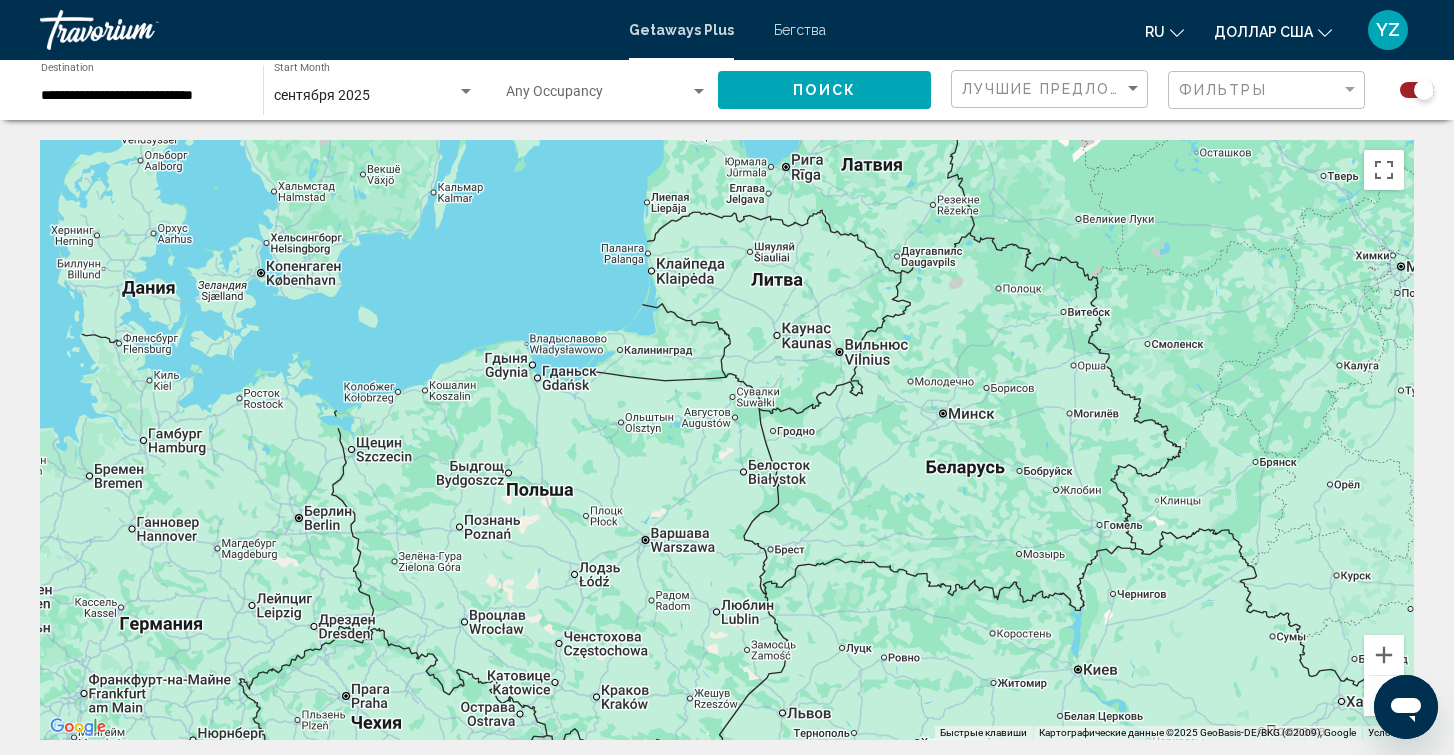 drag, startPoint x: 775, startPoint y: 363, endPoint x: 824, endPoint y: 79, distance: 288.1961 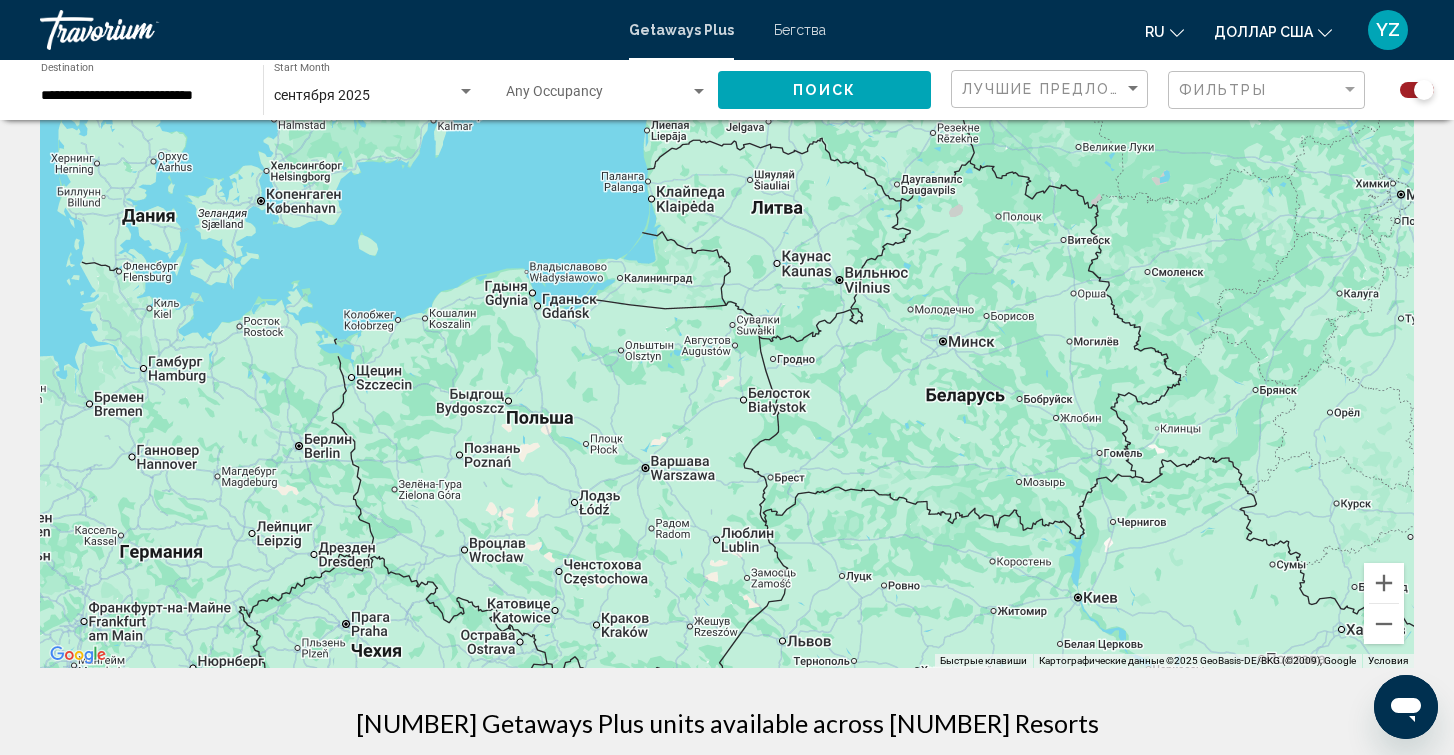 scroll, scrollTop: 110, scrollLeft: 0, axis: vertical 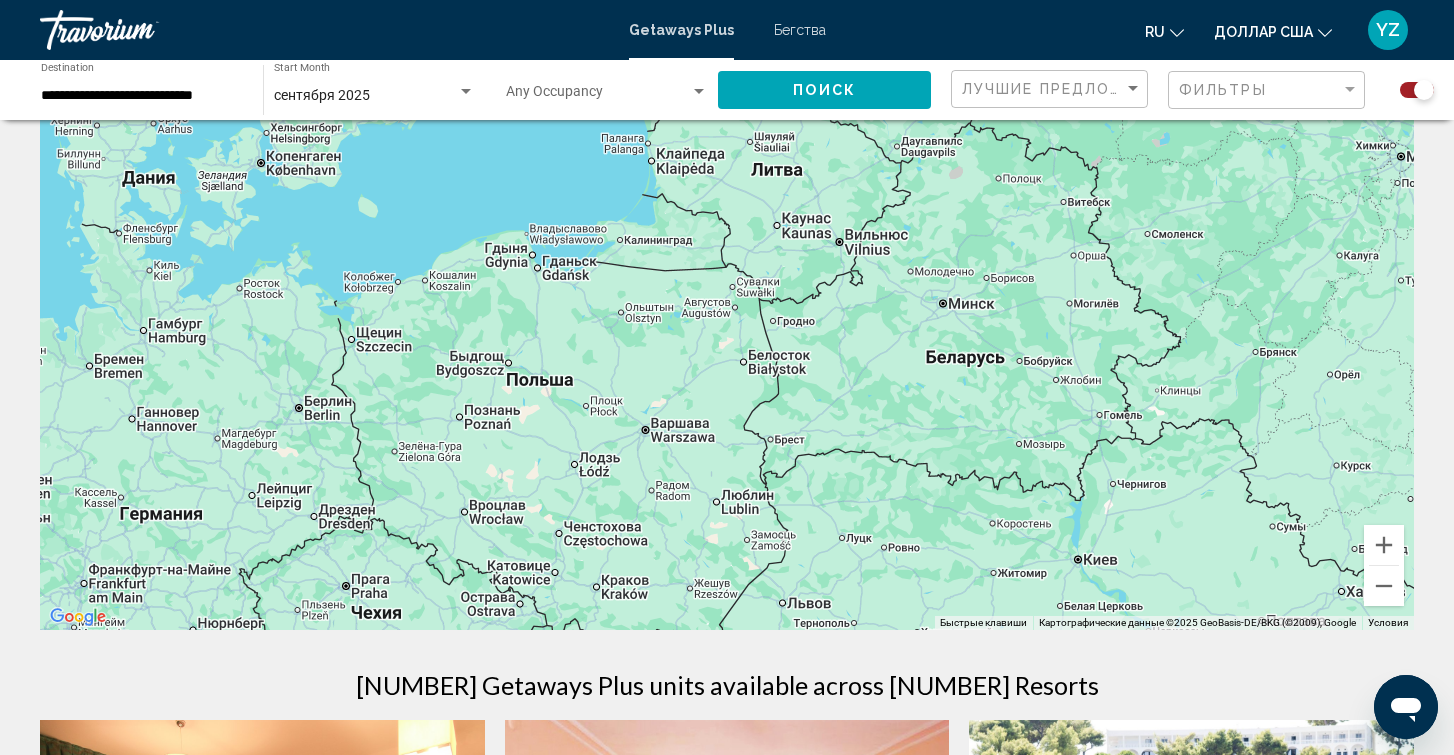 click at bounding box center [727, 330] 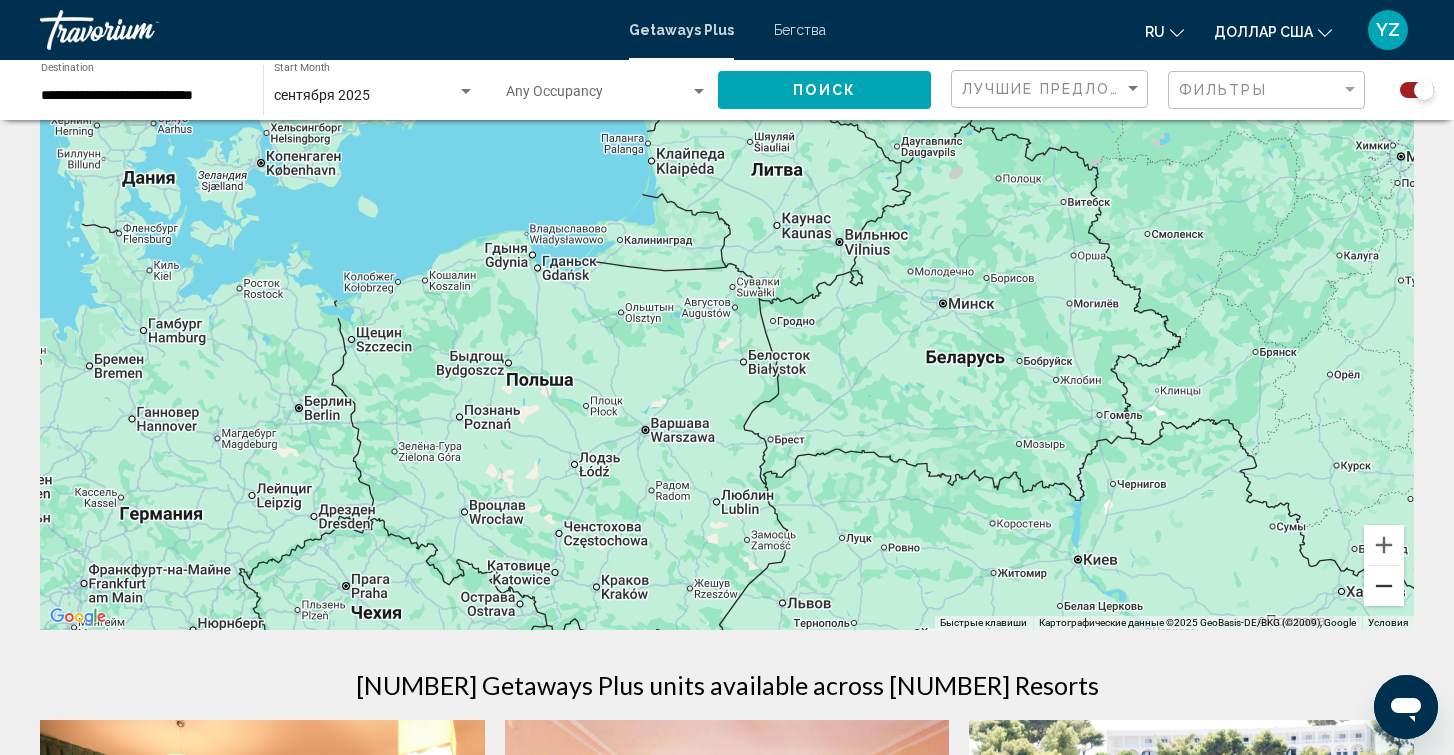 click at bounding box center [1384, 586] 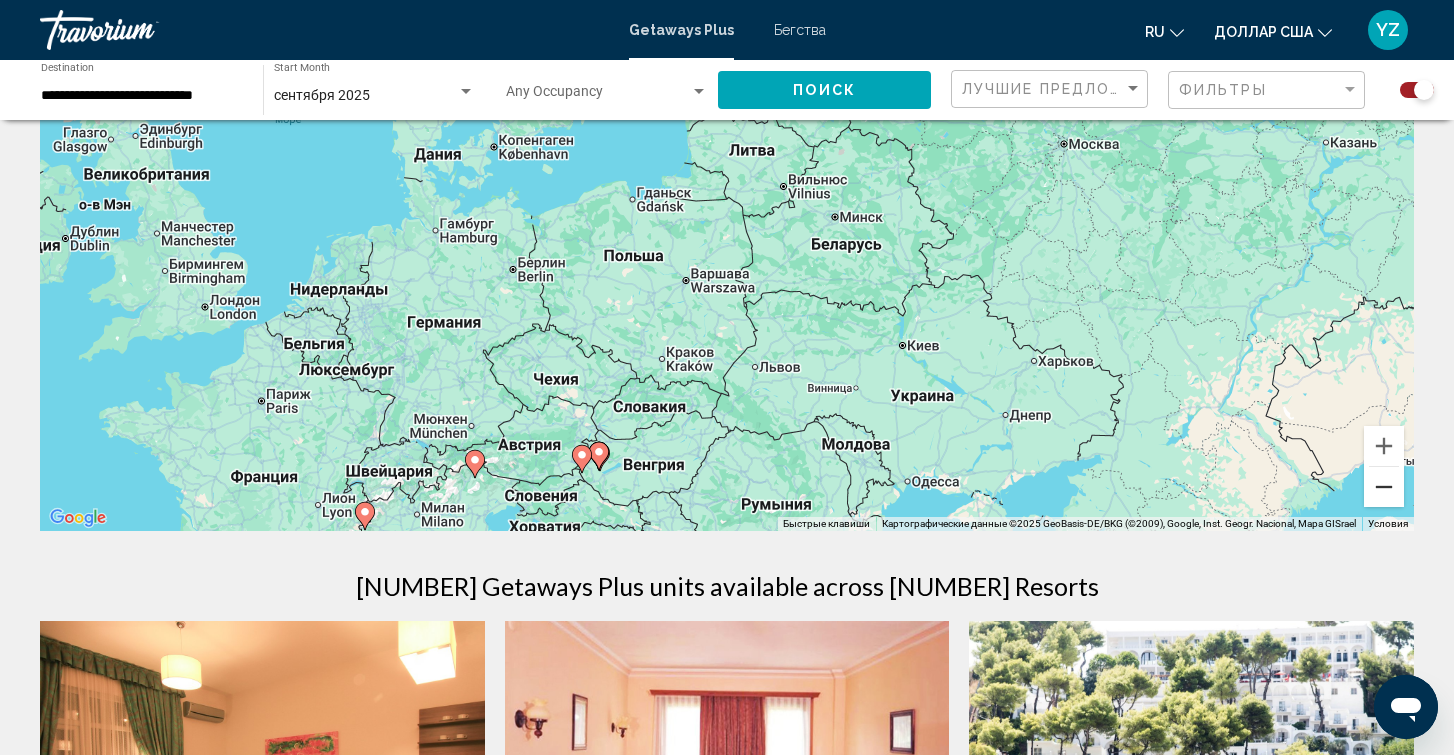 scroll, scrollTop: 205, scrollLeft: 0, axis: vertical 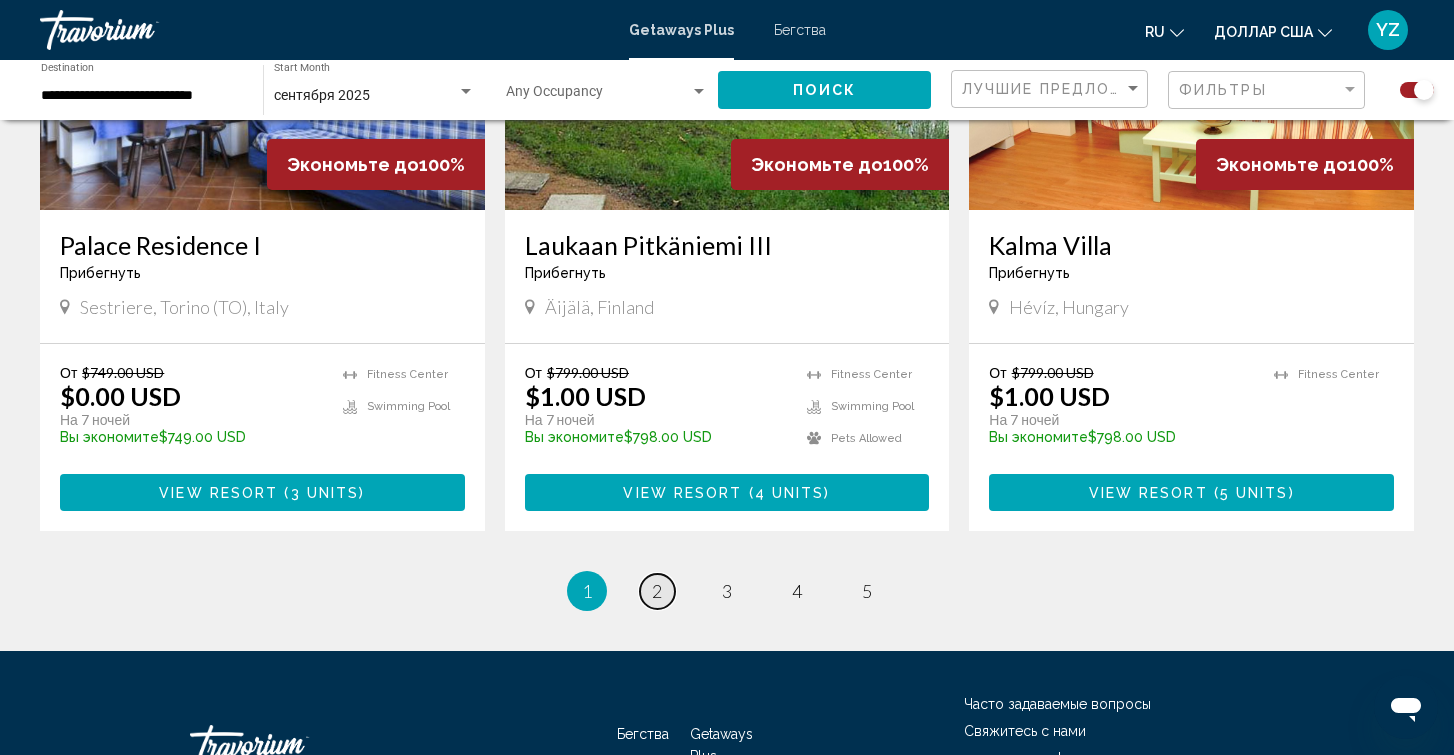 click on "page  2" at bounding box center (657, 591) 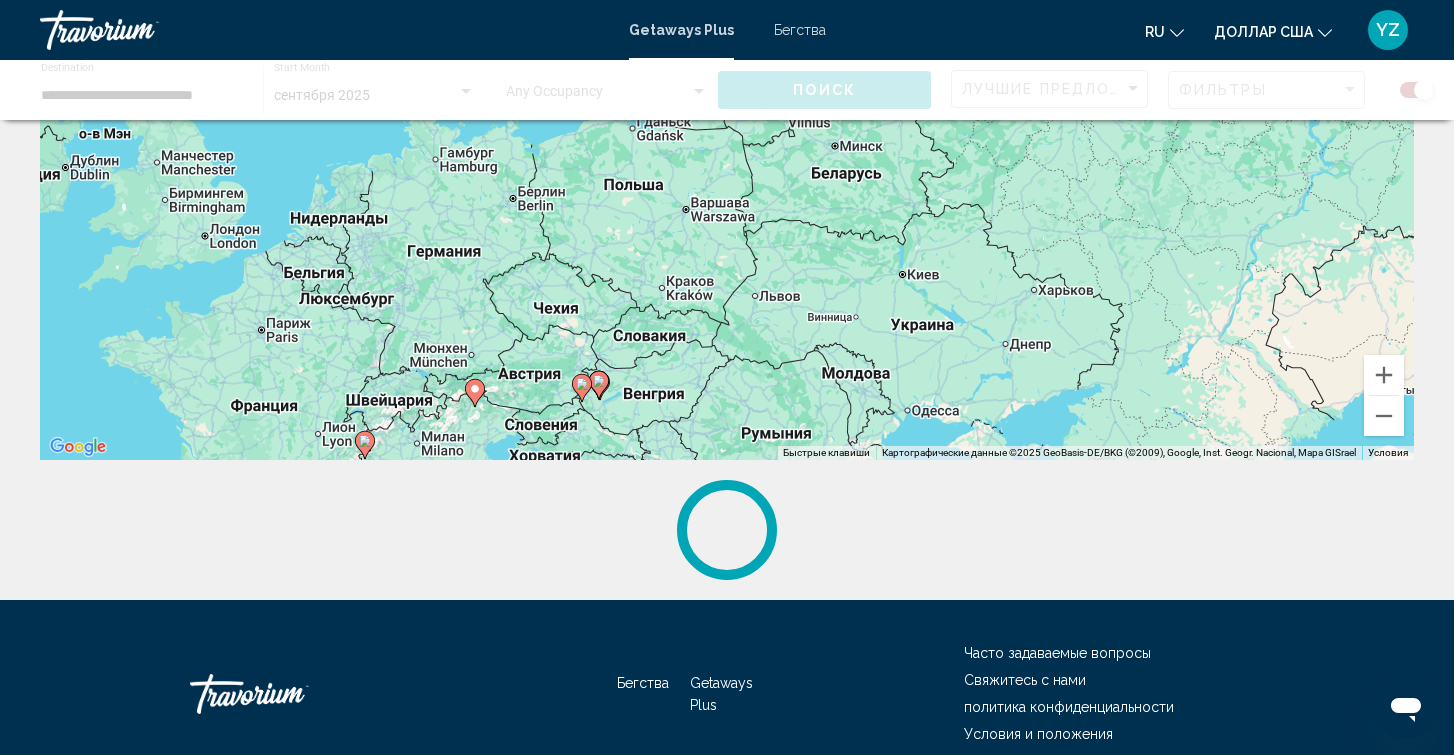 scroll, scrollTop: 320, scrollLeft: 0, axis: vertical 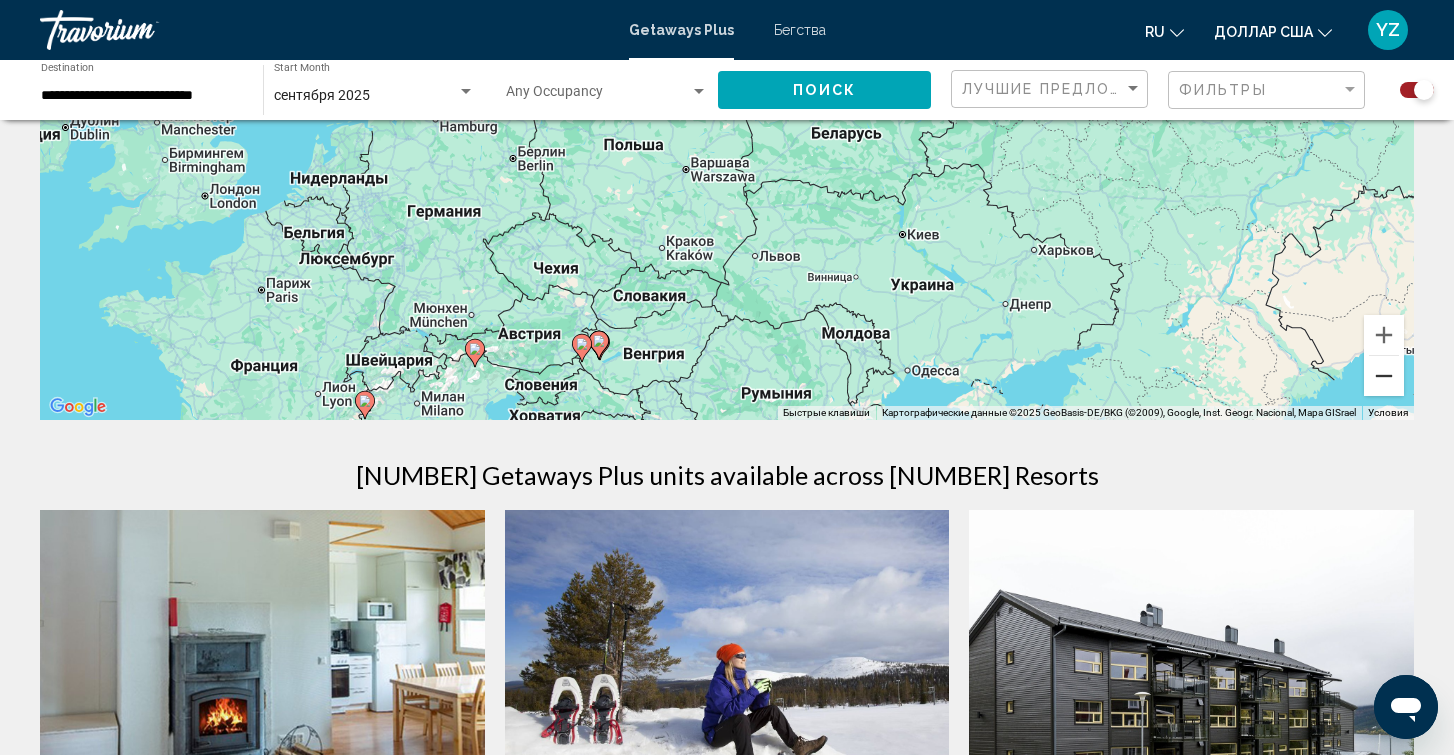 click at bounding box center [1384, 376] 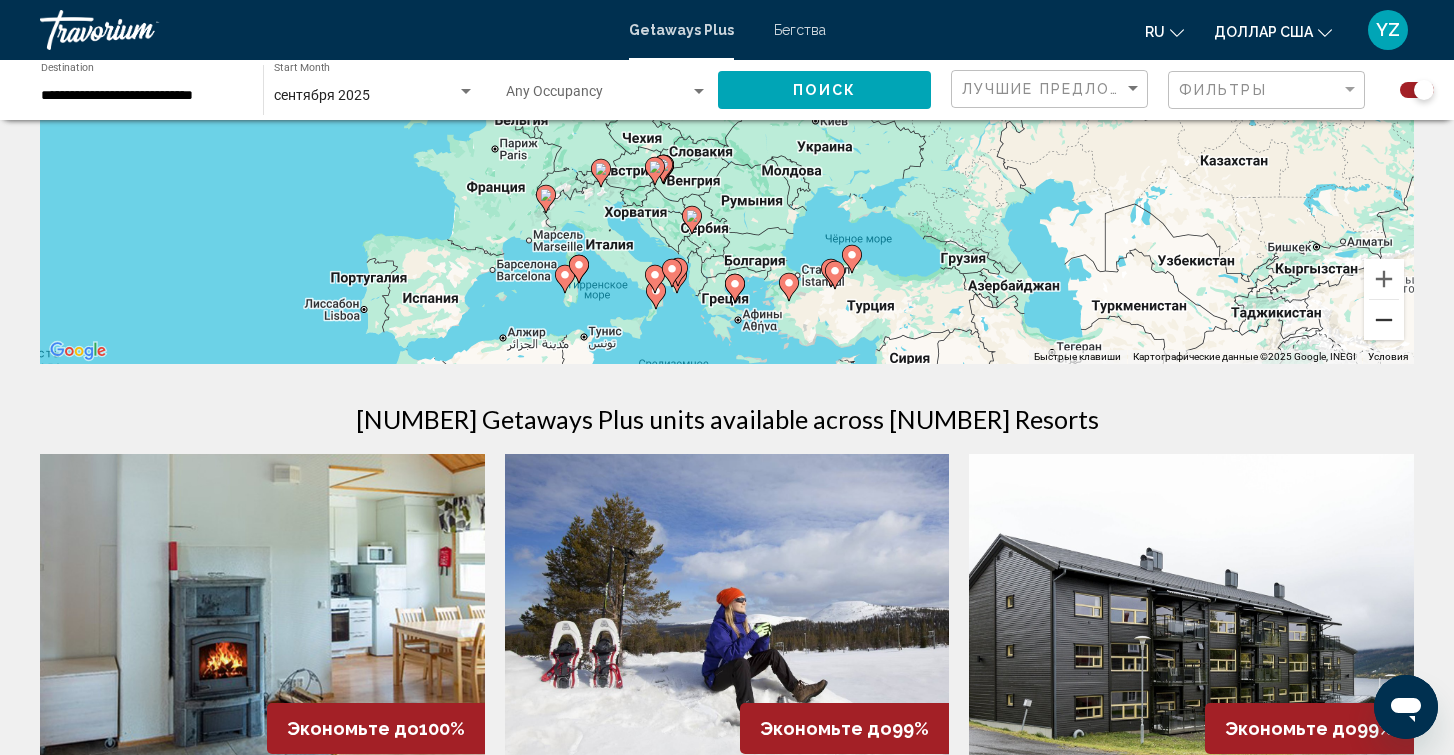 scroll, scrollTop: 331, scrollLeft: 0, axis: vertical 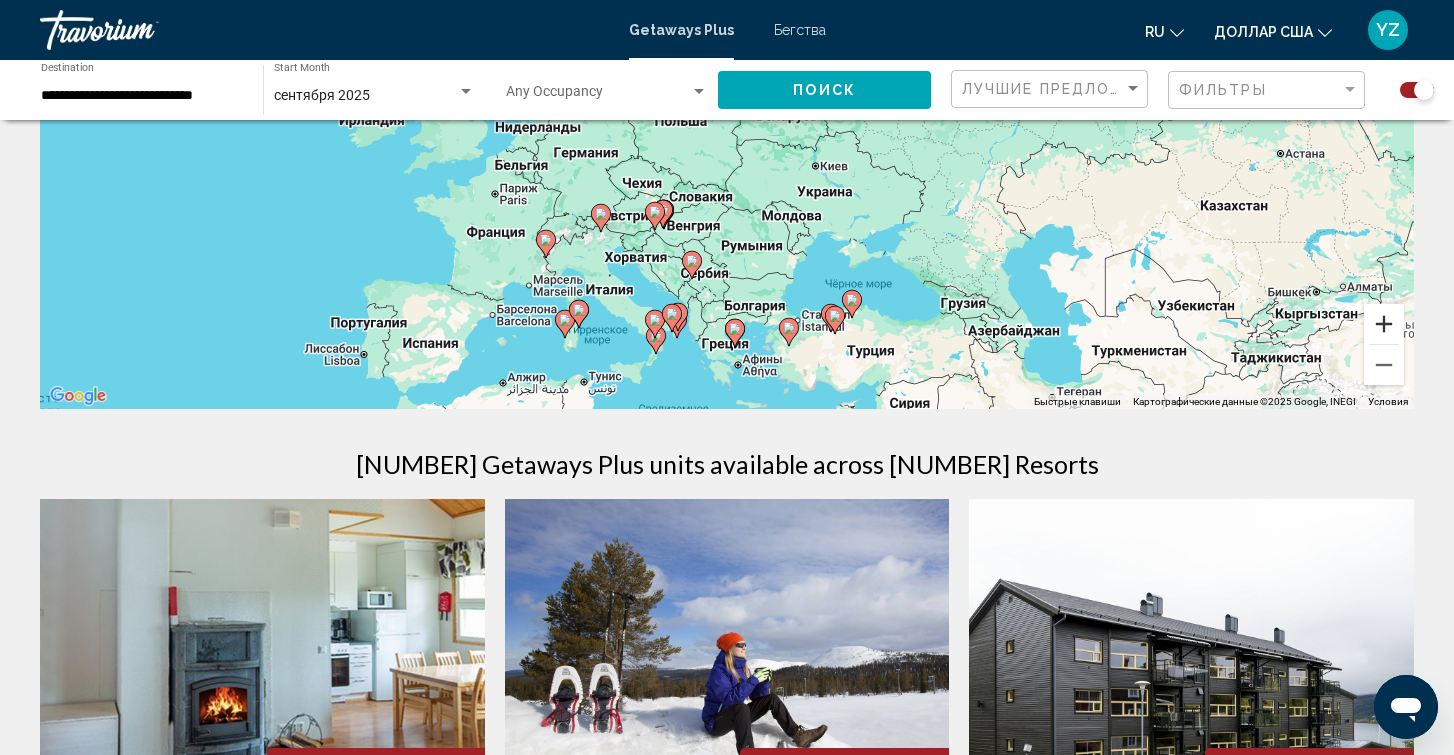 click at bounding box center [1384, 324] 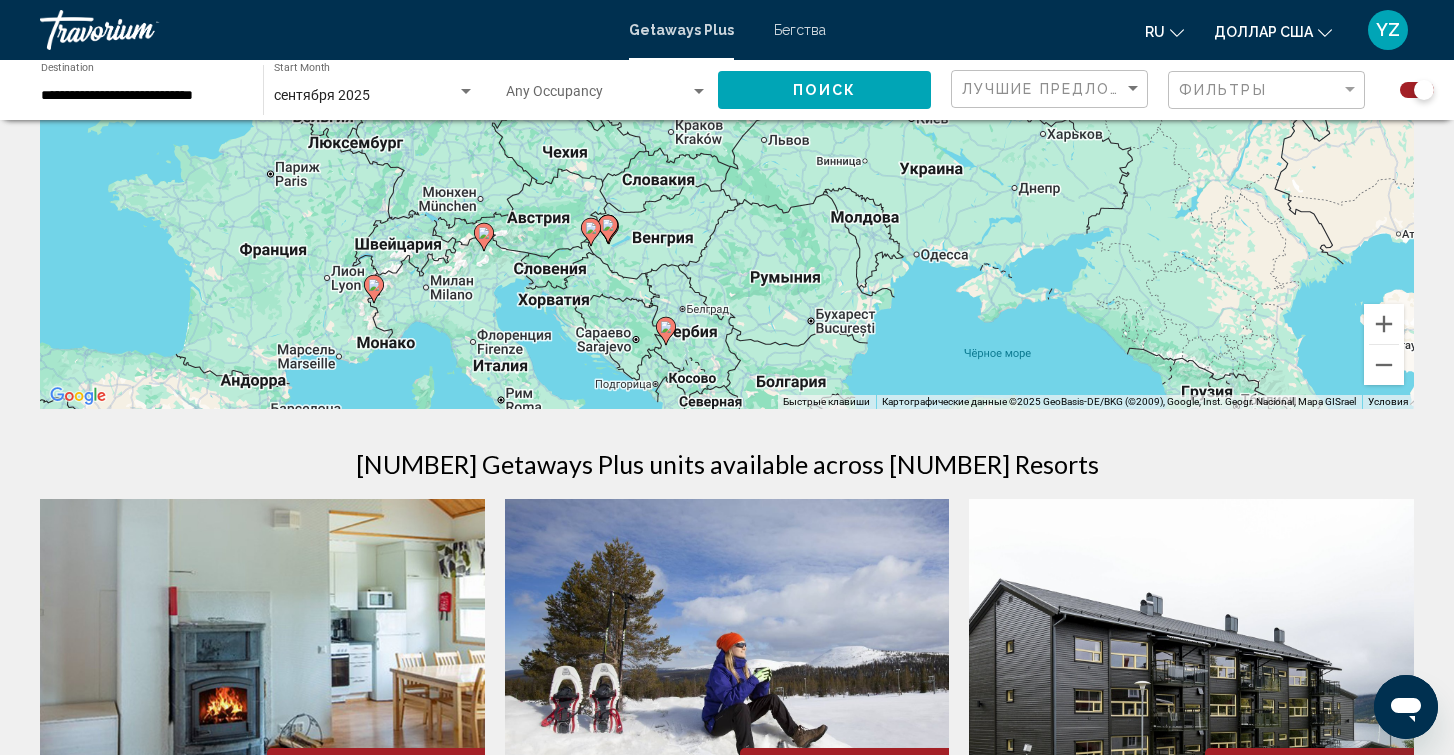 drag, startPoint x: 475, startPoint y: 274, endPoint x: 484, endPoint y: 170, distance: 104.388695 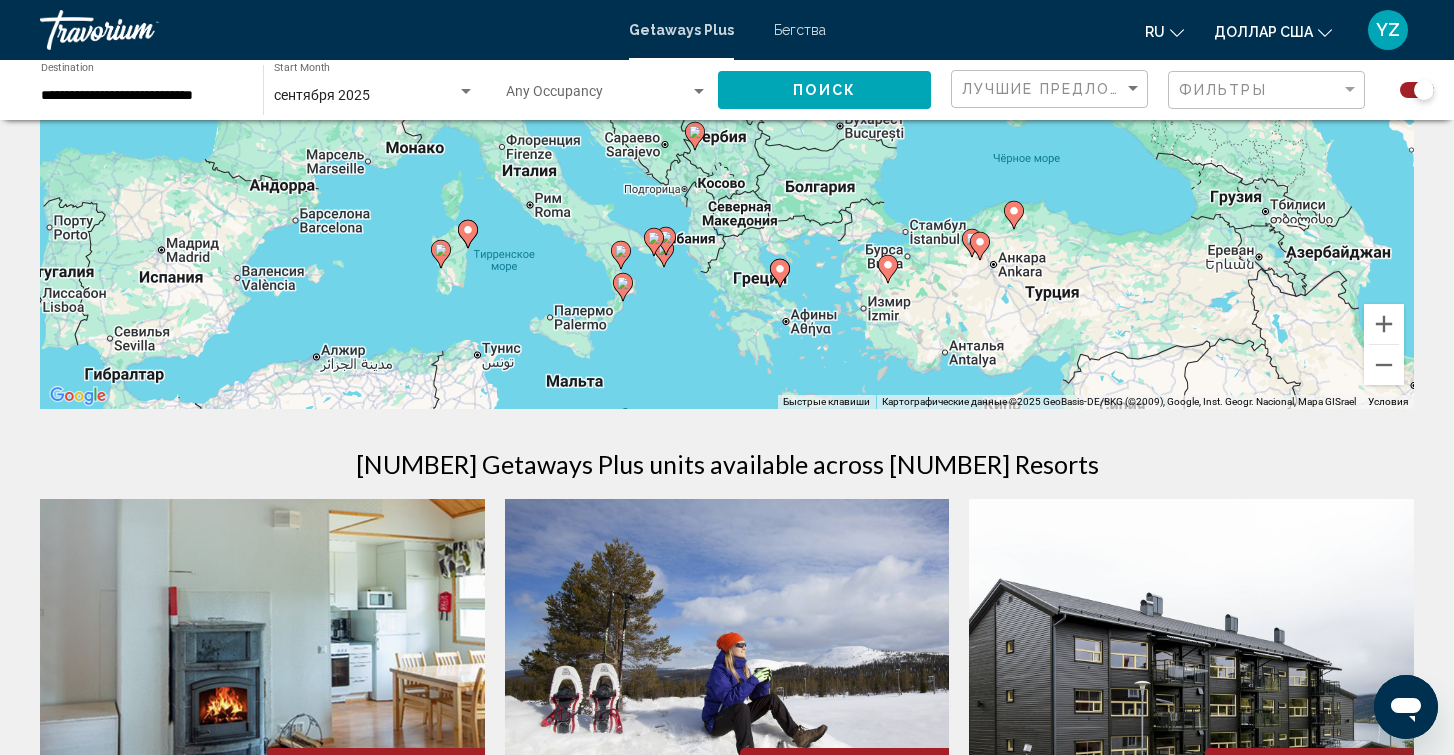 drag, startPoint x: 484, startPoint y: 158, endPoint x: 513, endPoint y: -37, distance: 197.14462 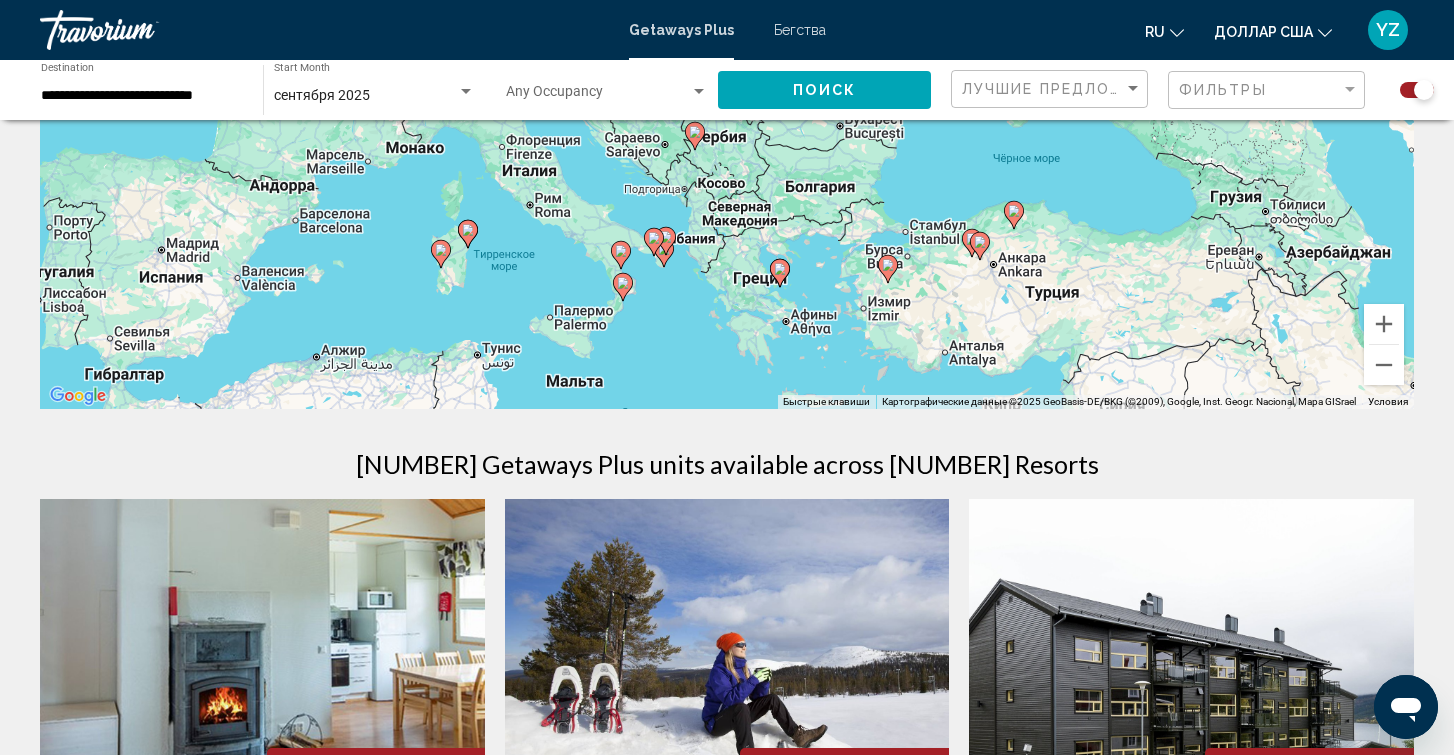 click on "**********" at bounding box center [727, 46] 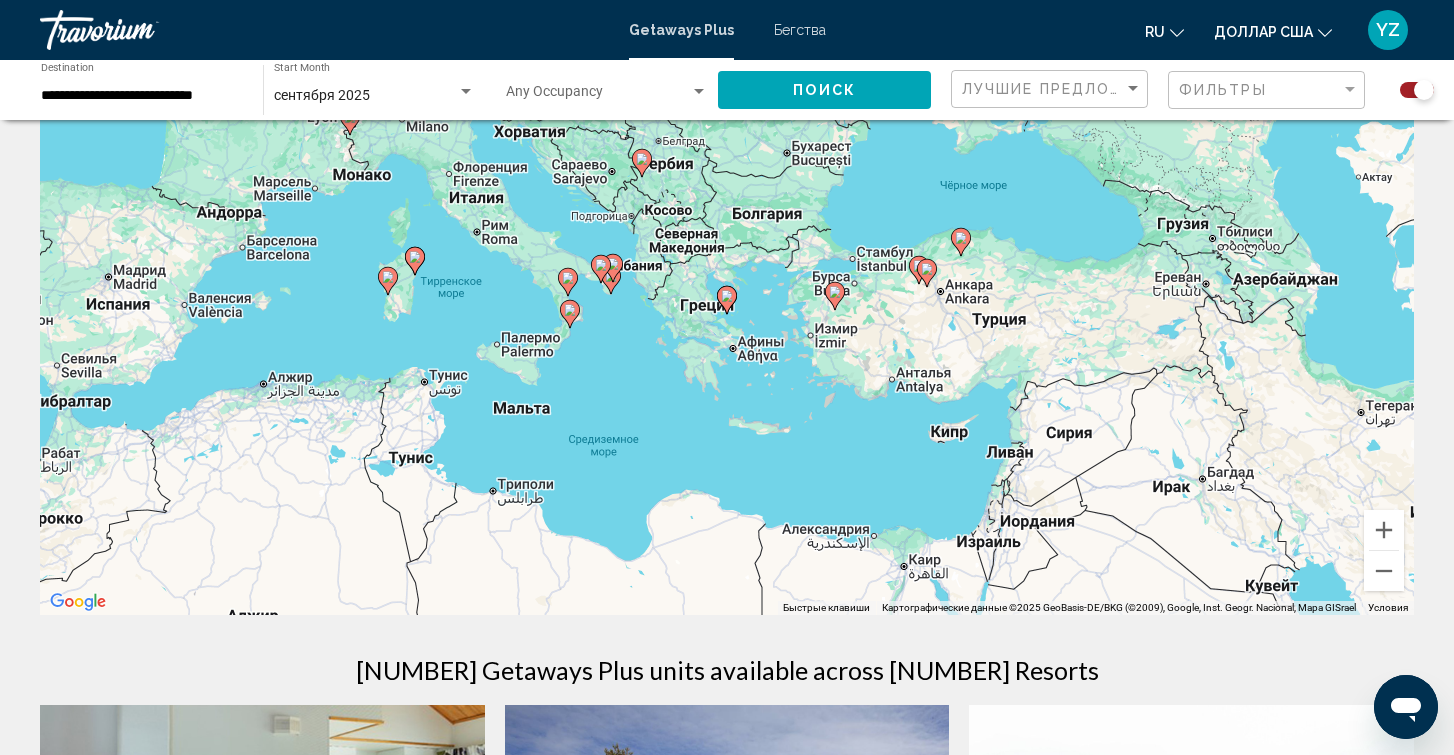 scroll, scrollTop: 123, scrollLeft: 0, axis: vertical 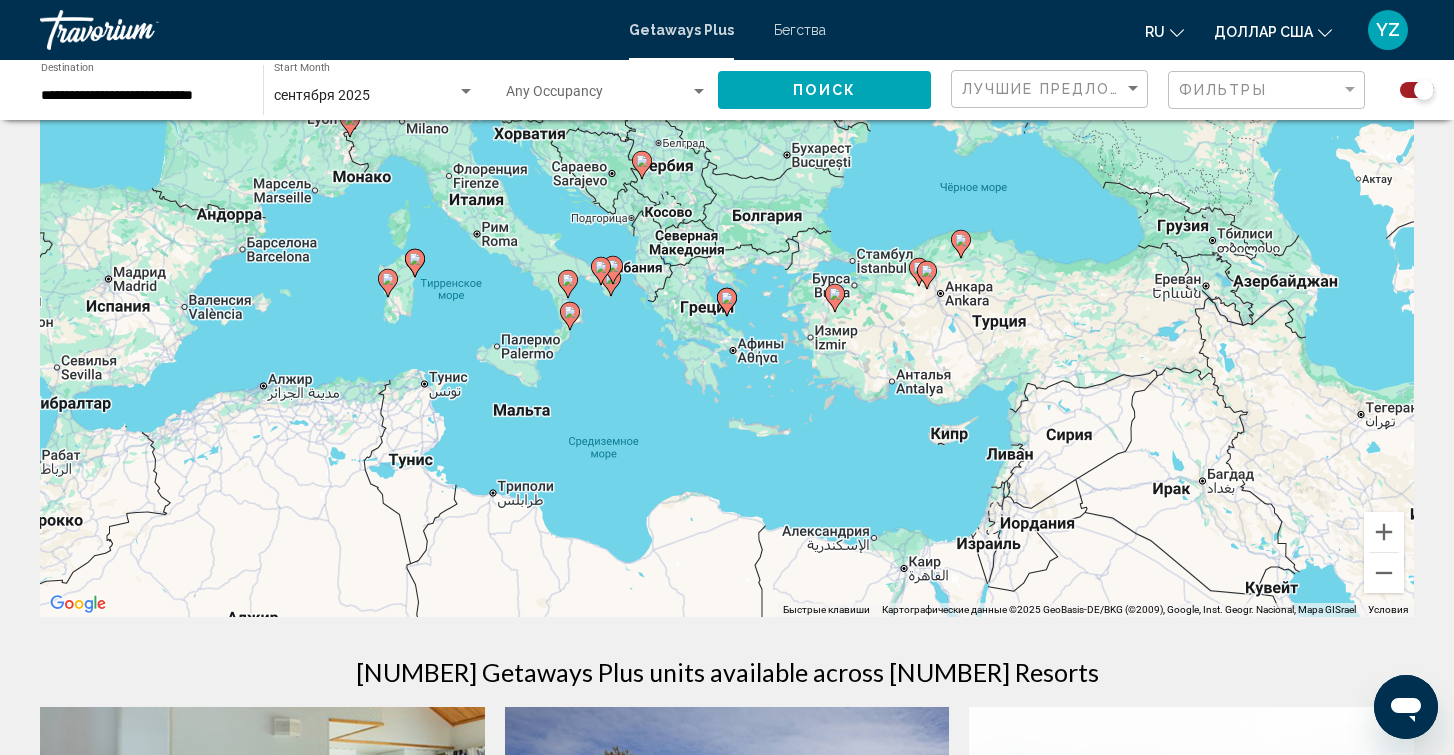 click 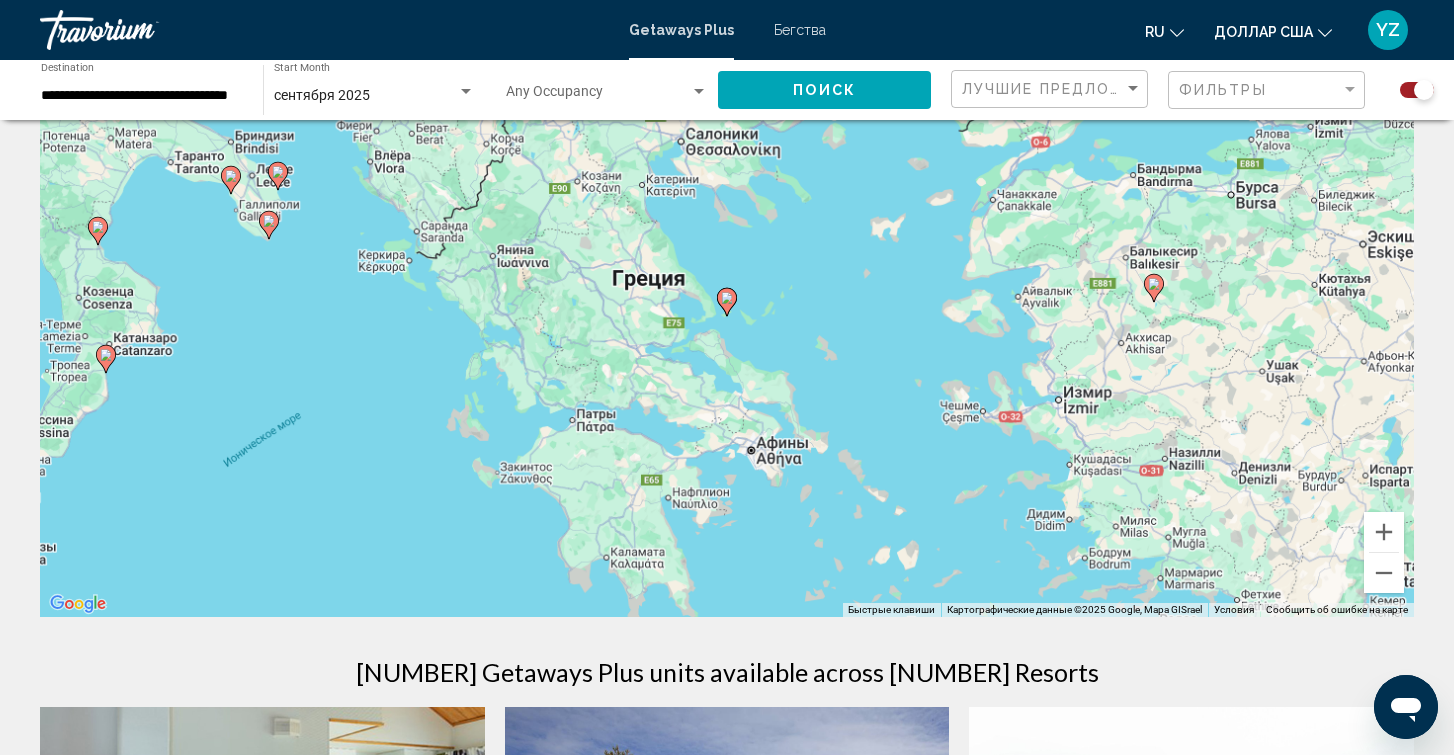 click 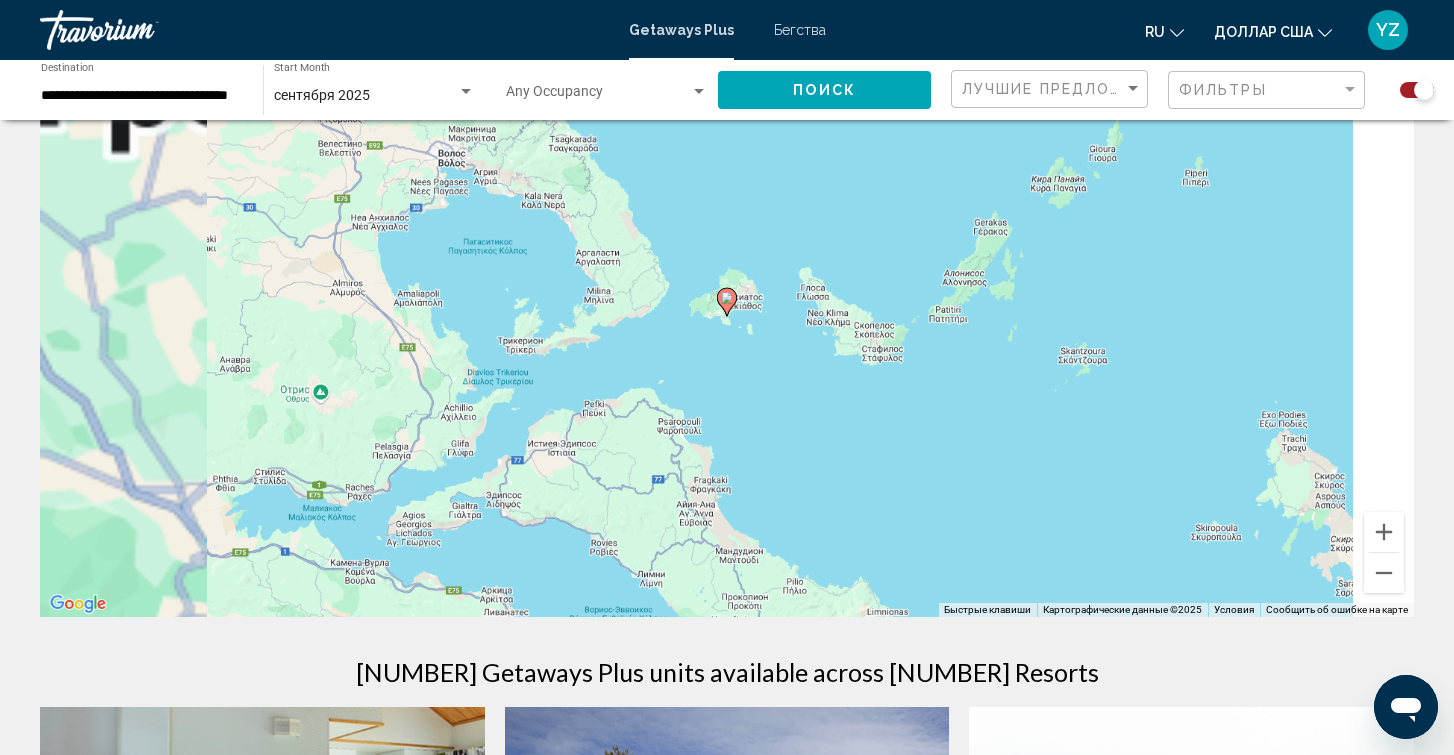 click 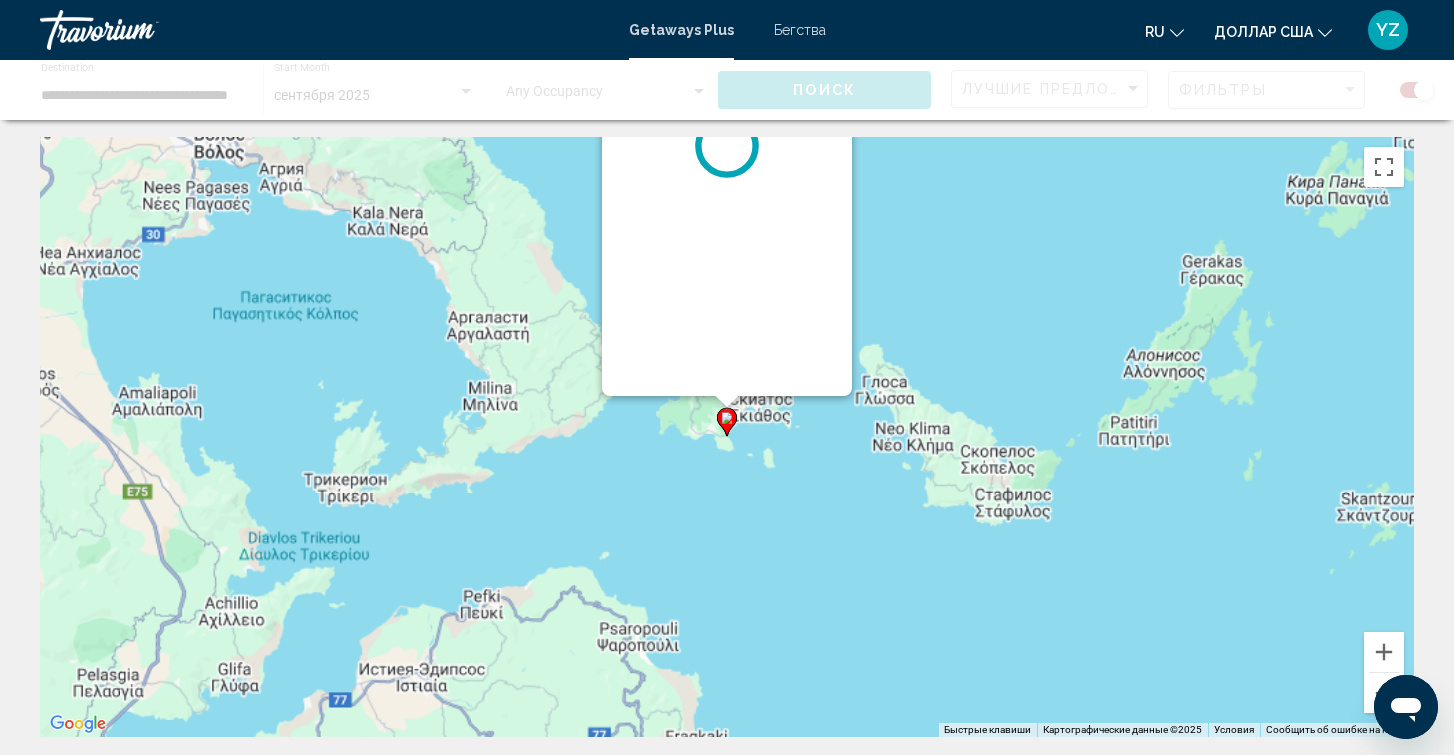 scroll, scrollTop: 0, scrollLeft: 0, axis: both 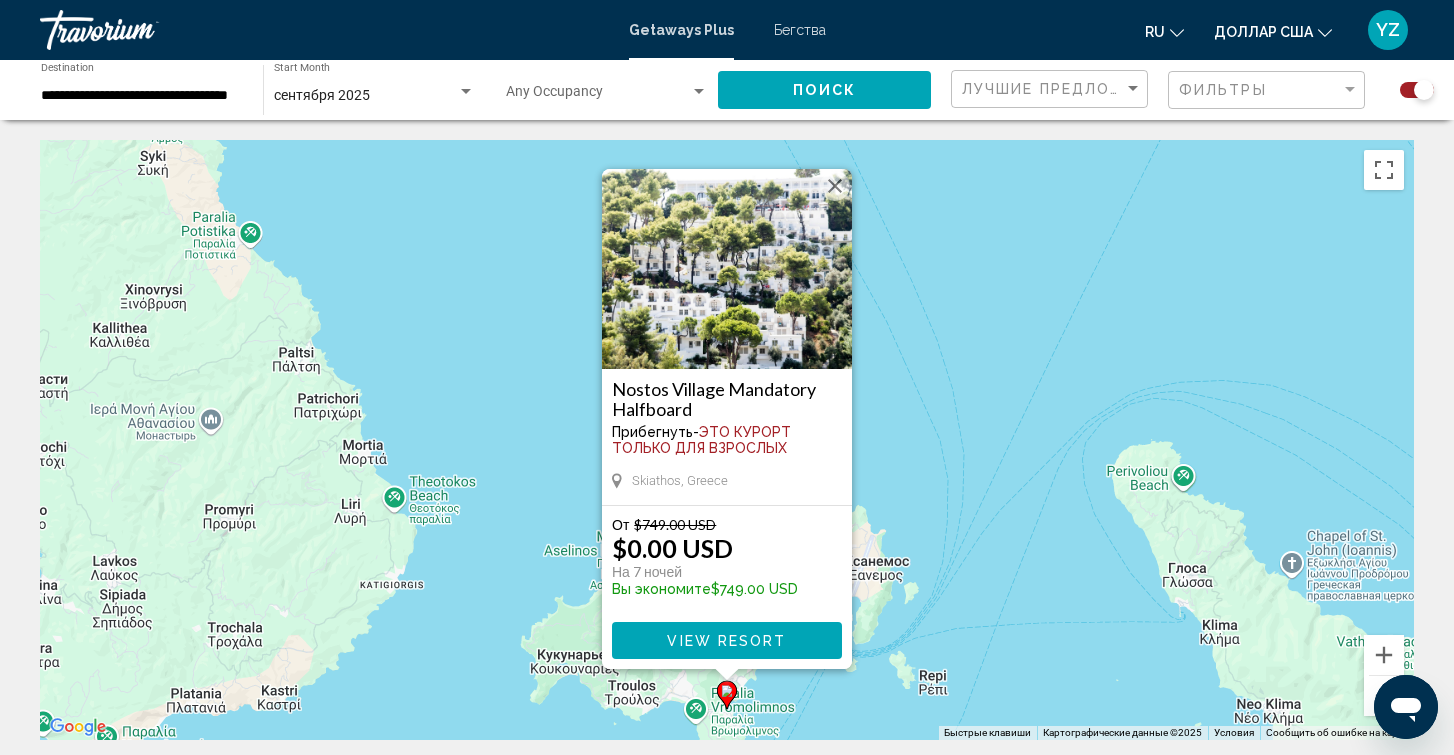 click on "Чтобы активировать перетаскивание с помощью клавиатуры, нажмите Alt + Ввод. После этого перемещайте маркер, используя клавиши со стрелками. Чтобы завершить перетаскивание, нажмите клавишу Ввод. Чтобы отменить действие, нажмите клавишу Esc.  Nostos Village Mandatory Halfboard  Прибегнуть  -  Это курорт только для взрослых
Skiathos, Greece От $749.00 USD $0.00 USD На 7 ночей Вы экономите  $749.00 USD  View Resort" at bounding box center [727, 440] 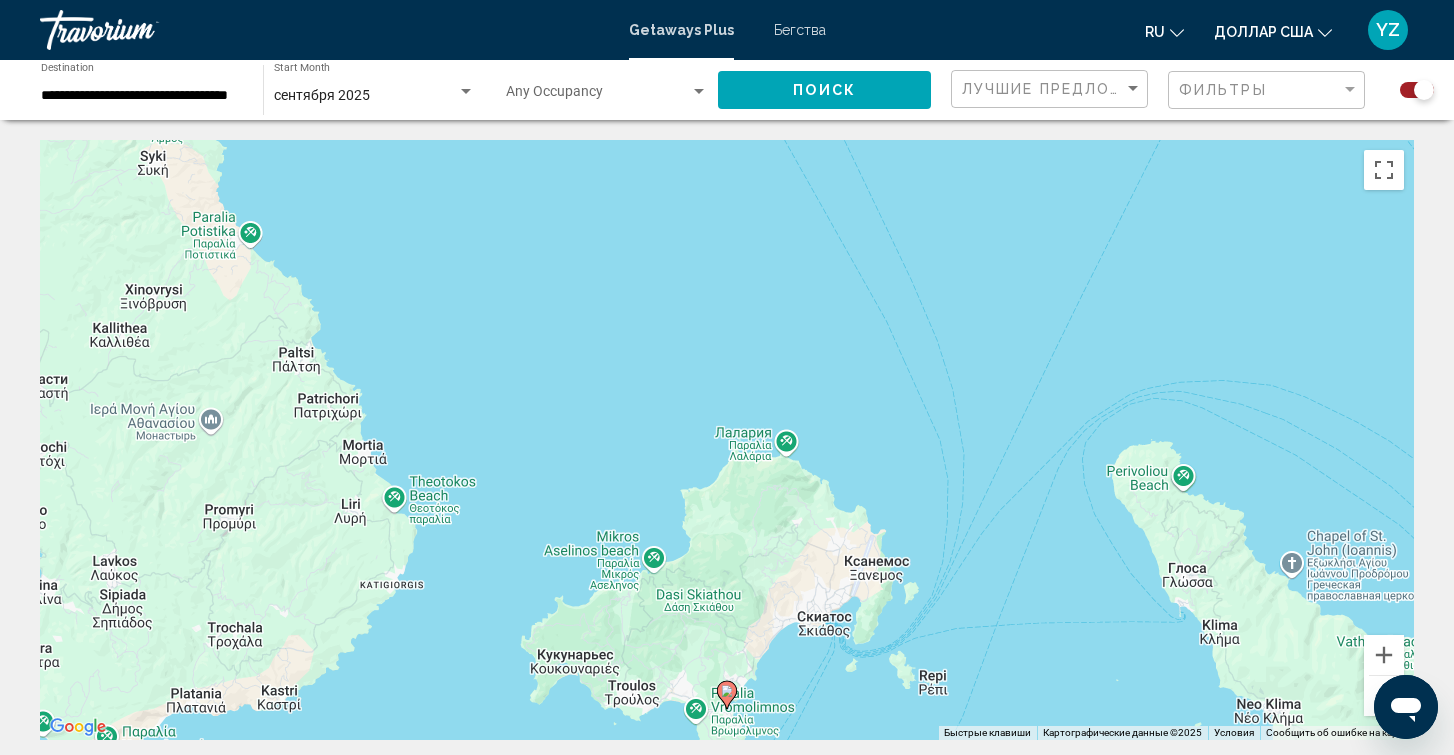 click 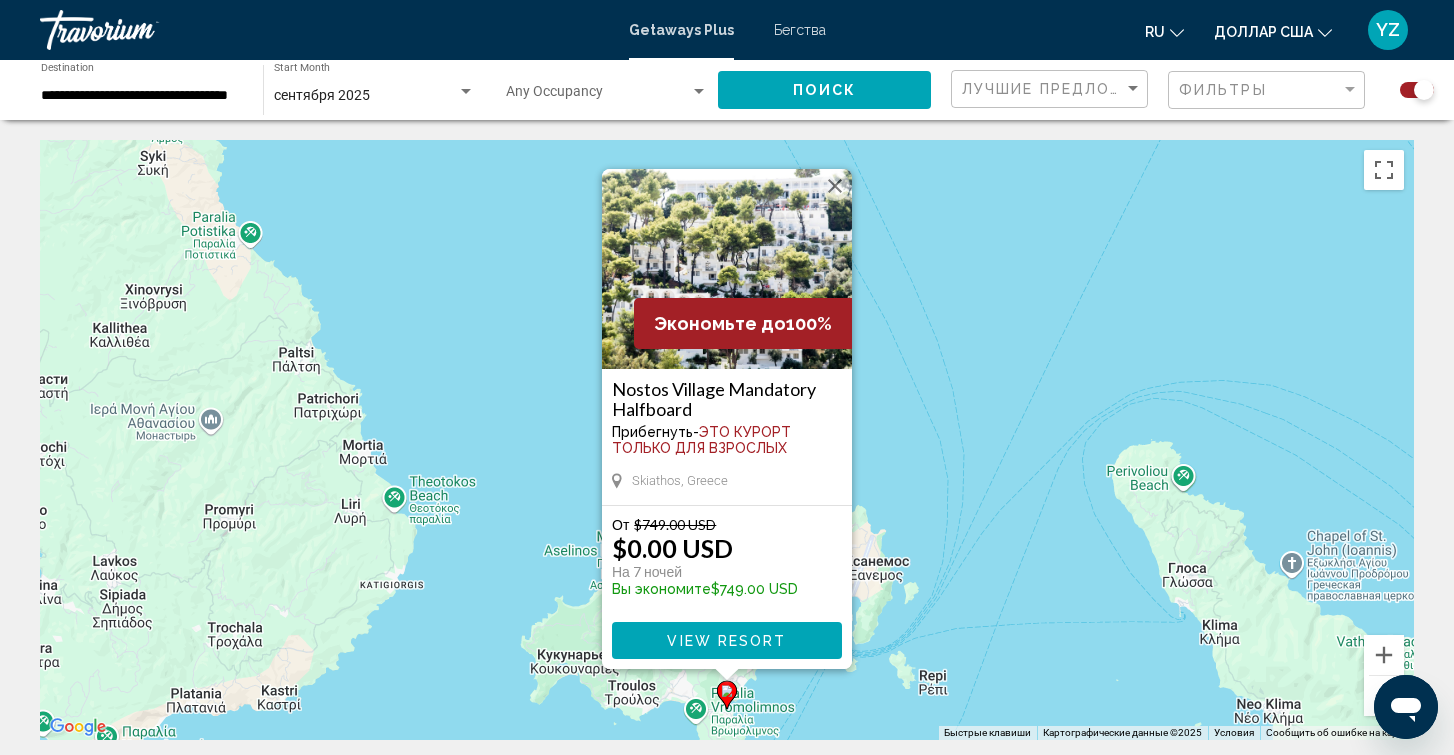 click on "View Resort" at bounding box center (726, 641) 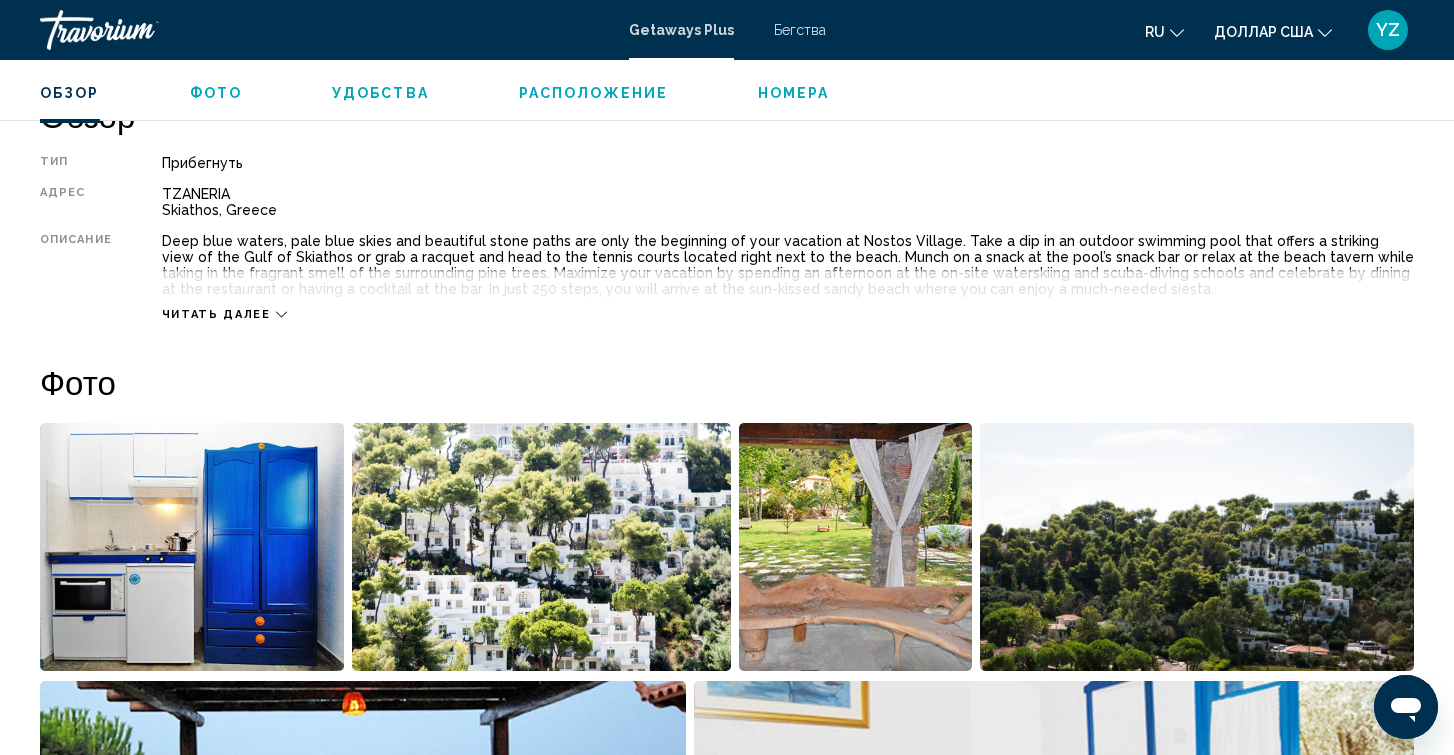 scroll, scrollTop: 664, scrollLeft: 0, axis: vertical 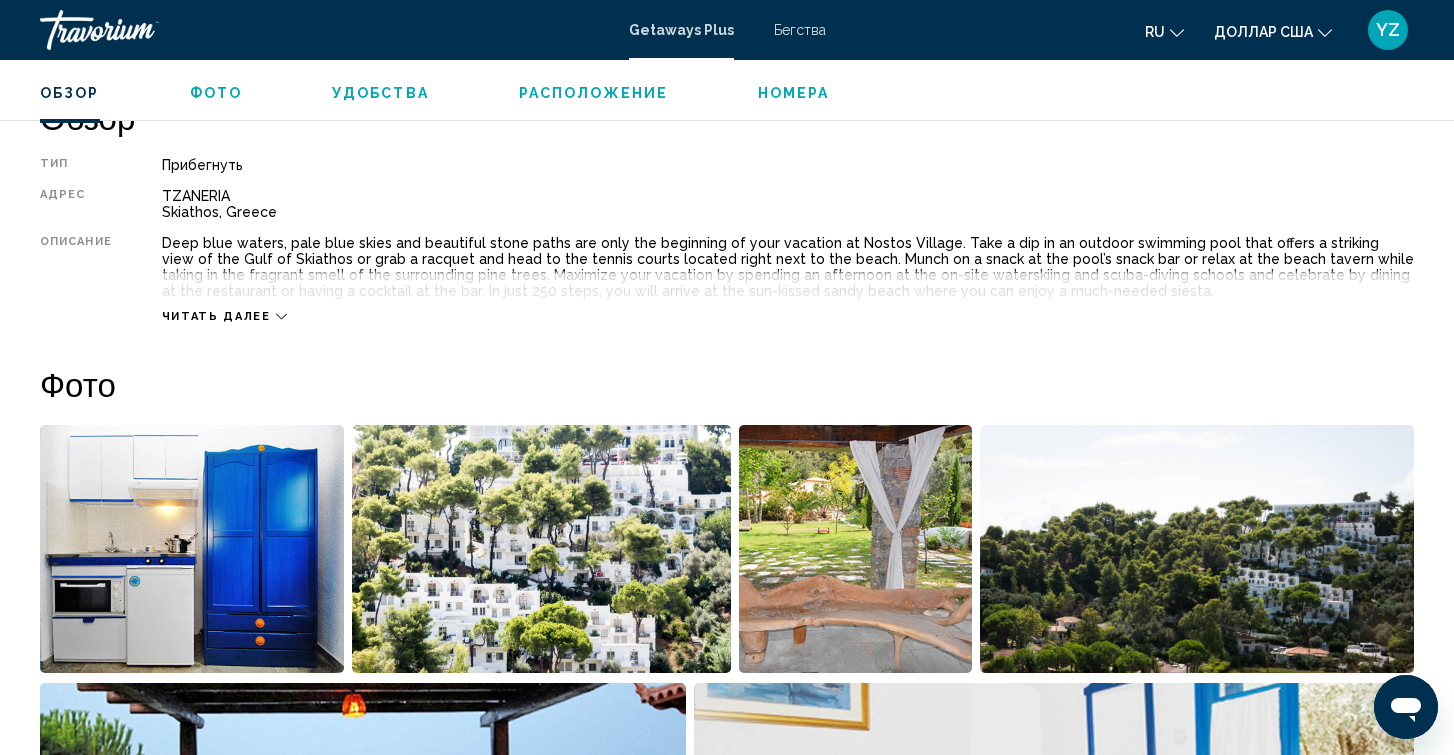click 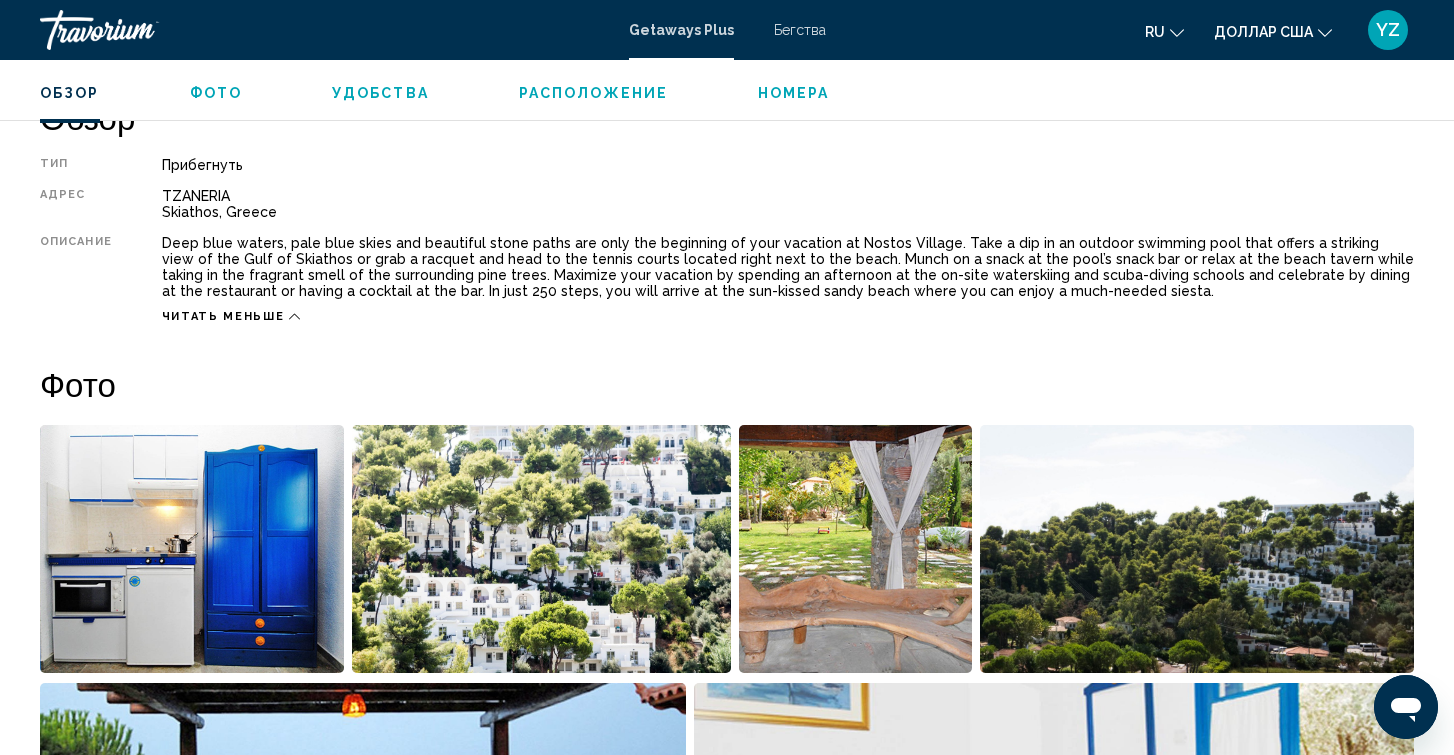 click on "ru
English Español Français Italiano Português русский доллар США
USD ($) MXN (Mex$) CAD (Can$) GBP (£) EUR (€) AUD (A$) NZD (NZ$) CNY (CN¥)" 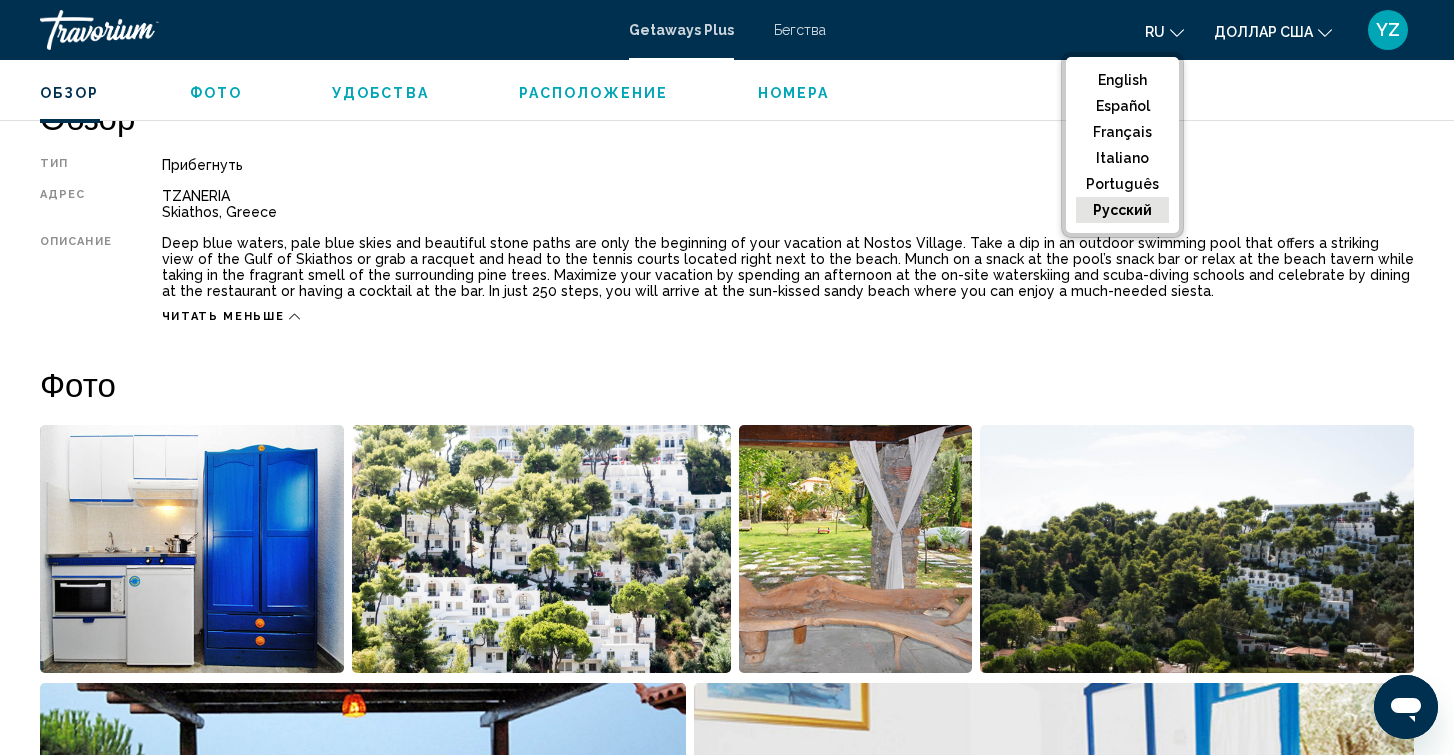 click on "русский" 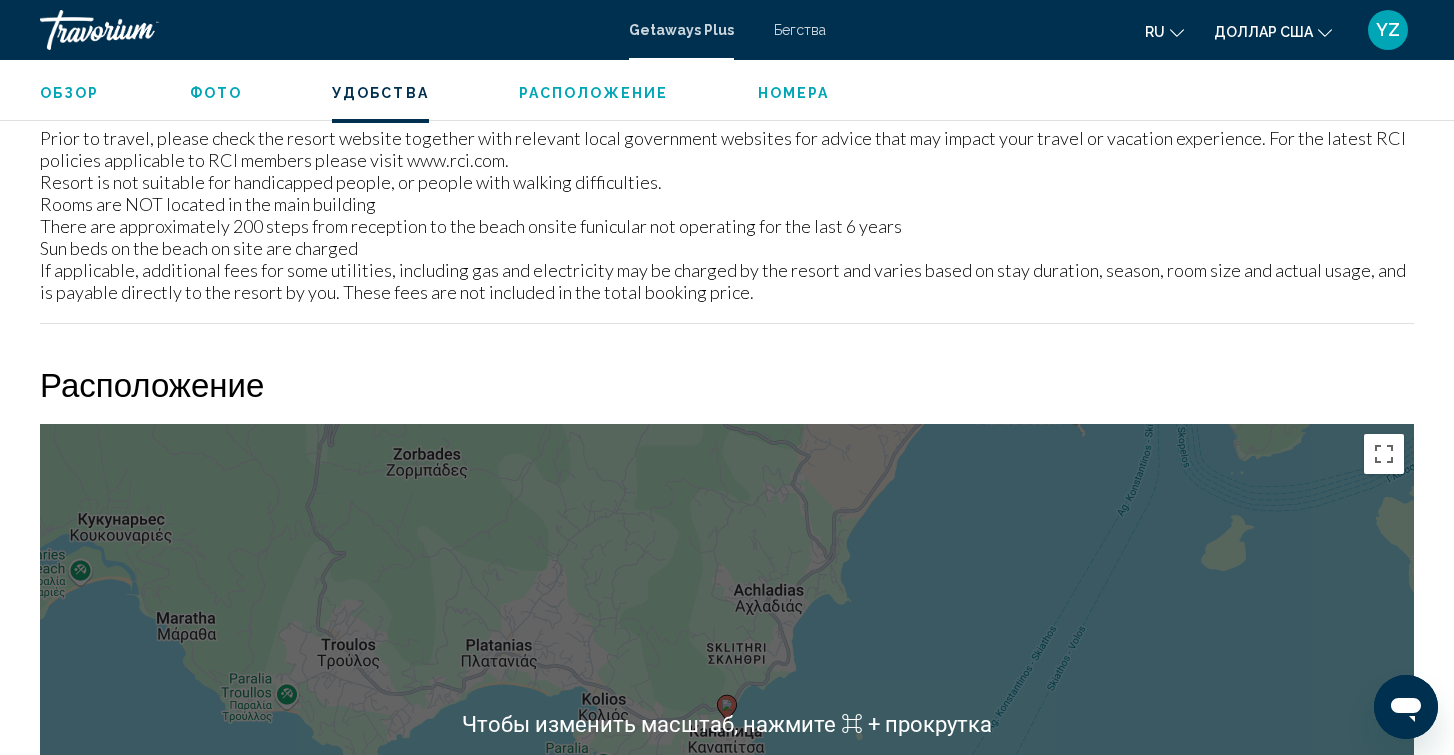 scroll, scrollTop: 2355, scrollLeft: 0, axis: vertical 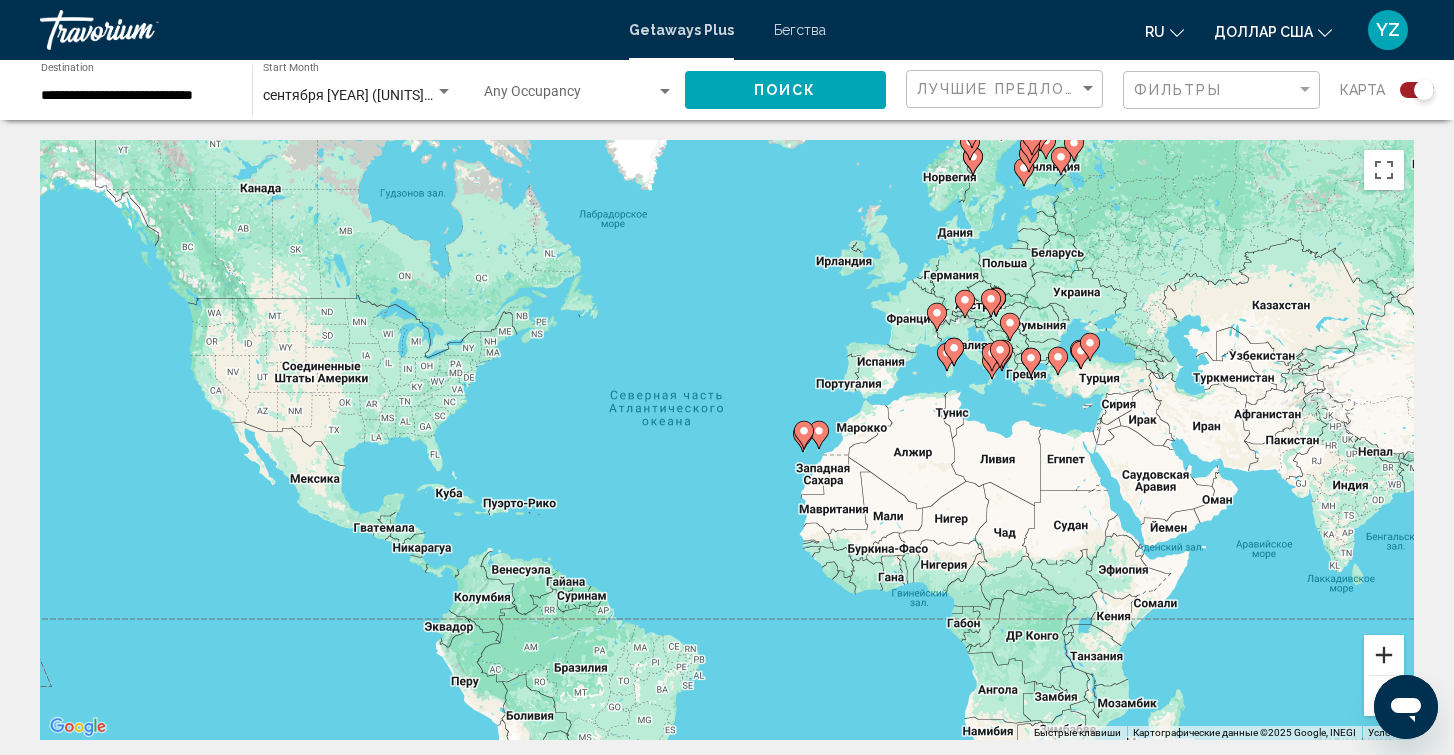 click at bounding box center [1384, 655] 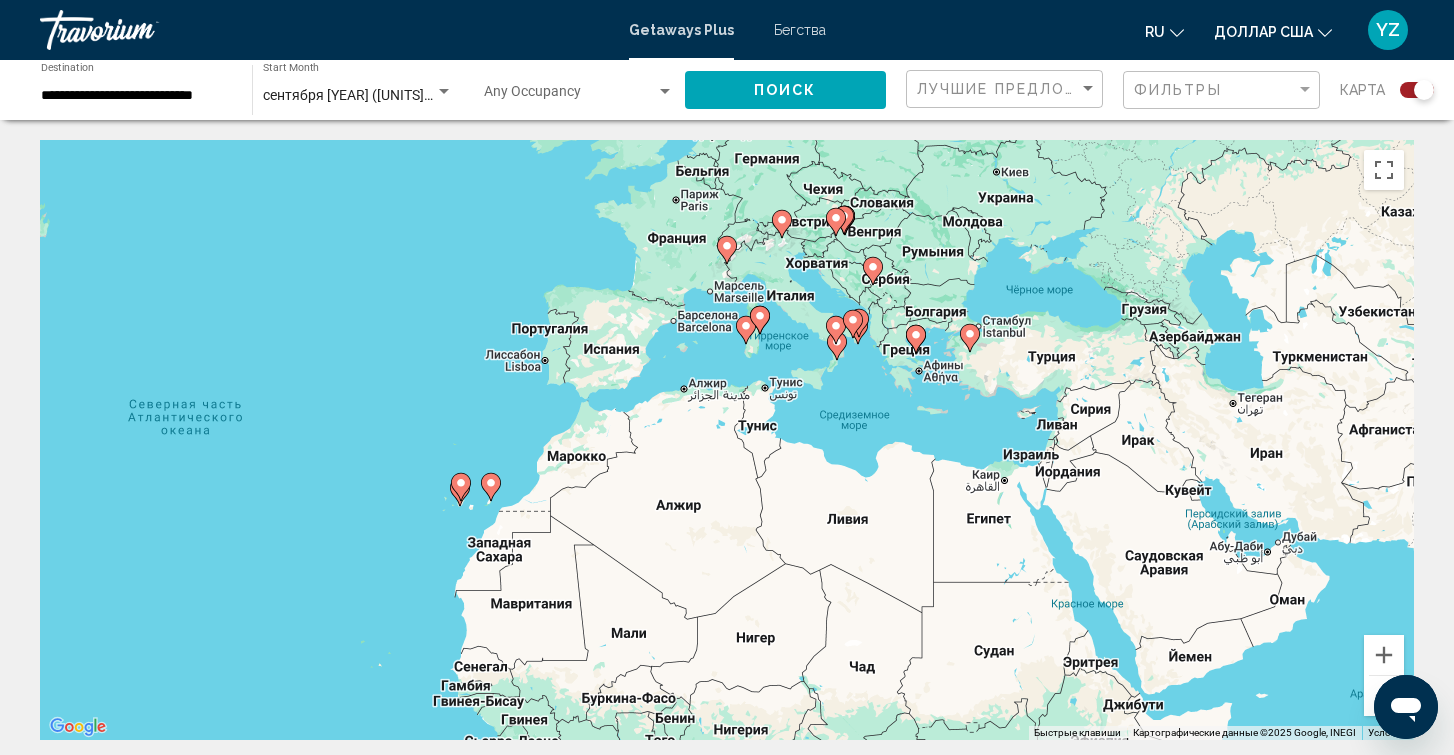drag, startPoint x: 1075, startPoint y: 370, endPoint x: 651, endPoint y: 412, distance: 426.0751 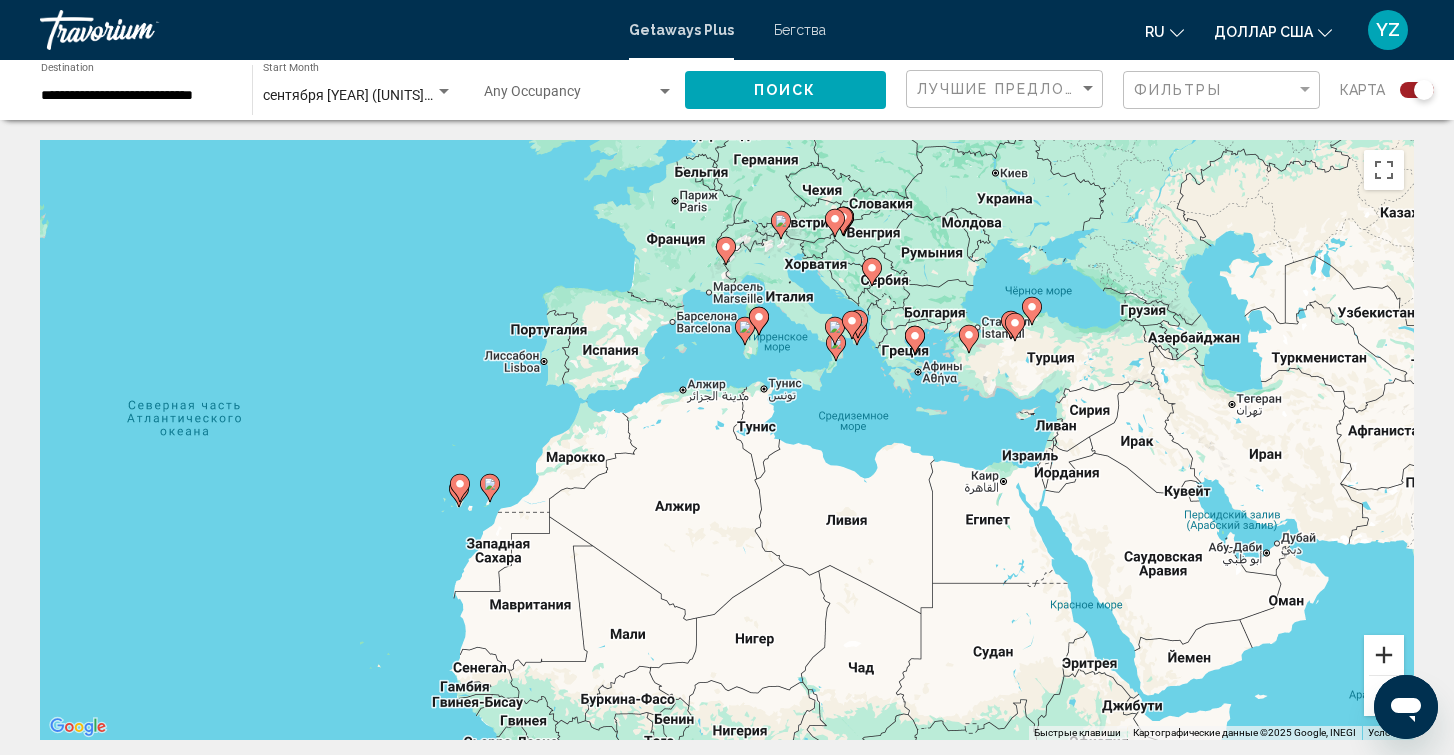 click at bounding box center [1384, 655] 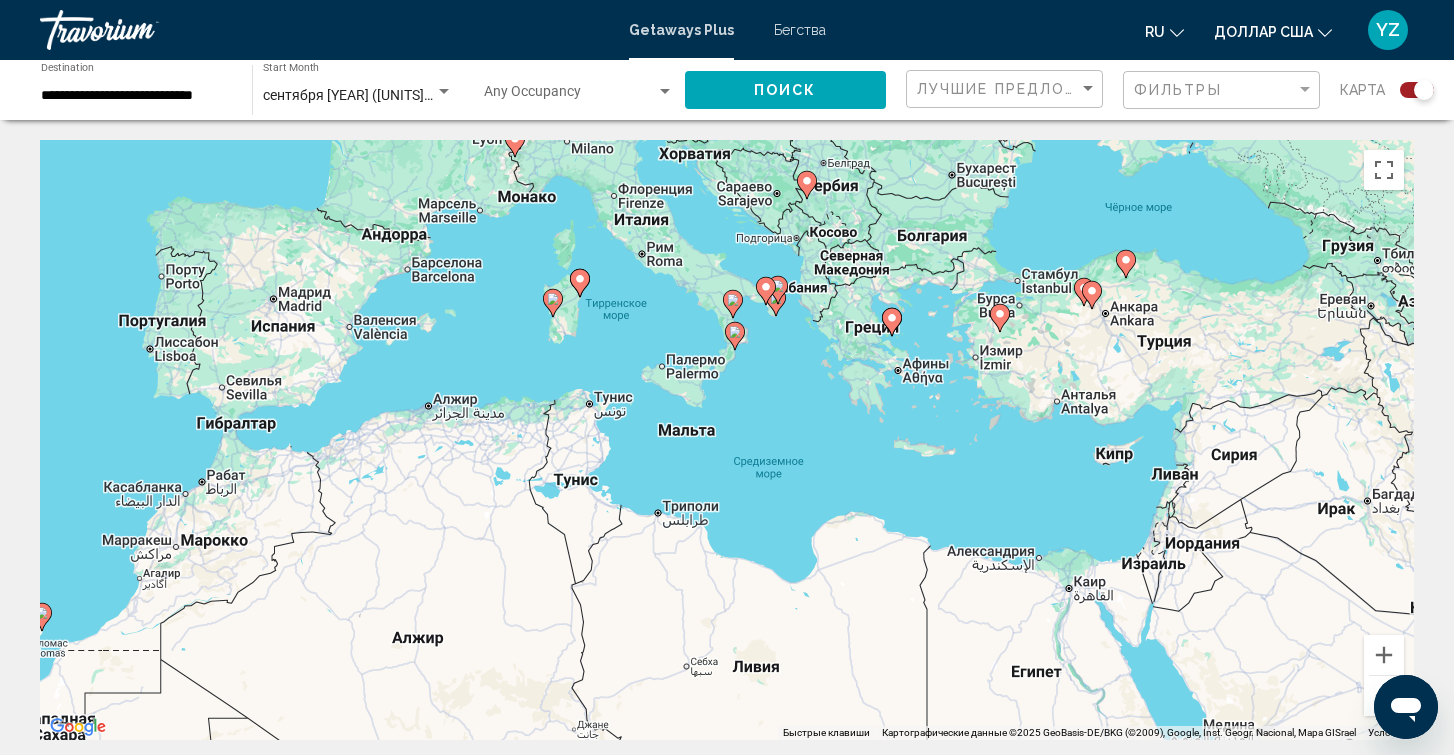 drag, startPoint x: 995, startPoint y: 391, endPoint x: 779, endPoint y: 458, distance: 226.1526 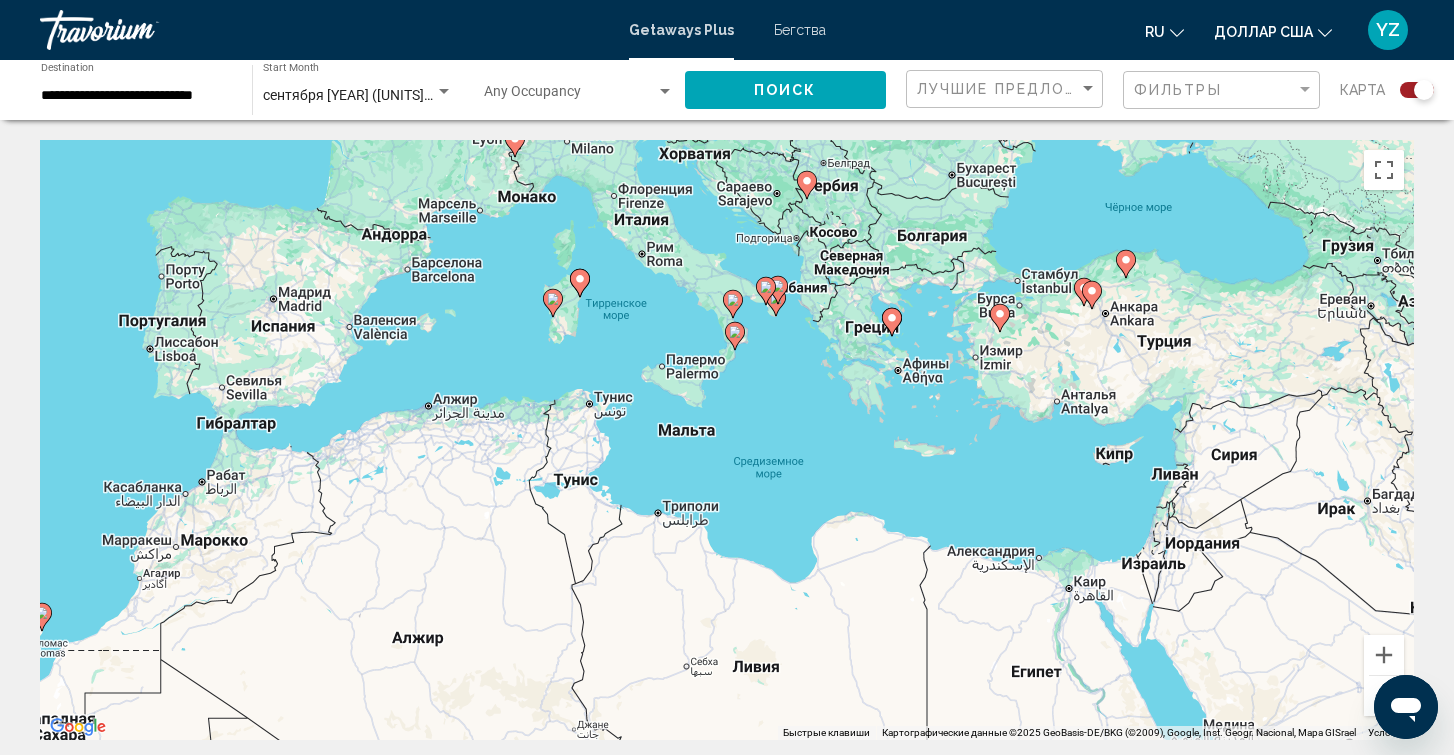 click on "Чтобы активировать перетаскивание с помощью клавиатуры, нажмите Alt + Ввод. После этого перемещайте маркер, используя клавиши со стрелками. Чтобы завершить перетаскивание, нажмите клавишу Ввод. Чтобы отменить действие, нажмите клавишу Esc." at bounding box center (727, 440) 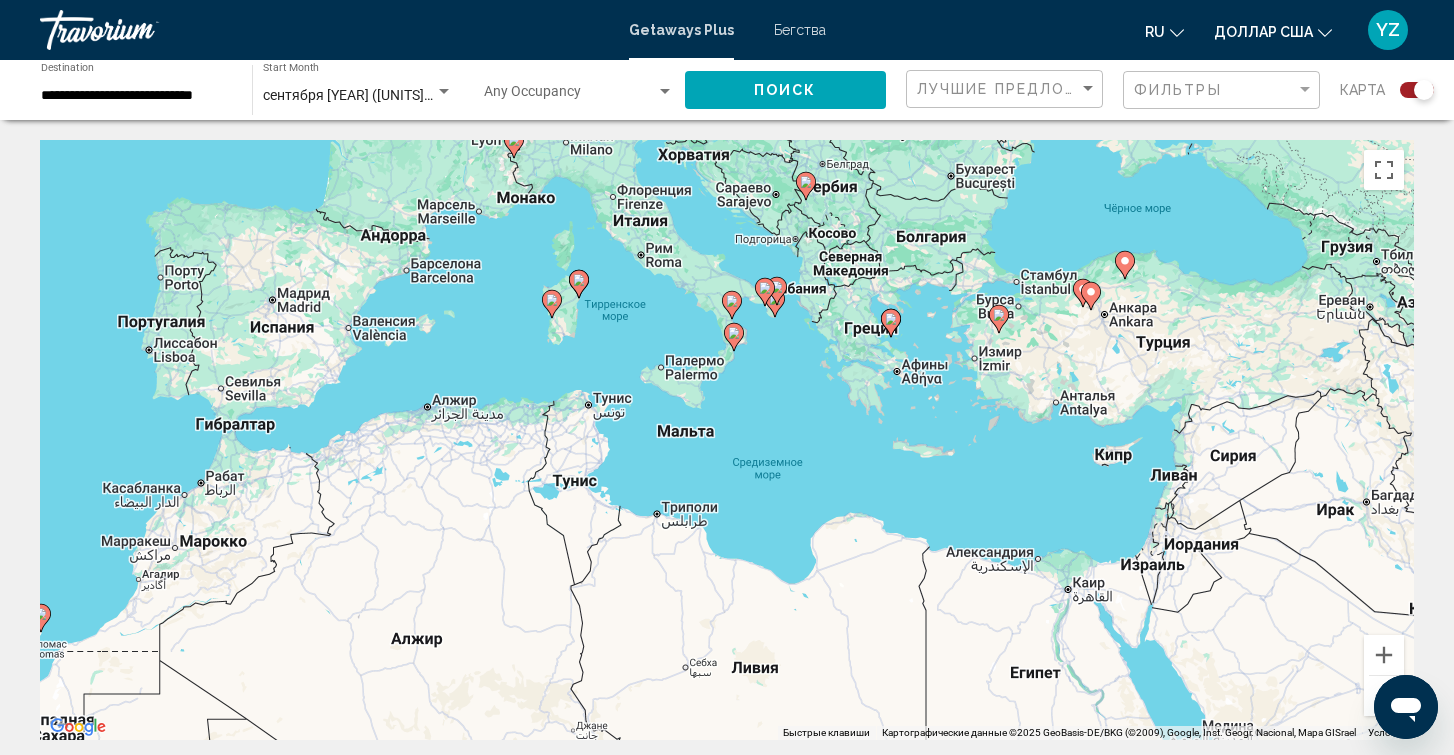click 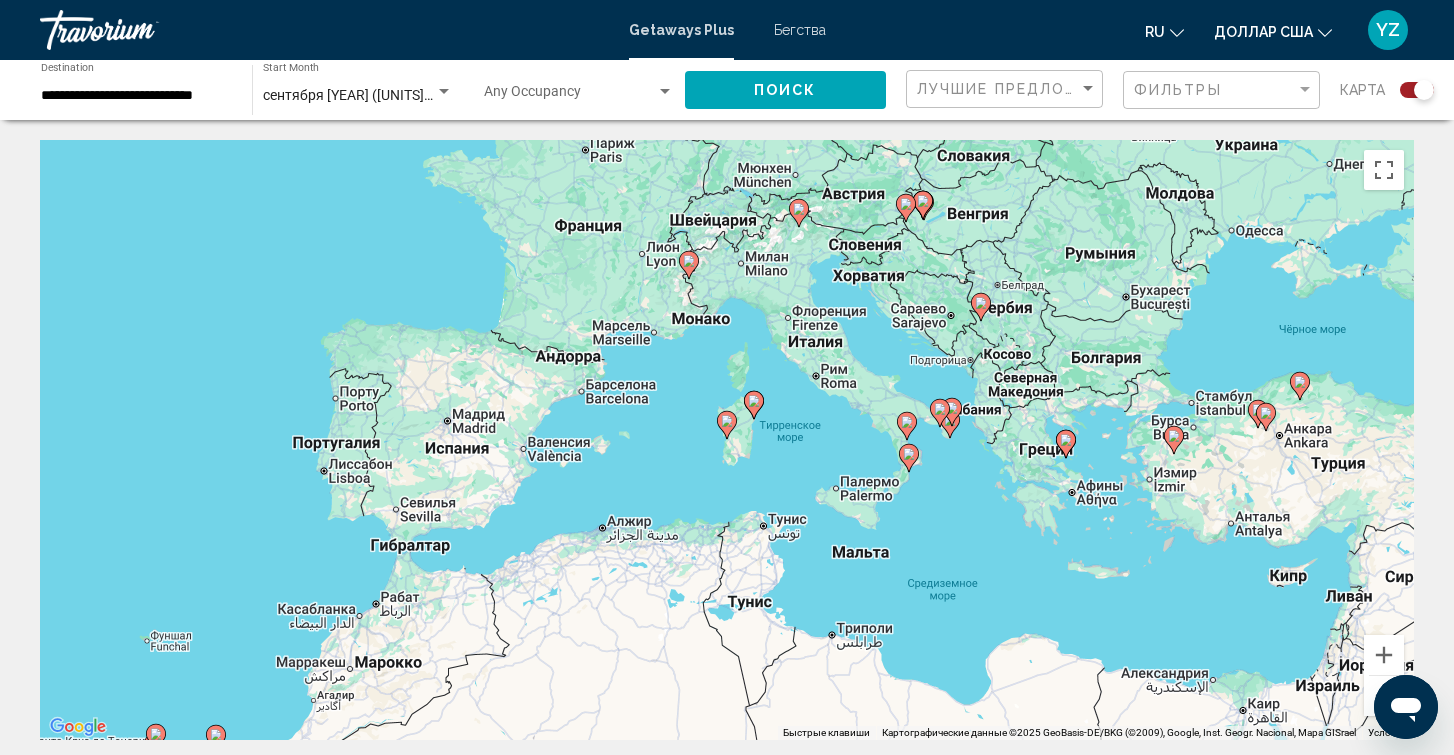 click at bounding box center (727, 425) 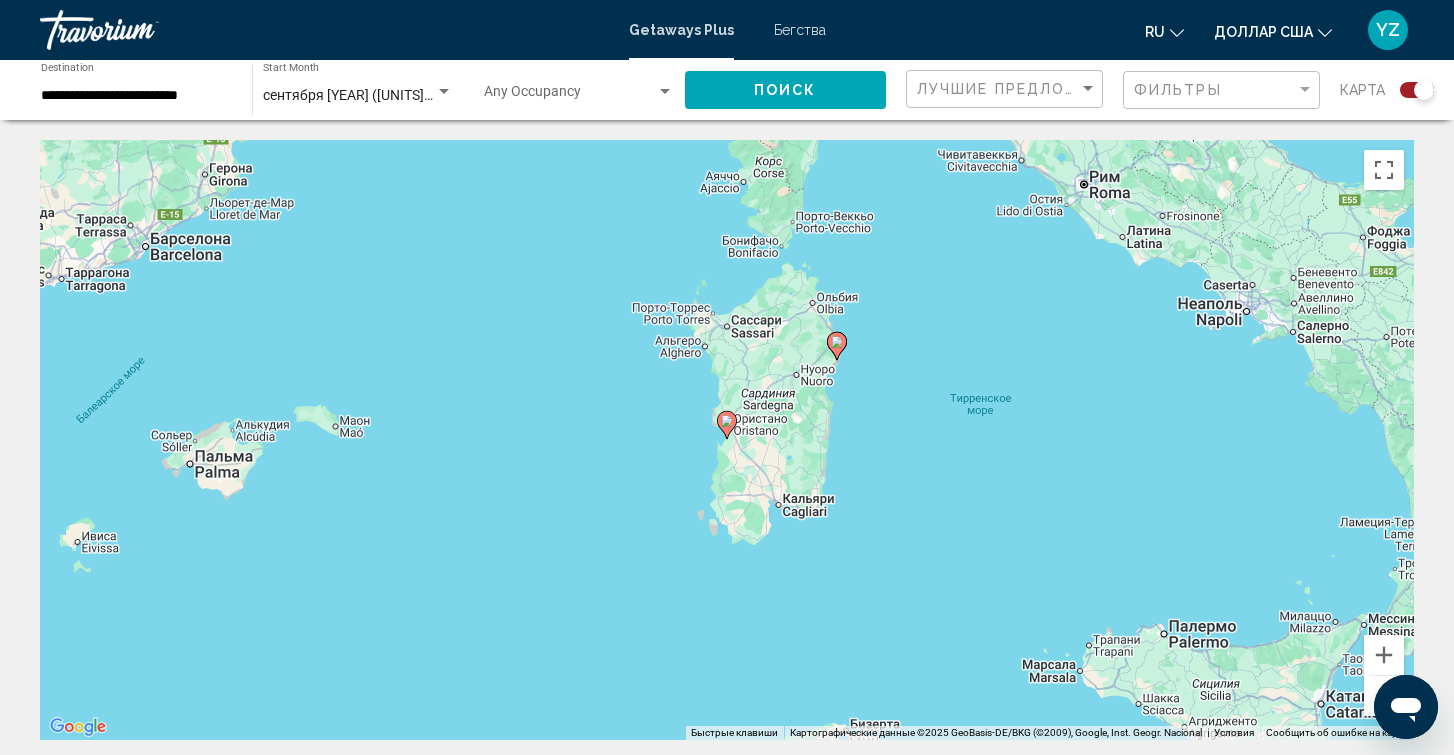 click at bounding box center (727, 425) 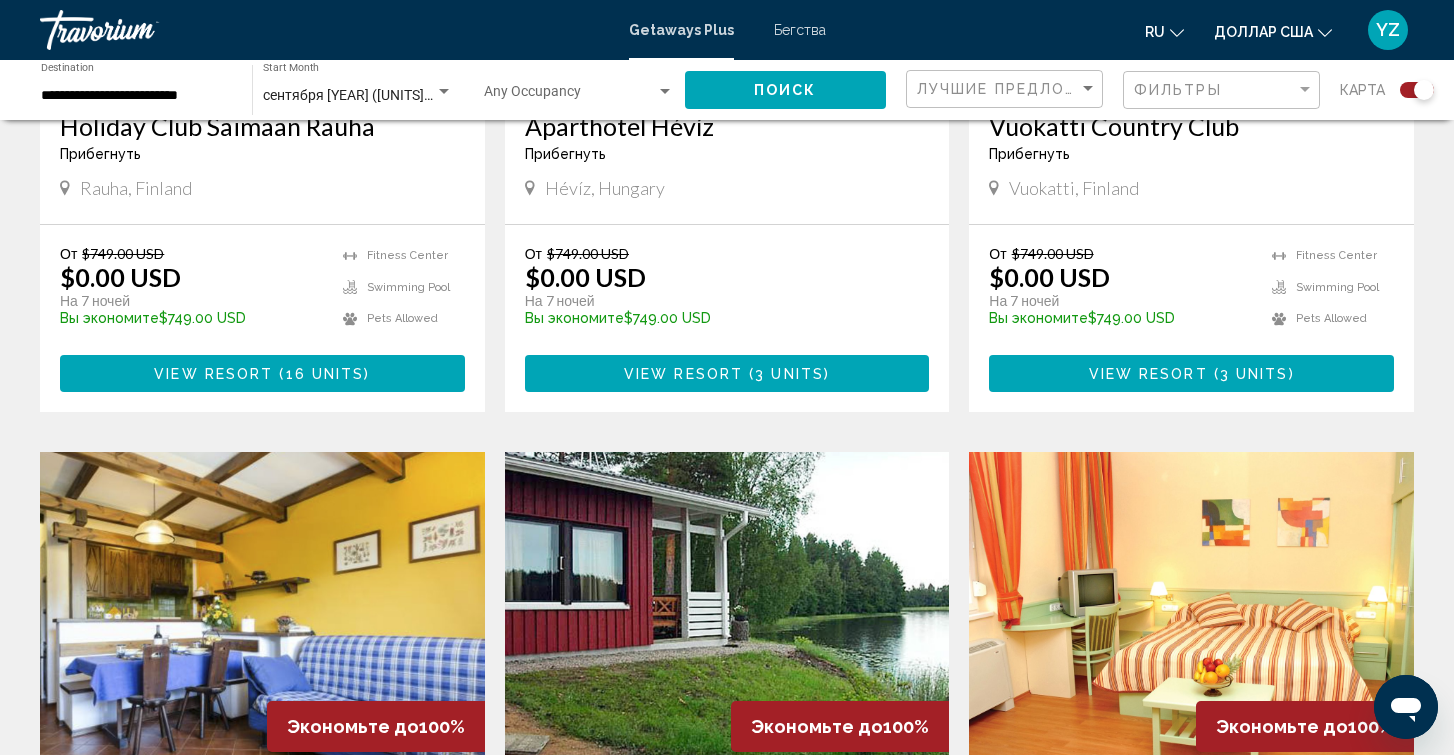 scroll, scrollTop: 2548, scrollLeft: 0, axis: vertical 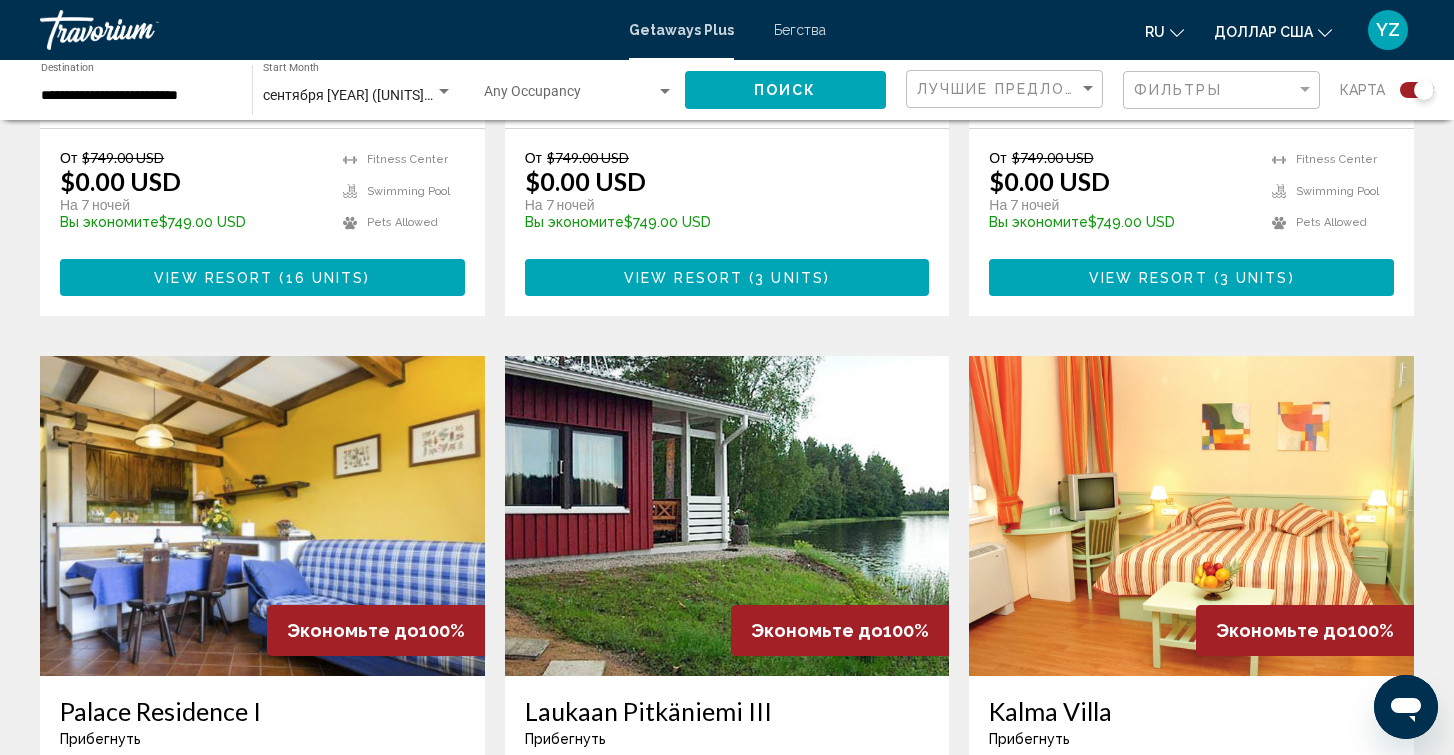 drag, startPoint x: 780, startPoint y: 426, endPoint x: 203, endPoint y: 645, distance: 617.16284 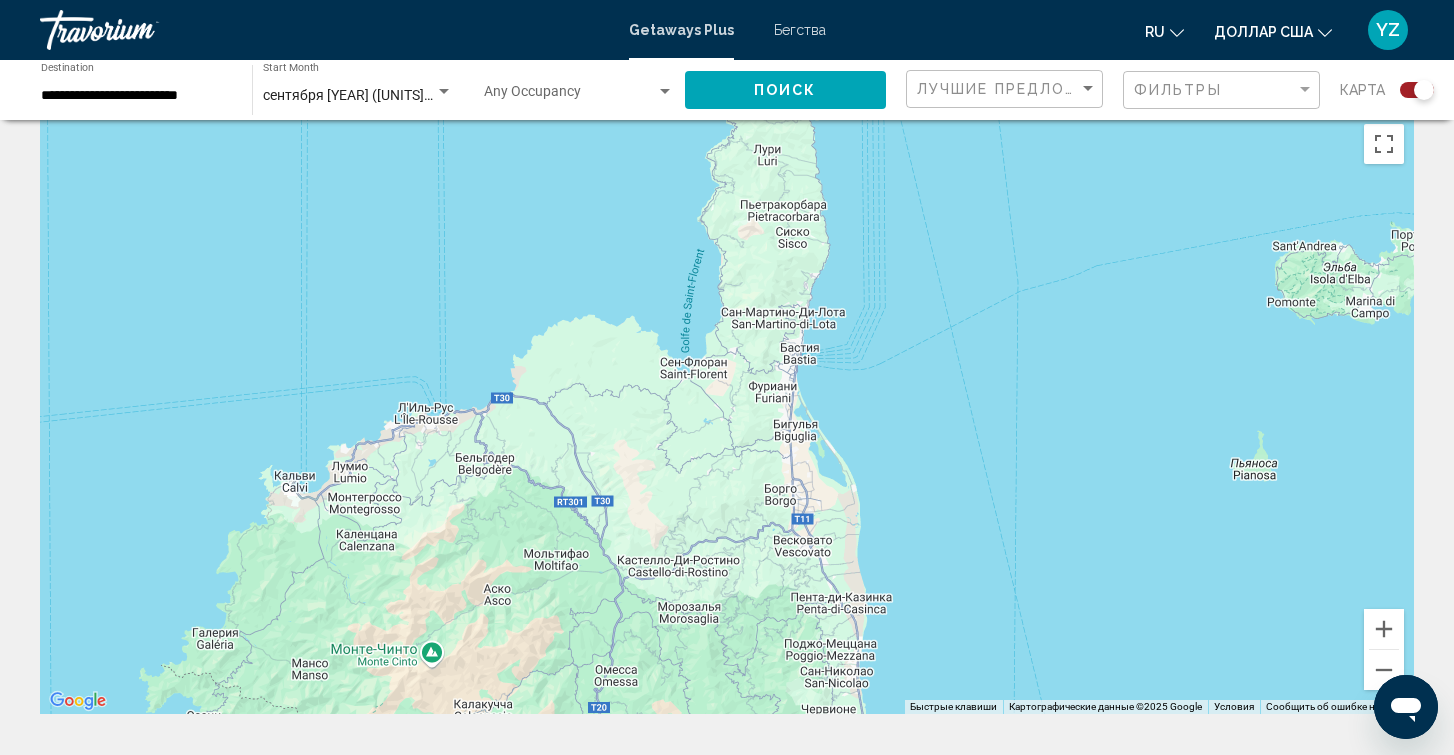 scroll, scrollTop: 33, scrollLeft: 0, axis: vertical 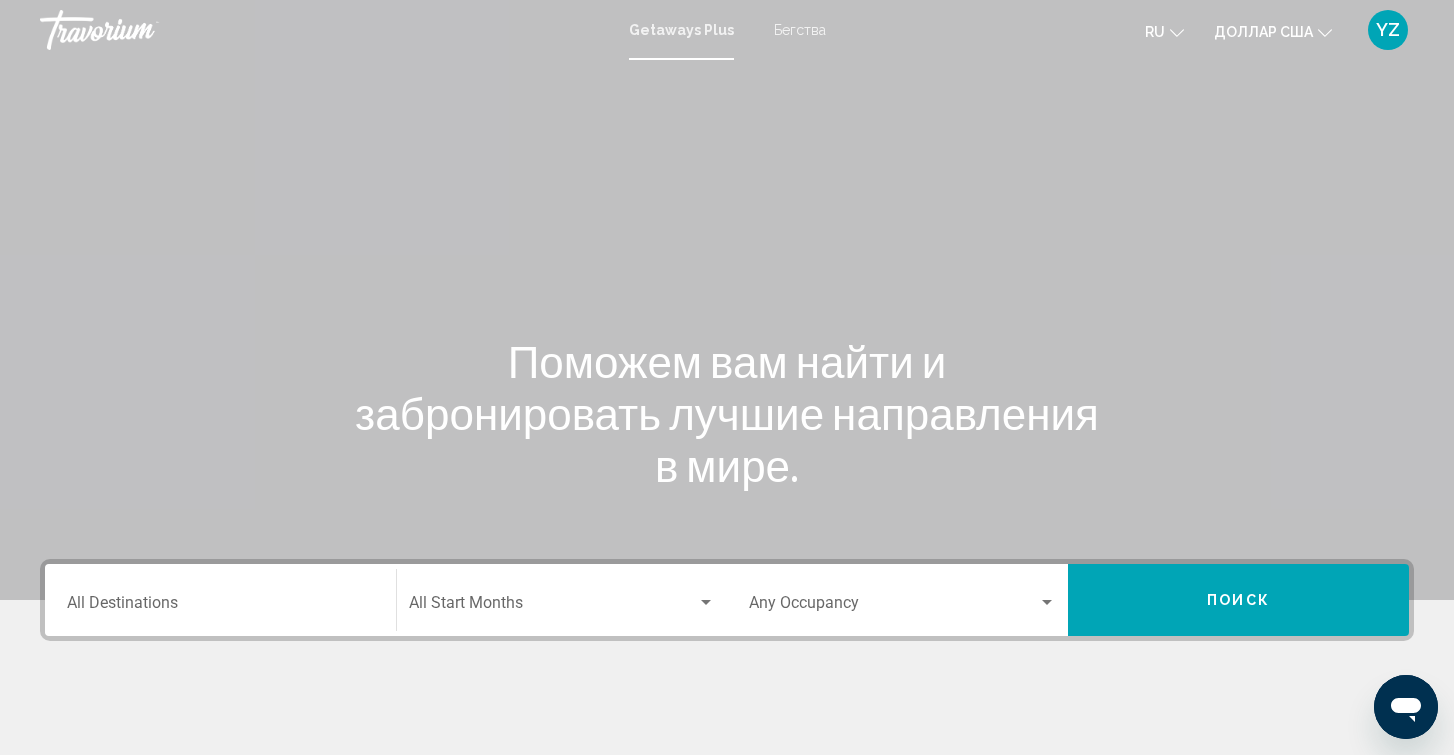click on "Destination All Destinations" at bounding box center [220, 607] 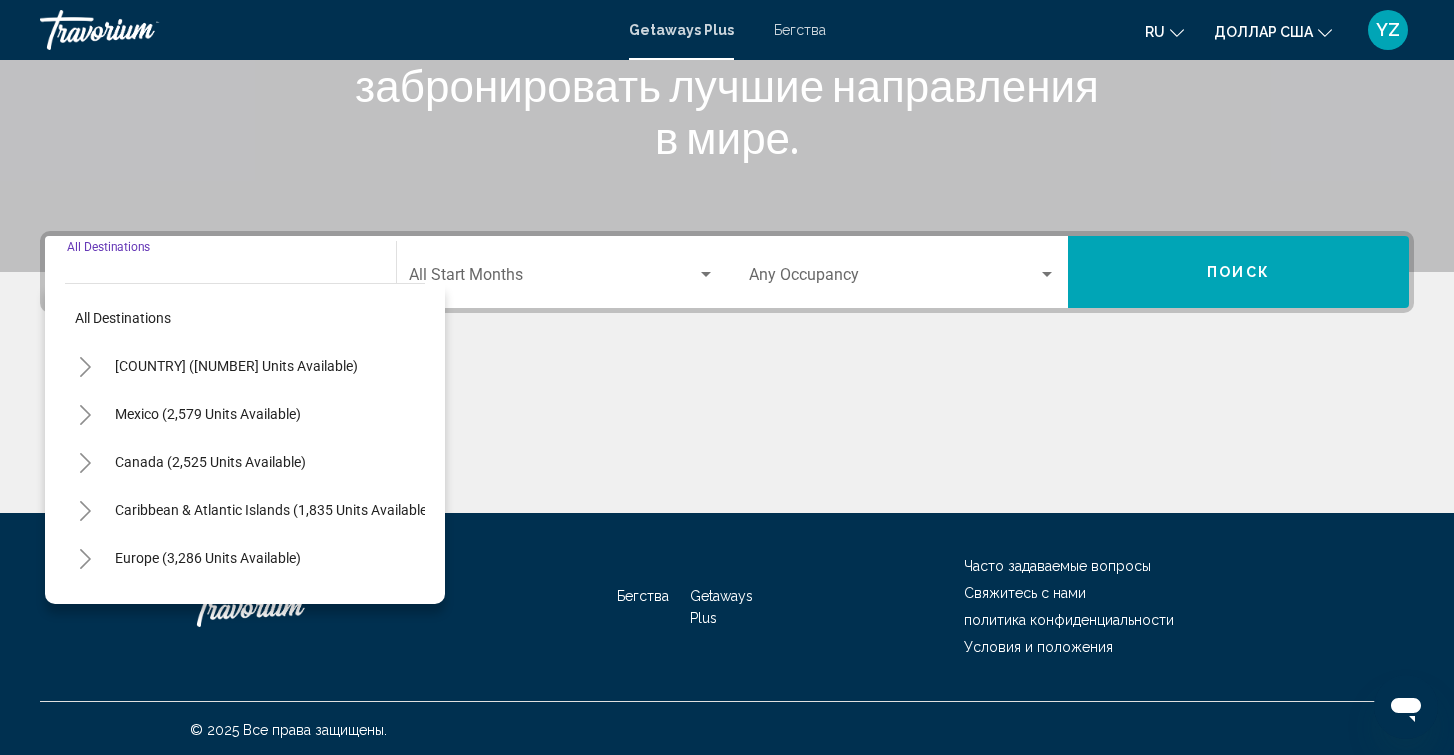 scroll, scrollTop: 331, scrollLeft: 0, axis: vertical 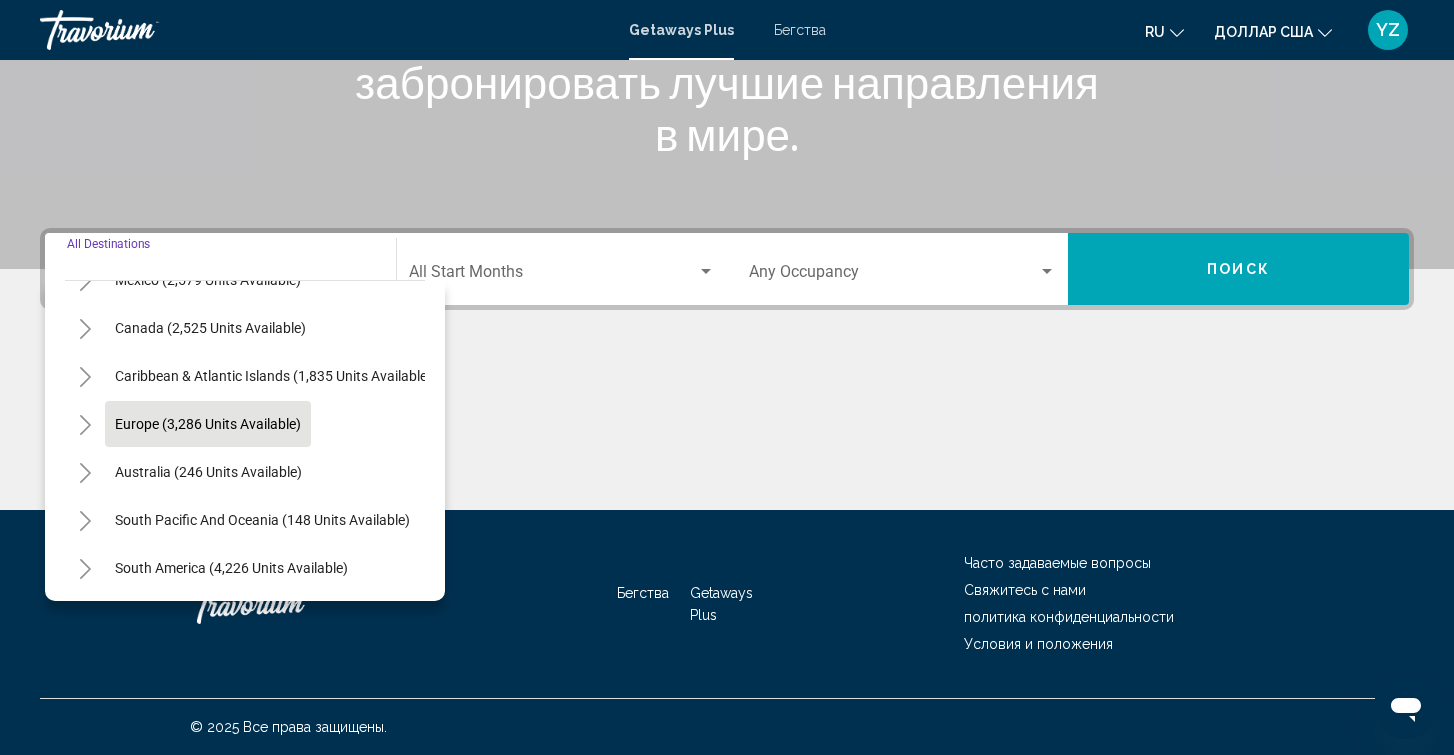 click on "Europe (3,286 units available)" at bounding box center [208, 472] 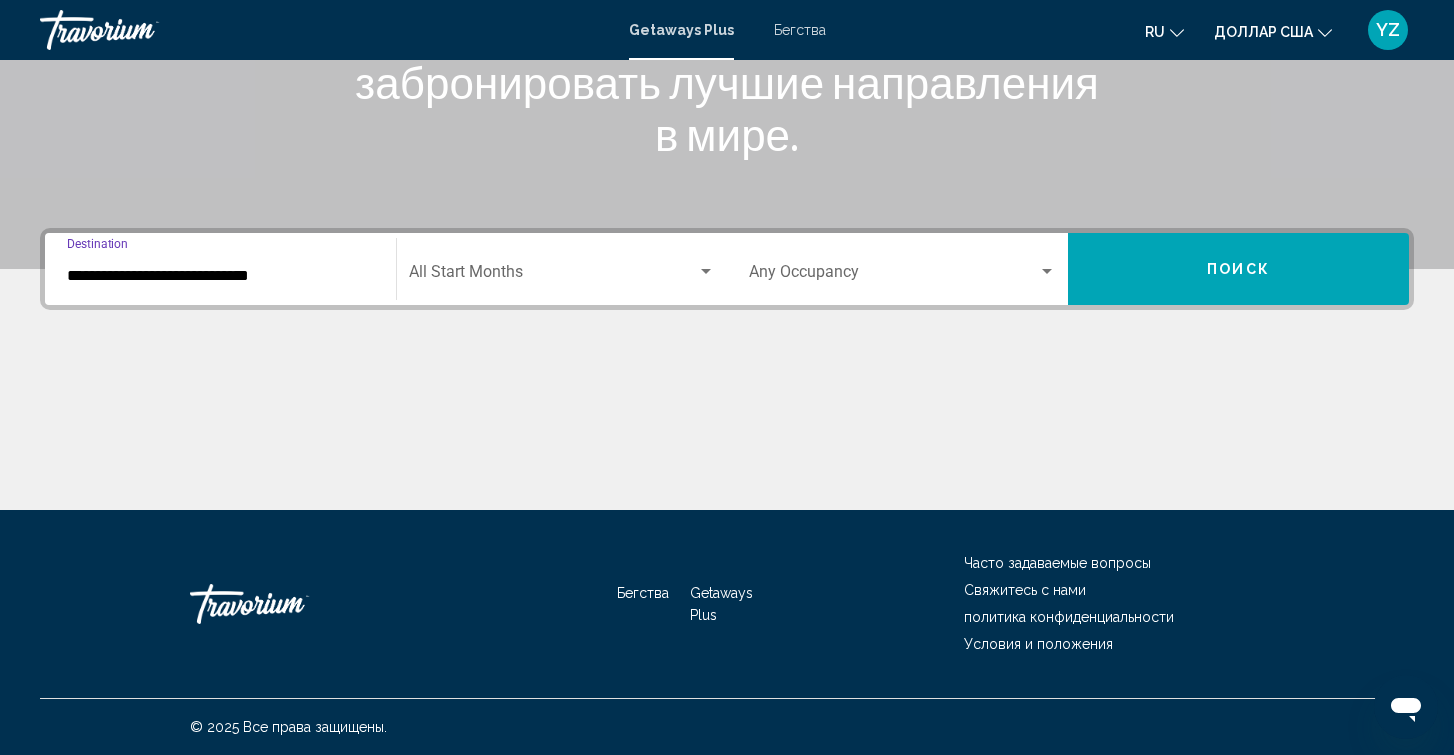 click on "Occupancy Any Occupancy" at bounding box center [902, 269] 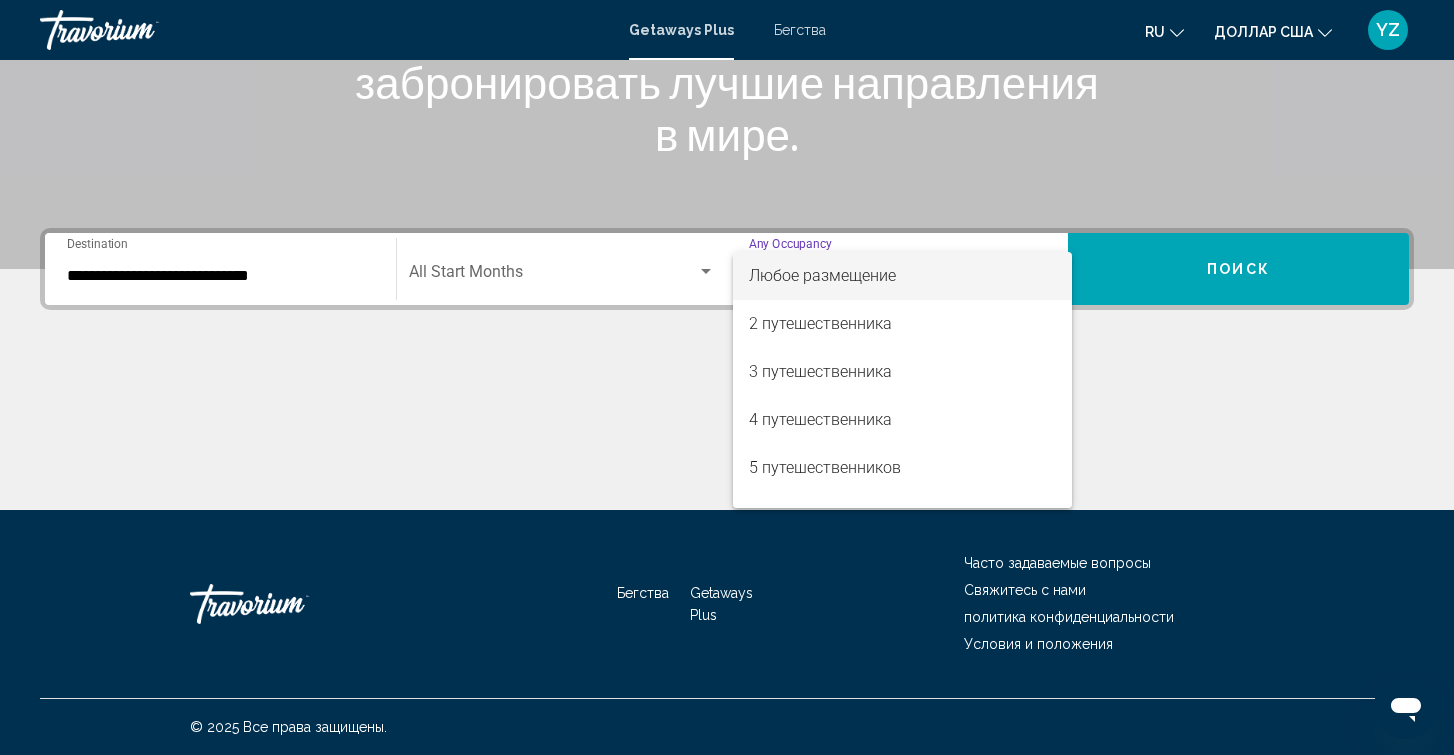 click at bounding box center [727, 377] 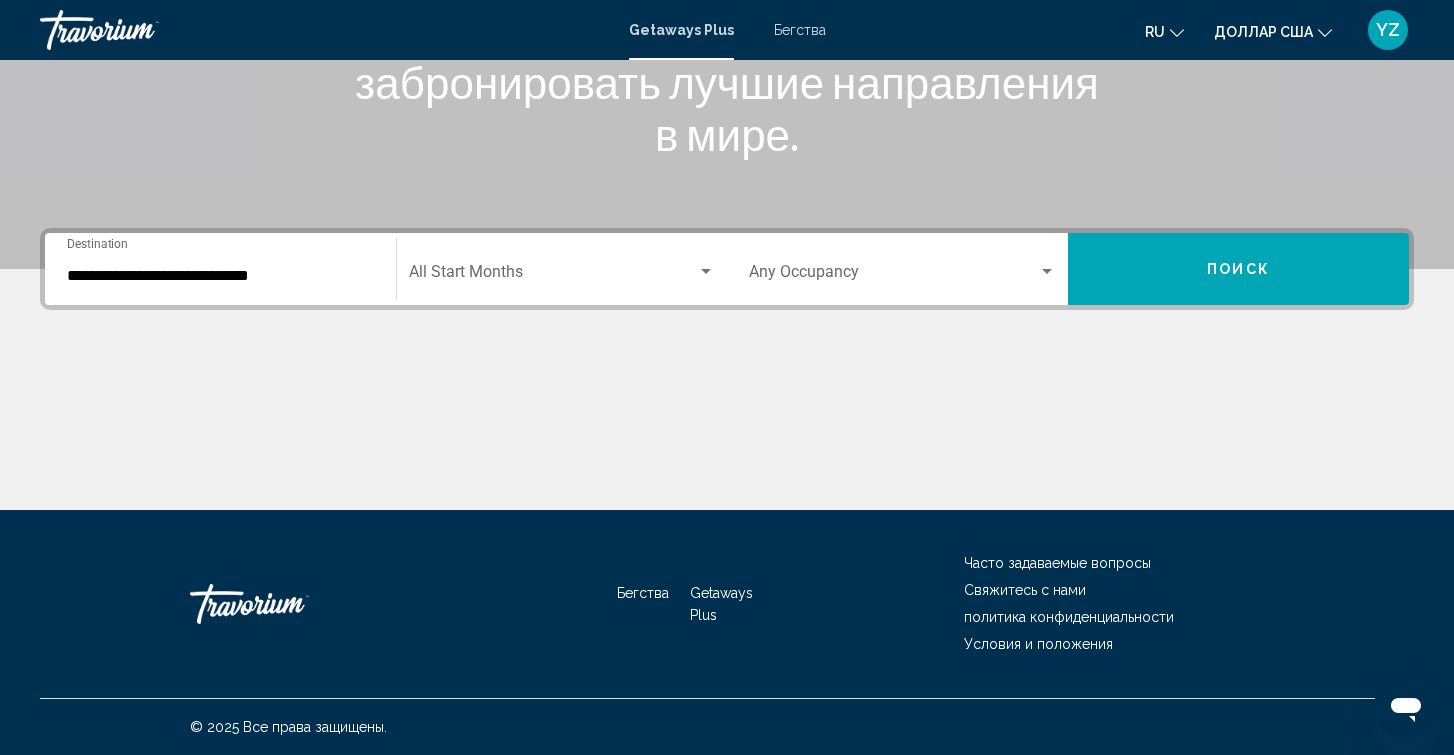 click on "Поиск" at bounding box center (1238, 269) 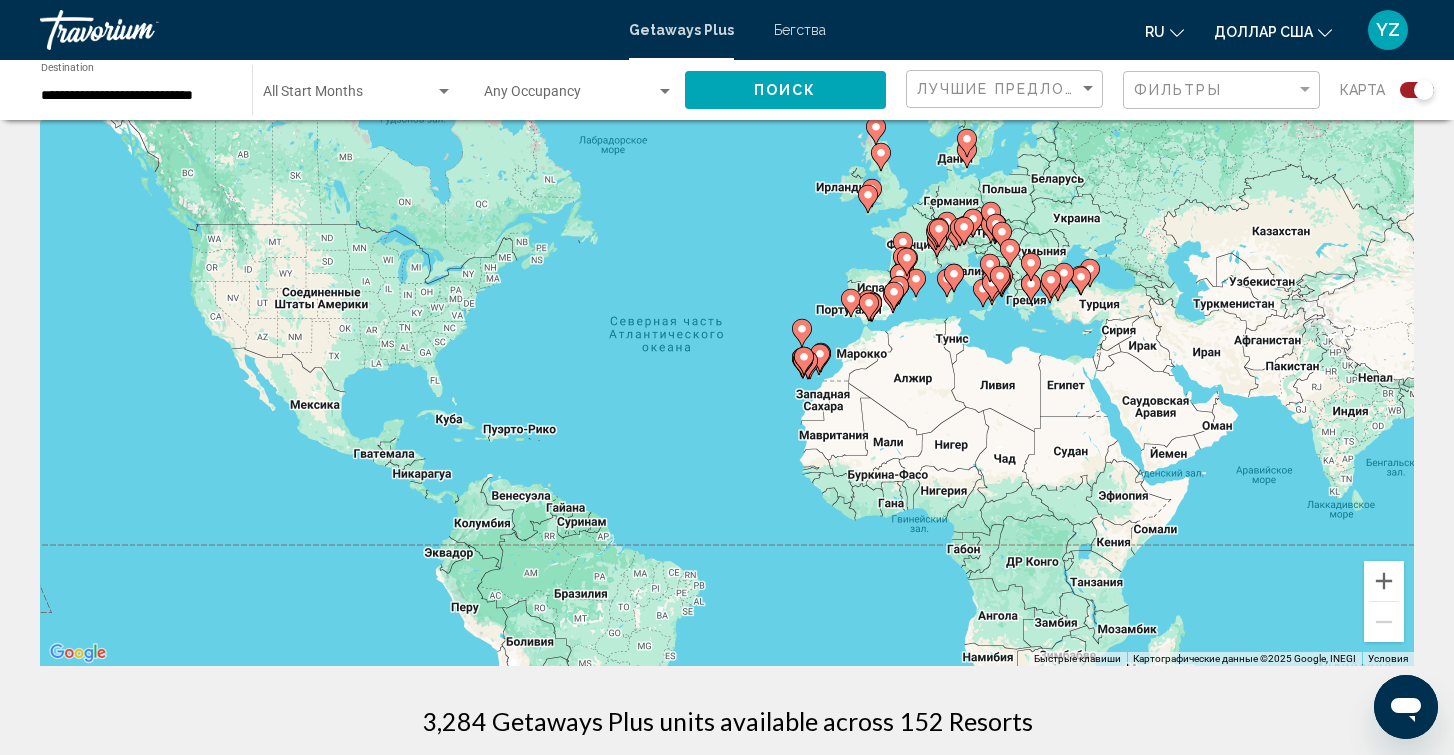 scroll, scrollTop: 70, scrollLeft: 0, axis: vertical 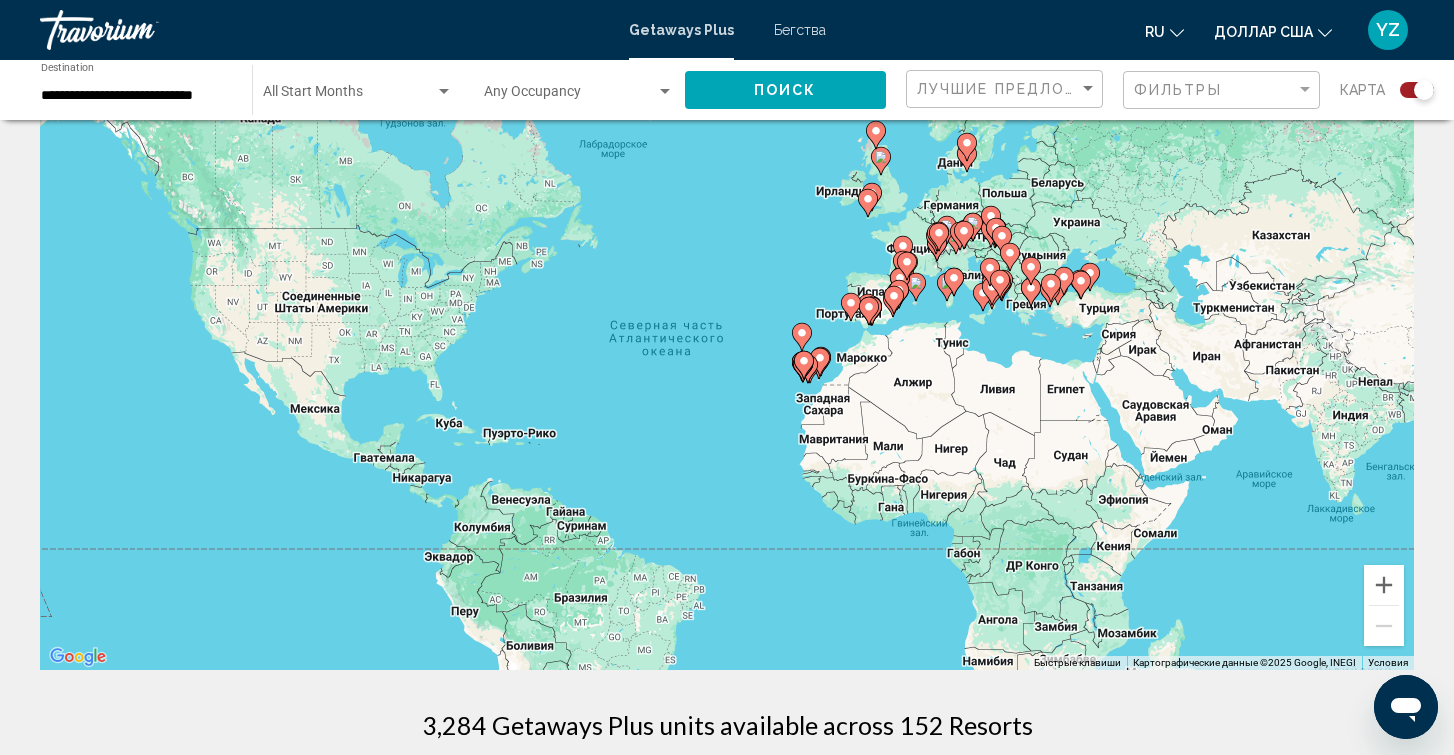 click on "Чтобы активировать перетаскивание с помощью клавиатуры, нажмите Alt + Ввод. После этого перемещайте маркер, используя клавиши со стрелками. Чтобы завершить перетаскивание, нажмите клавишу Ввод. Чтобы отменить действие, нажмите клавишу Esc." at bounding box center (727, 370) 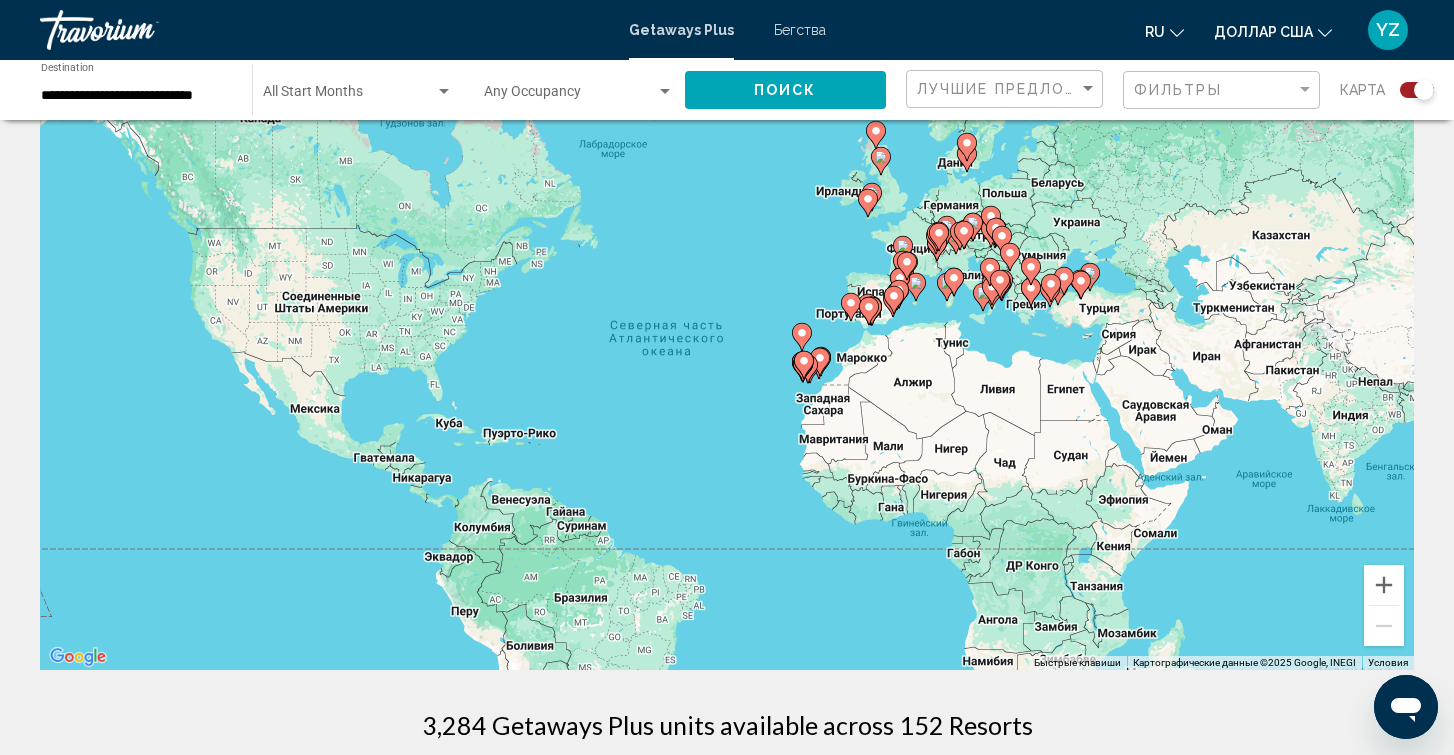 click on "Чтобы активировать перетаскивание с помощью клавиатуры, нажмите Alt + Ввод. После этого перемещайте маркер, используя клавиши со стрелками. Чтобы завершить перетаскивание, нажмите клавишу Ввод. Чтобы отменить действие, нажмите клавишу Esc." at bounding box center (727, 370) 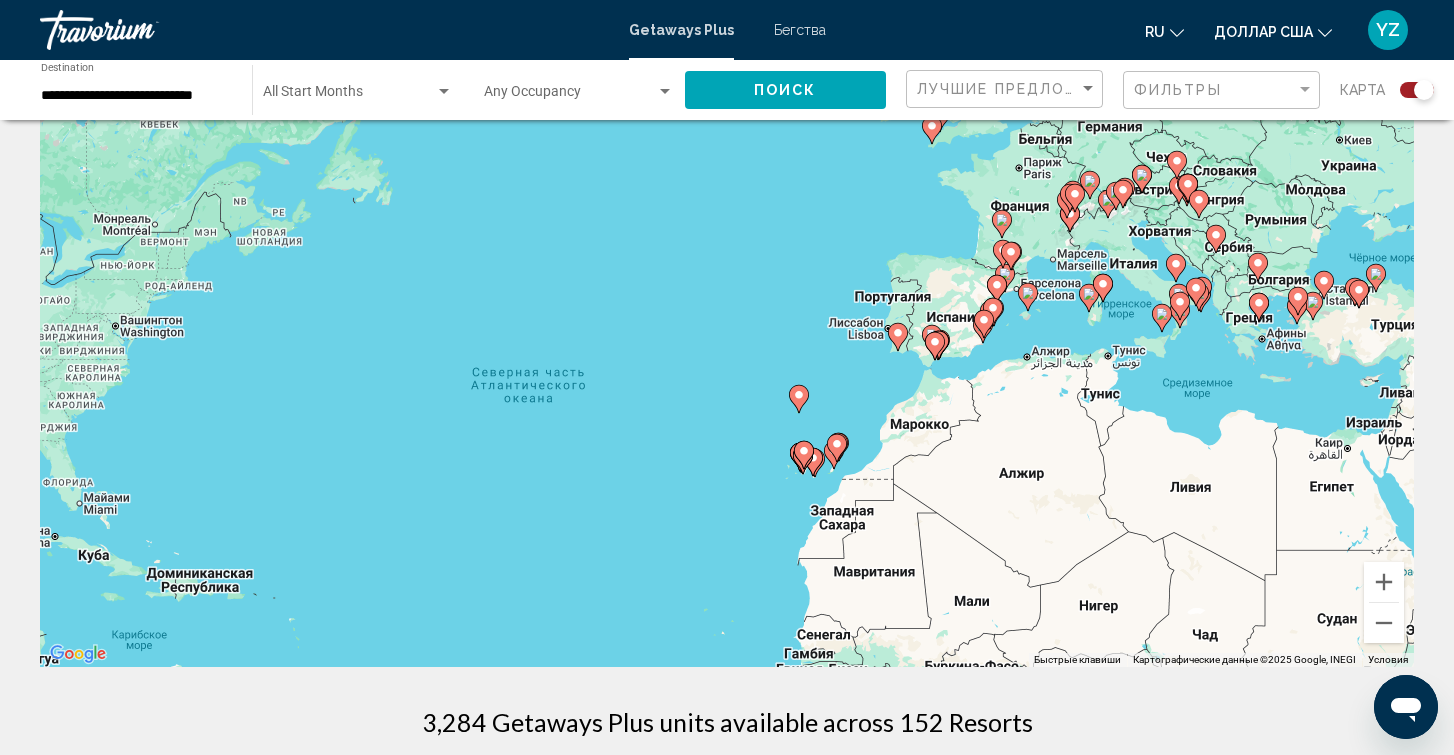 scroll, scrollTop: 17, scrollLeft: 0, axis: vertical 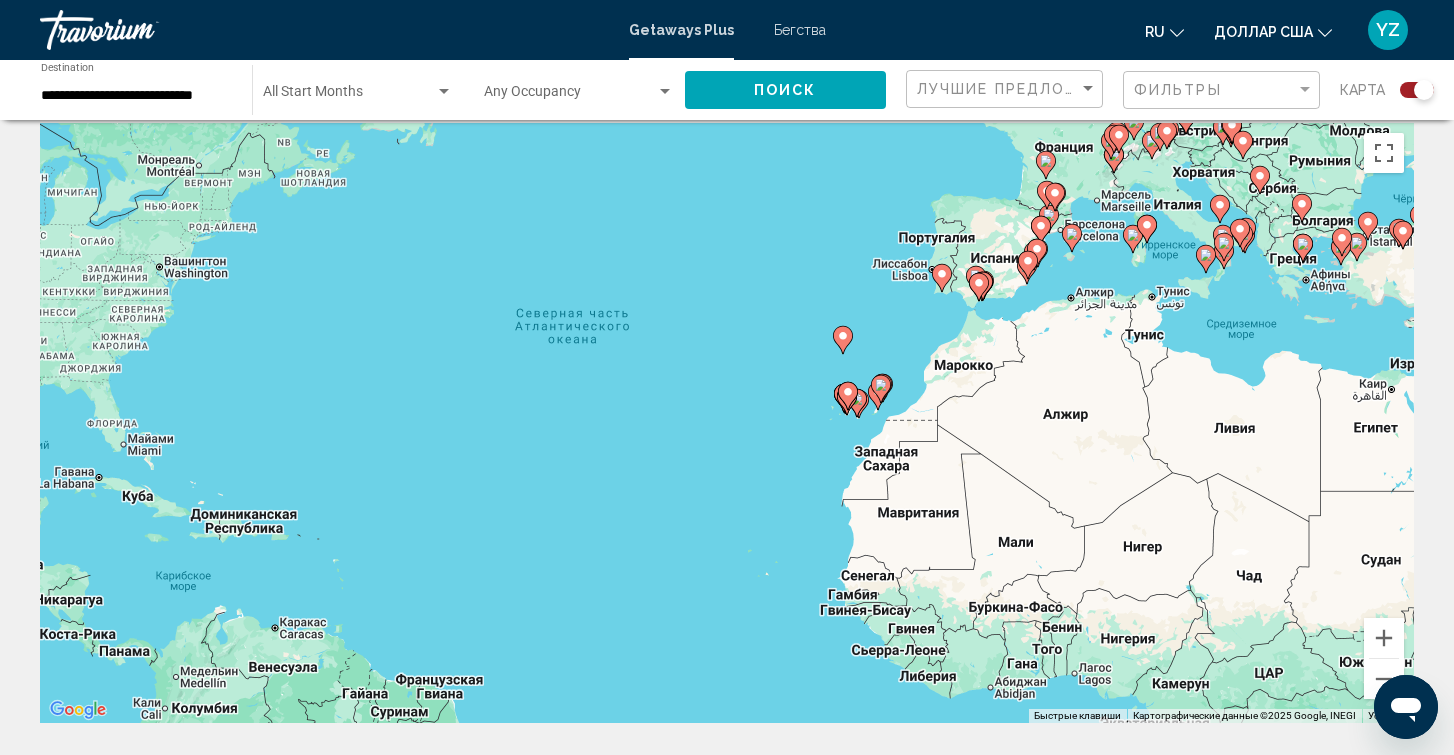 drag, startPoint x: 799, startPoint y: 288, endPoint x: 843, endPoint y: 171, distance: 125 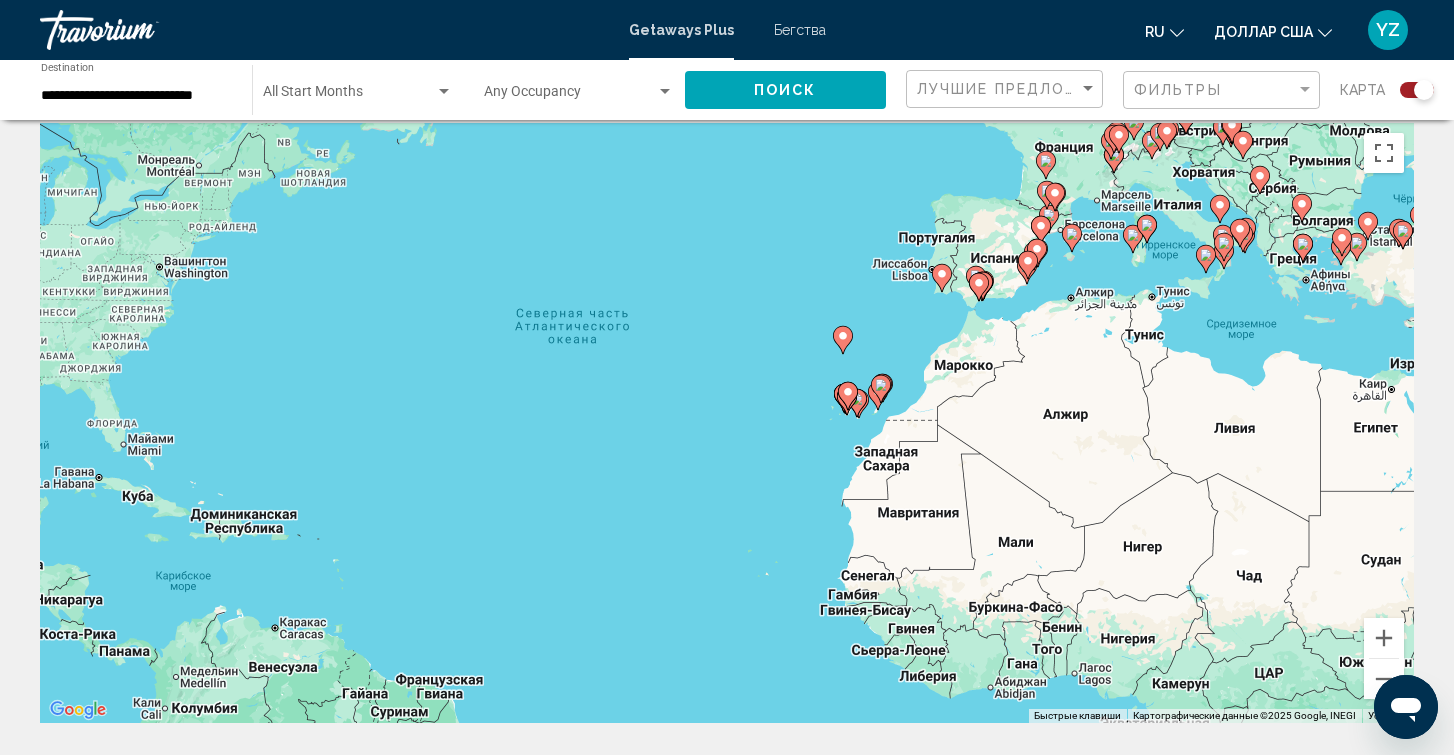 click on "Чтобы активировать перетаскивание с помощью клавиатуры, нажмите Alt + Ввод. После этого перемещайте маркер, используя клавиши со стрелками. Чтобы завершить перетаскивание, нажмите клавишу Ввод. Чтобы отменить действие, нажмите клавишу Esc." at bounding box center [727, 423] 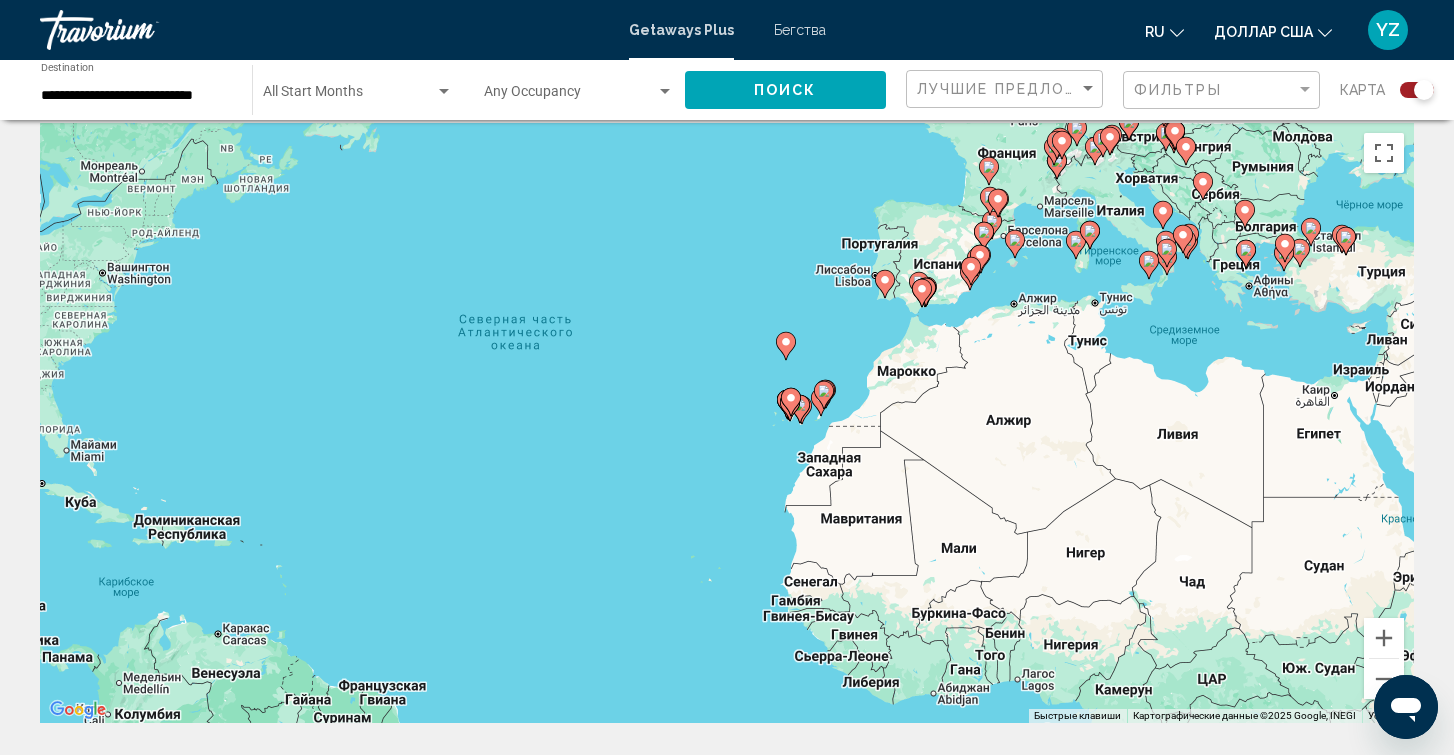 drag, startPoint x: 787, startPoint y: 273, endPoint x: 722, endPoint y: 273, distance: 65 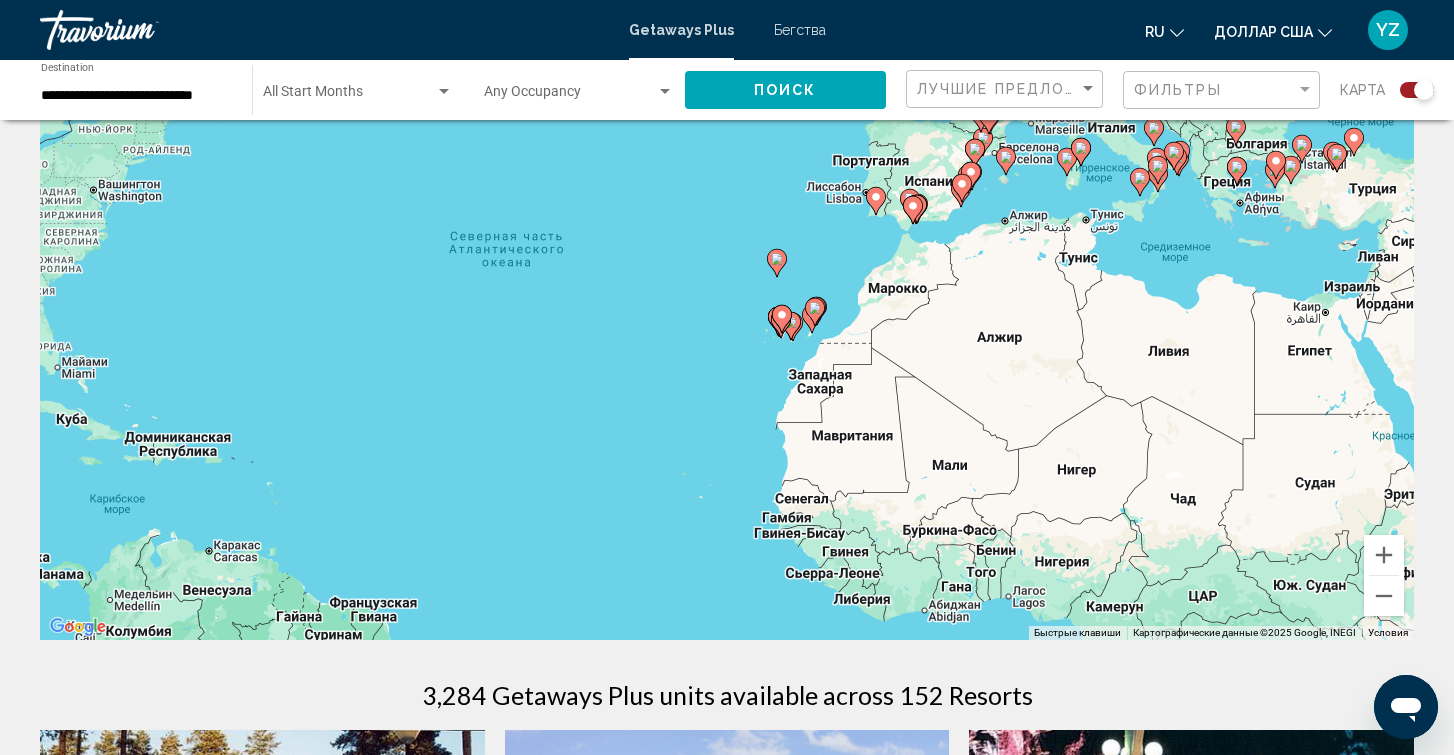 scroll, scrollTop: 0, scrollLeft: 0, axis: both 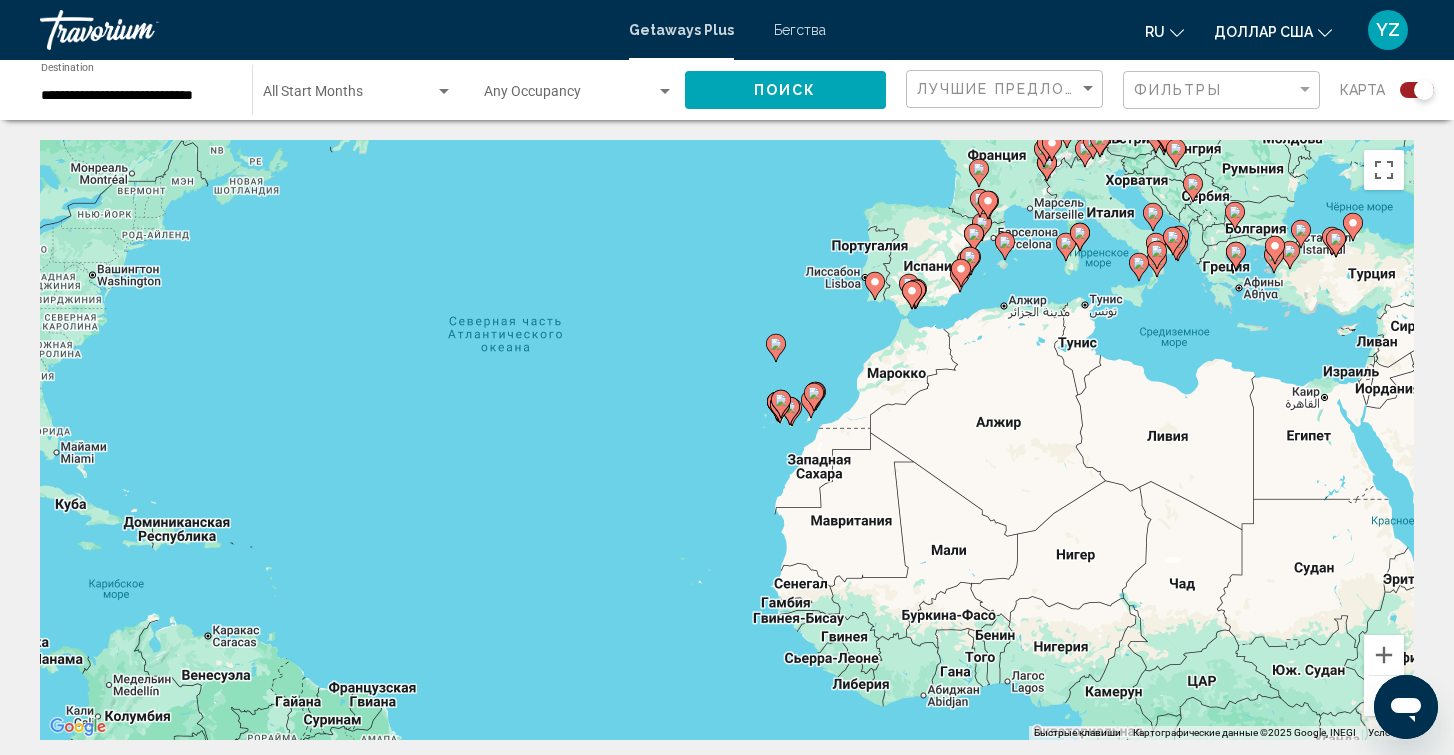 drag, startPoint x: 725, startPoint y: 270, endPoint x: 694, endPoint y: 184, distance: 91.416626 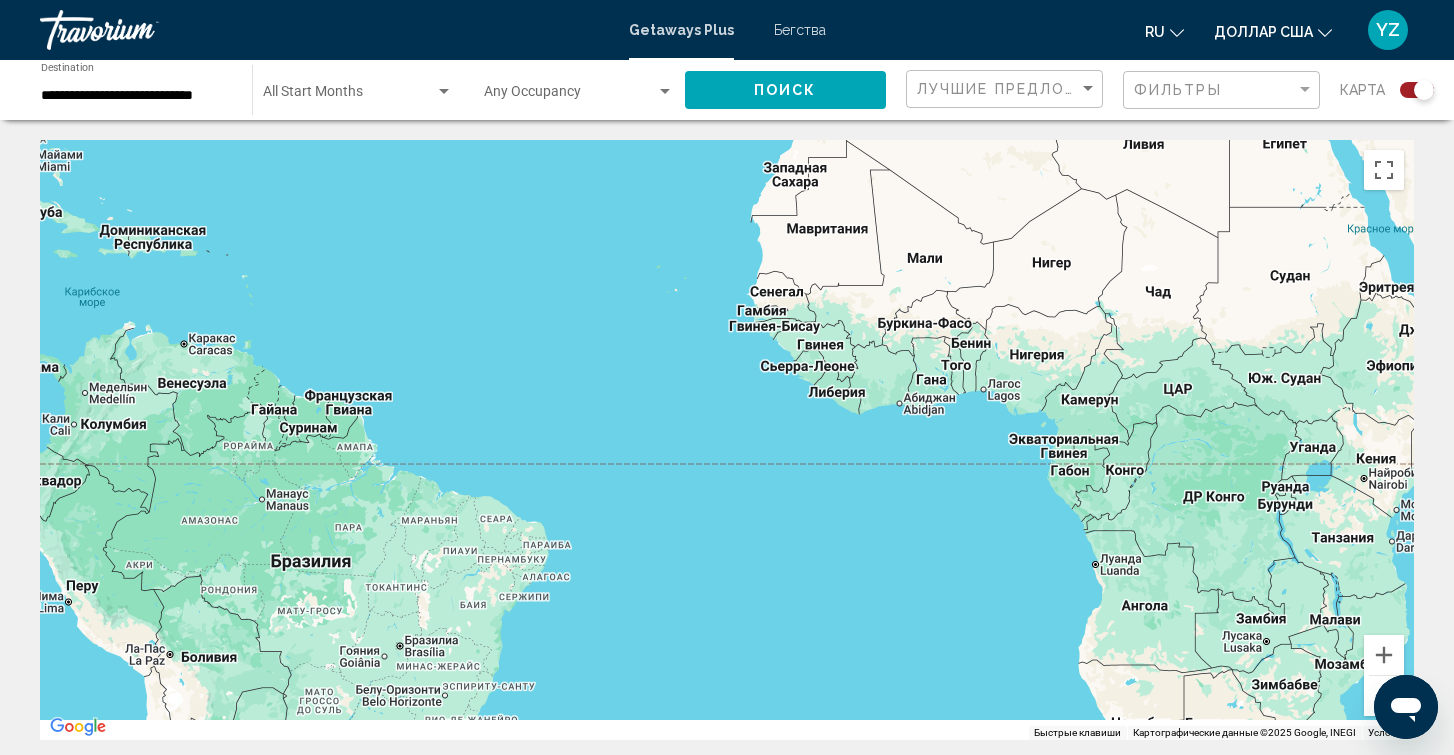 drag, startPoint x: 694, startPoint y: 184, endPoint x: 715, endPoint y: 7, distance: 178.24141 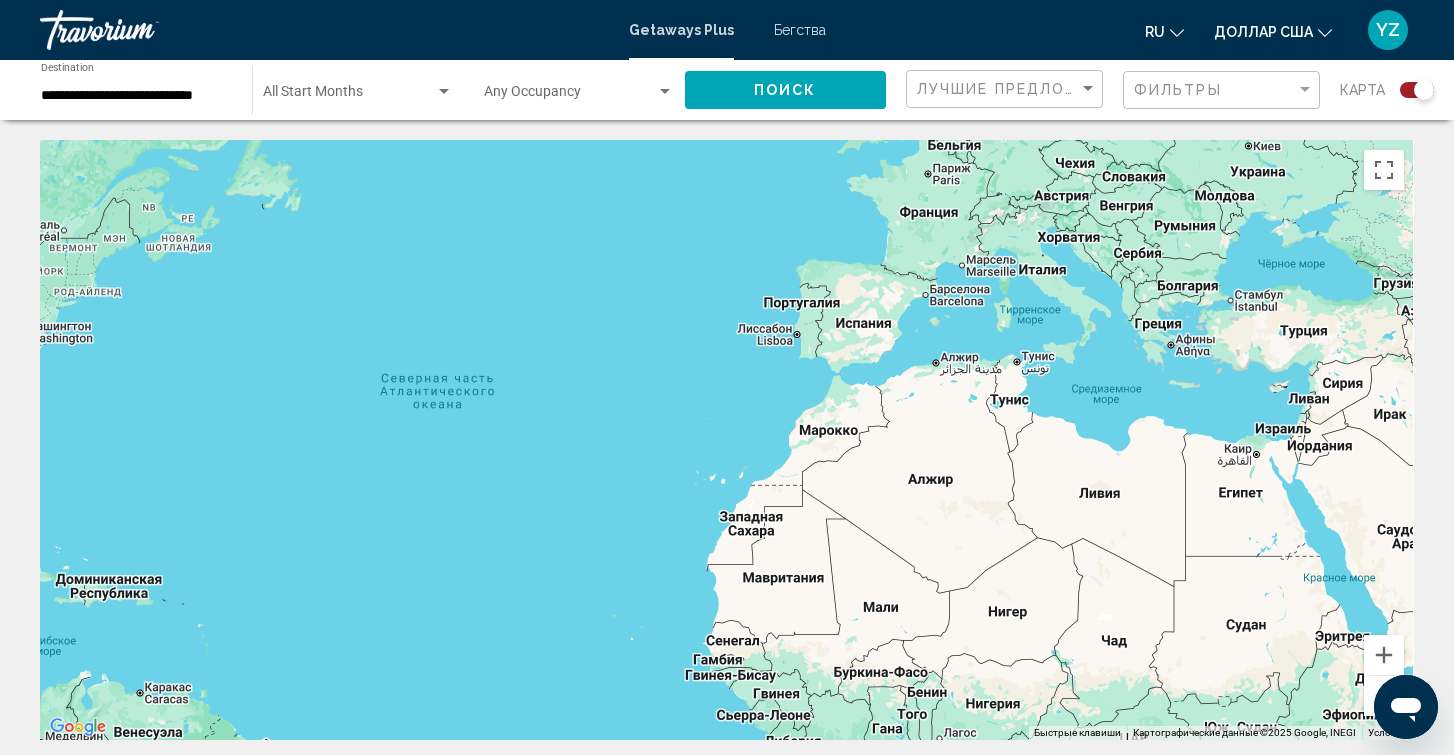 drag, startPoint x: 838, startPoint y: 328, endPoint x: 770, endPoint y: 756, distance: 433.3682 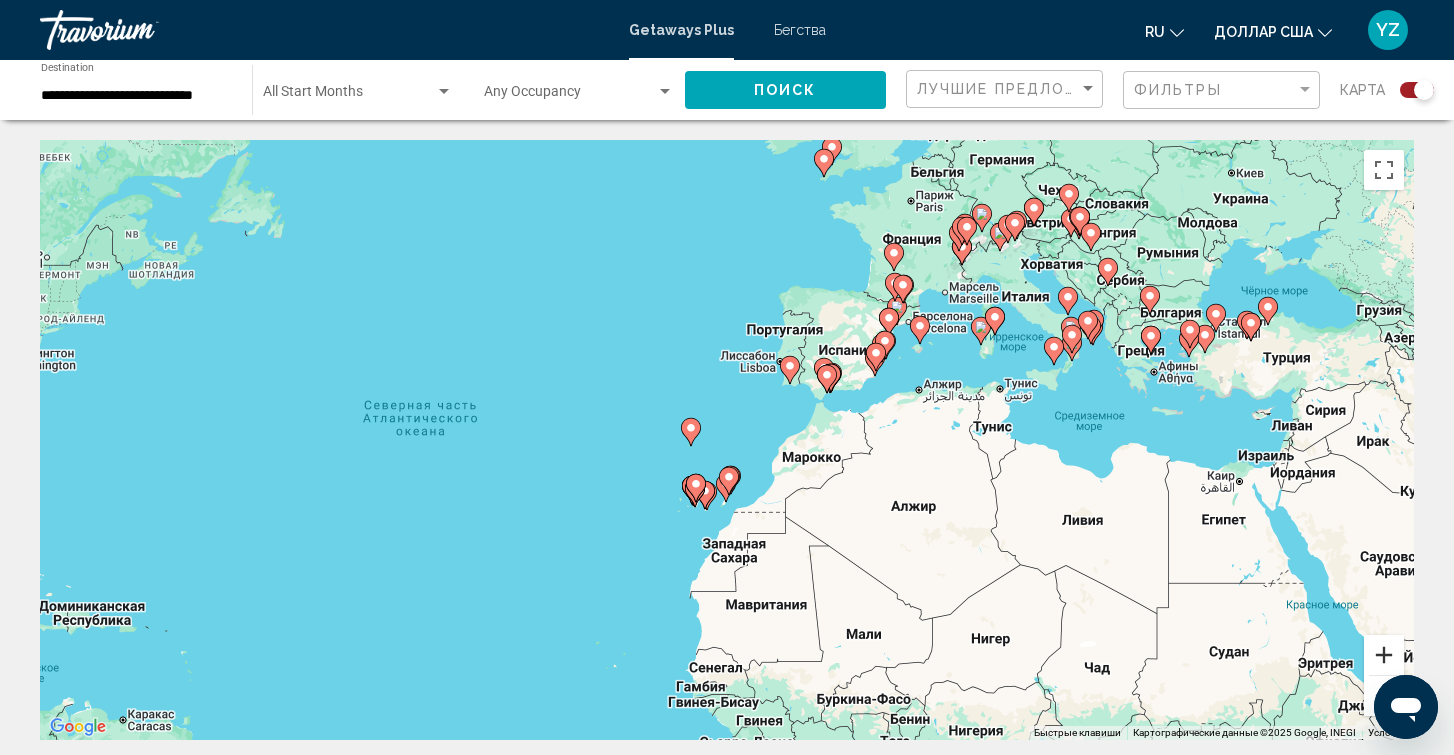 click at bounding box center [1384, 655] 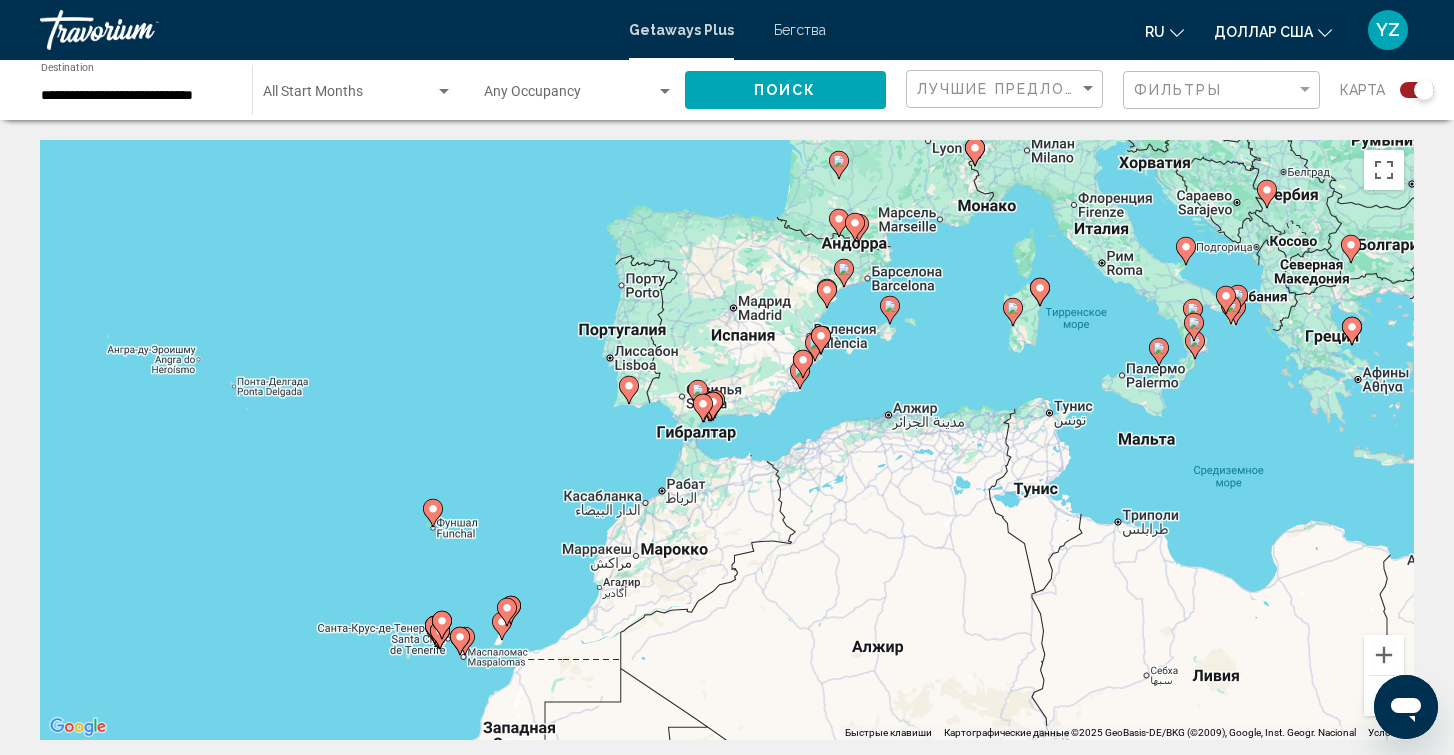 drag, startPoint x: 1321, startPoint y: 384, endPoint x: 1096, endPoint y: 460, distance: 237.48895 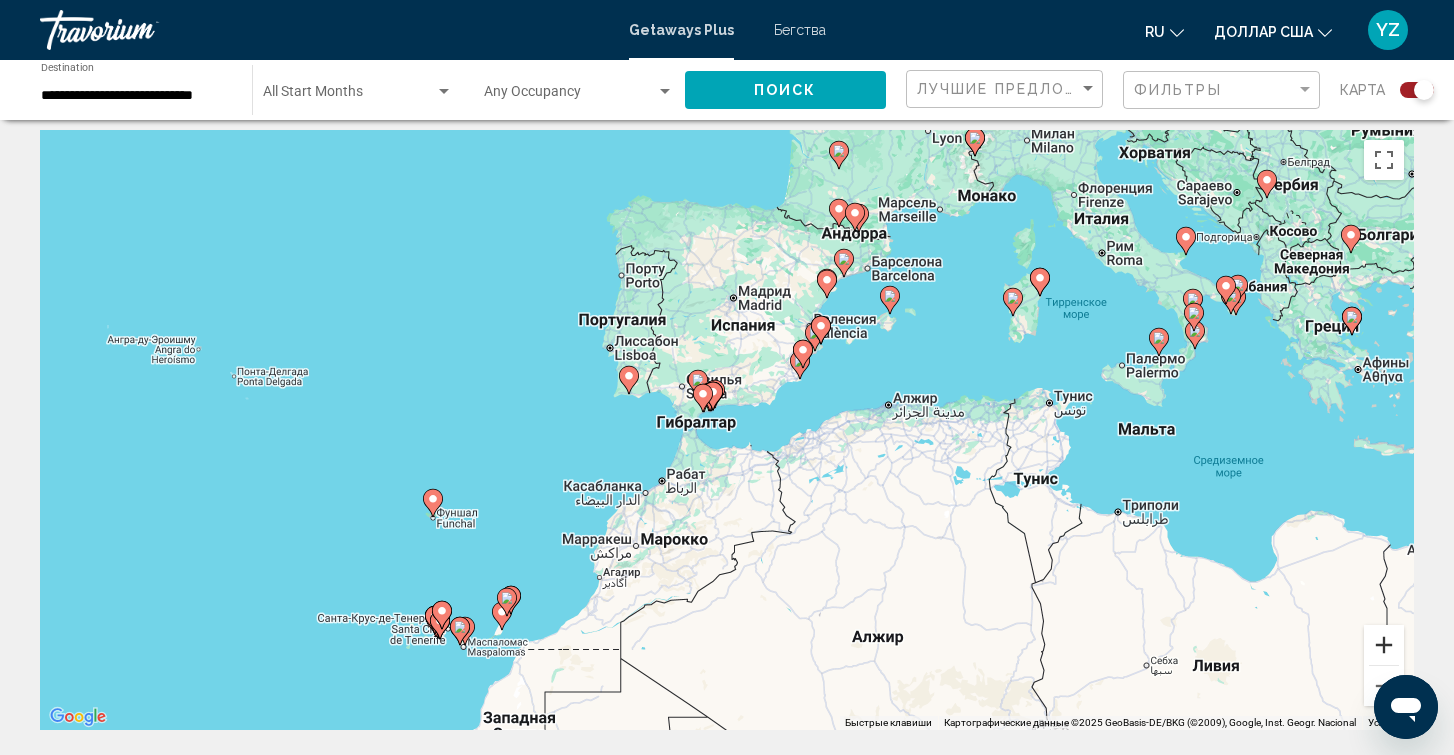 click at bounding box center (1384, 645) 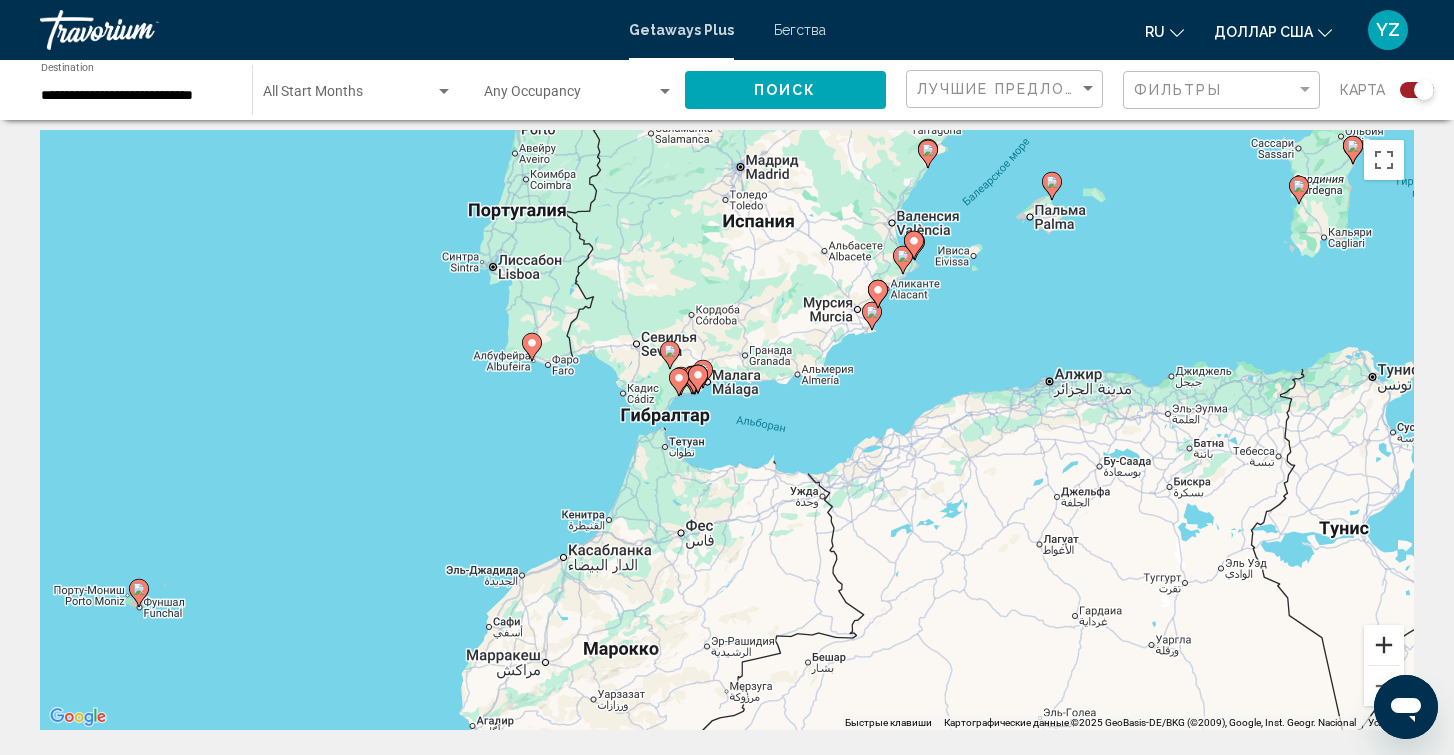 click at bounding box center (1384, 645) 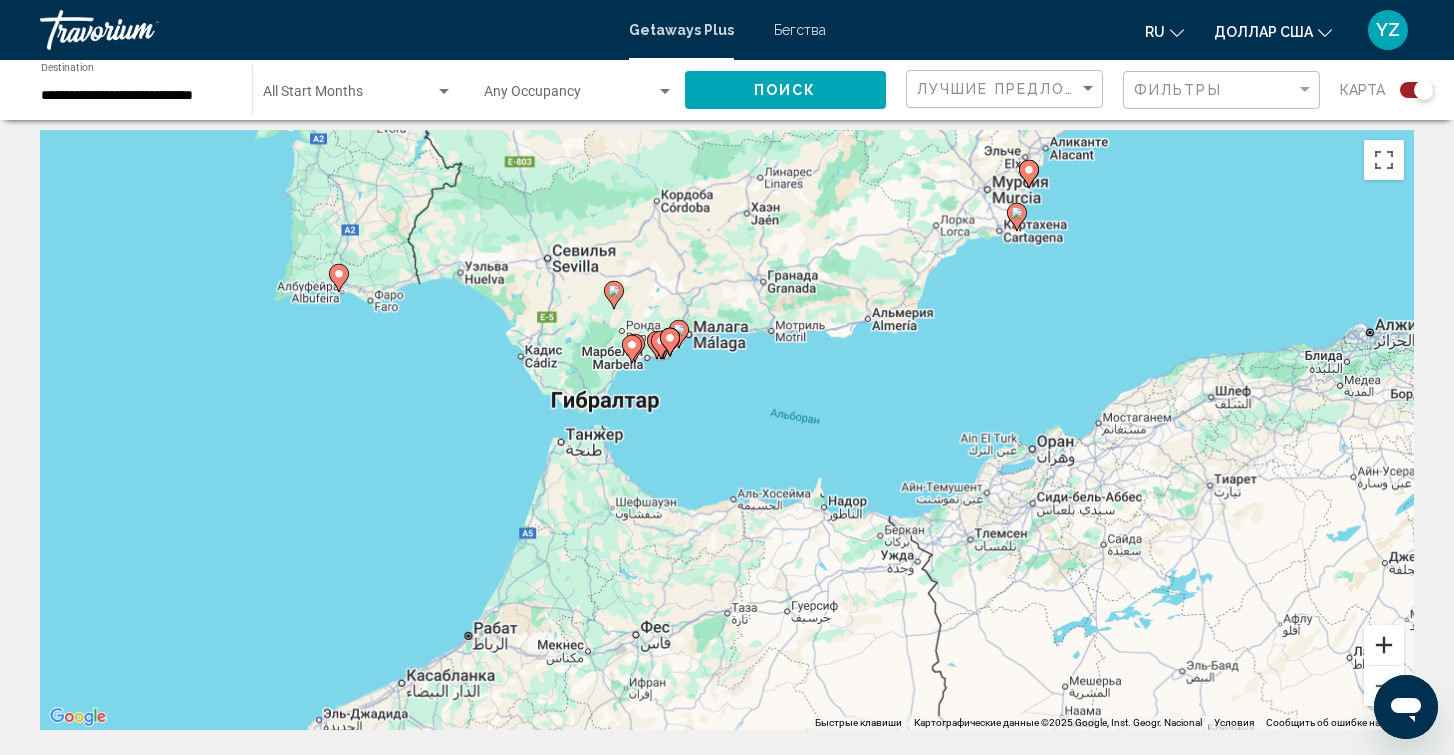 click at bounding box center (1384, 645) 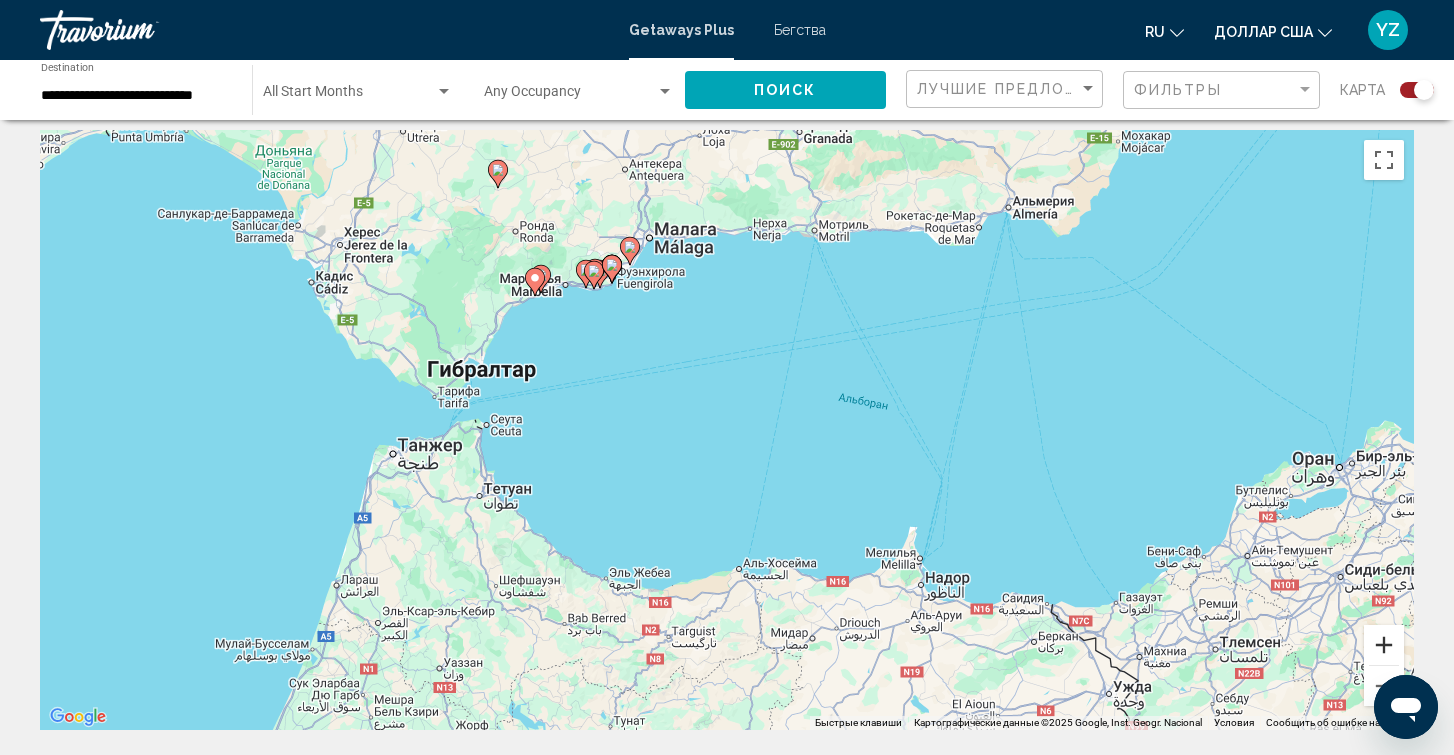 click at bounding box center (1384, 645) 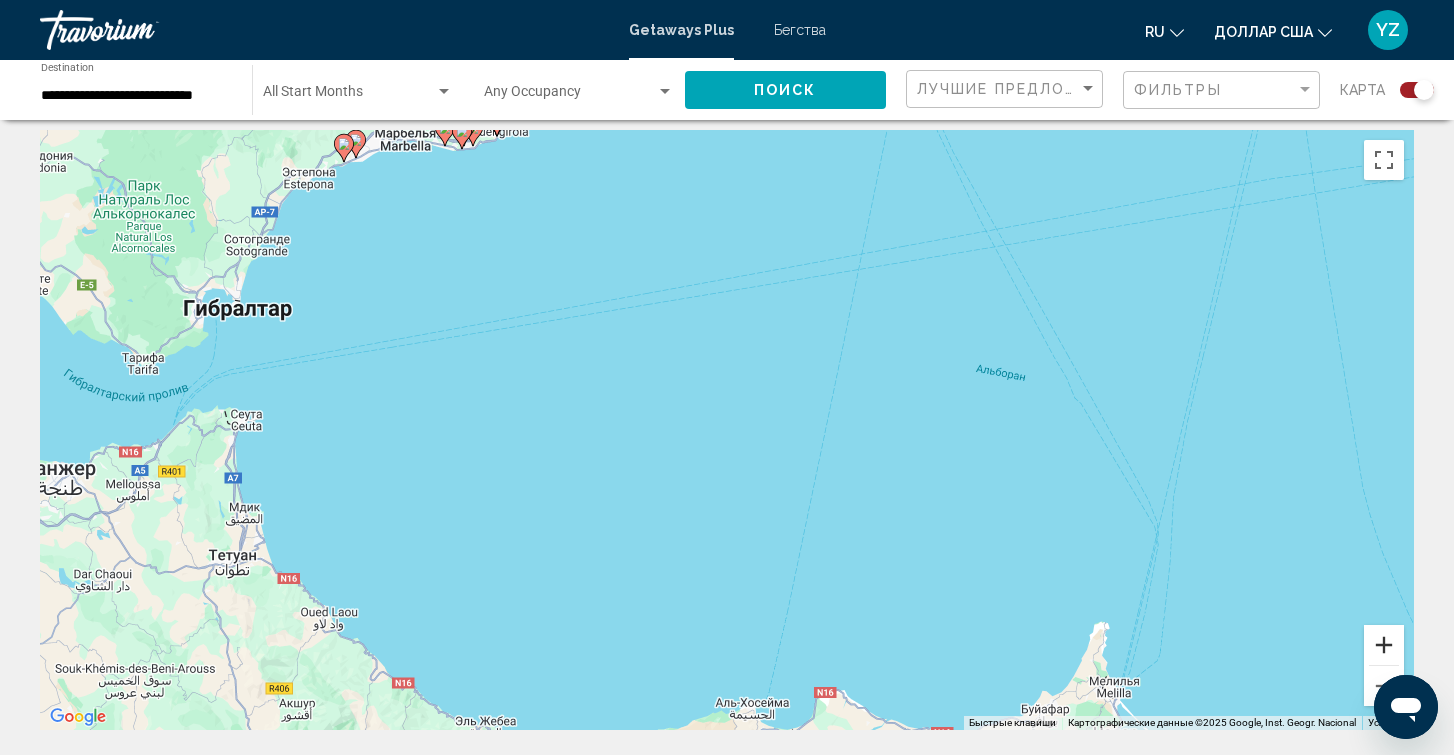 click at bounding box center (1384, 645) 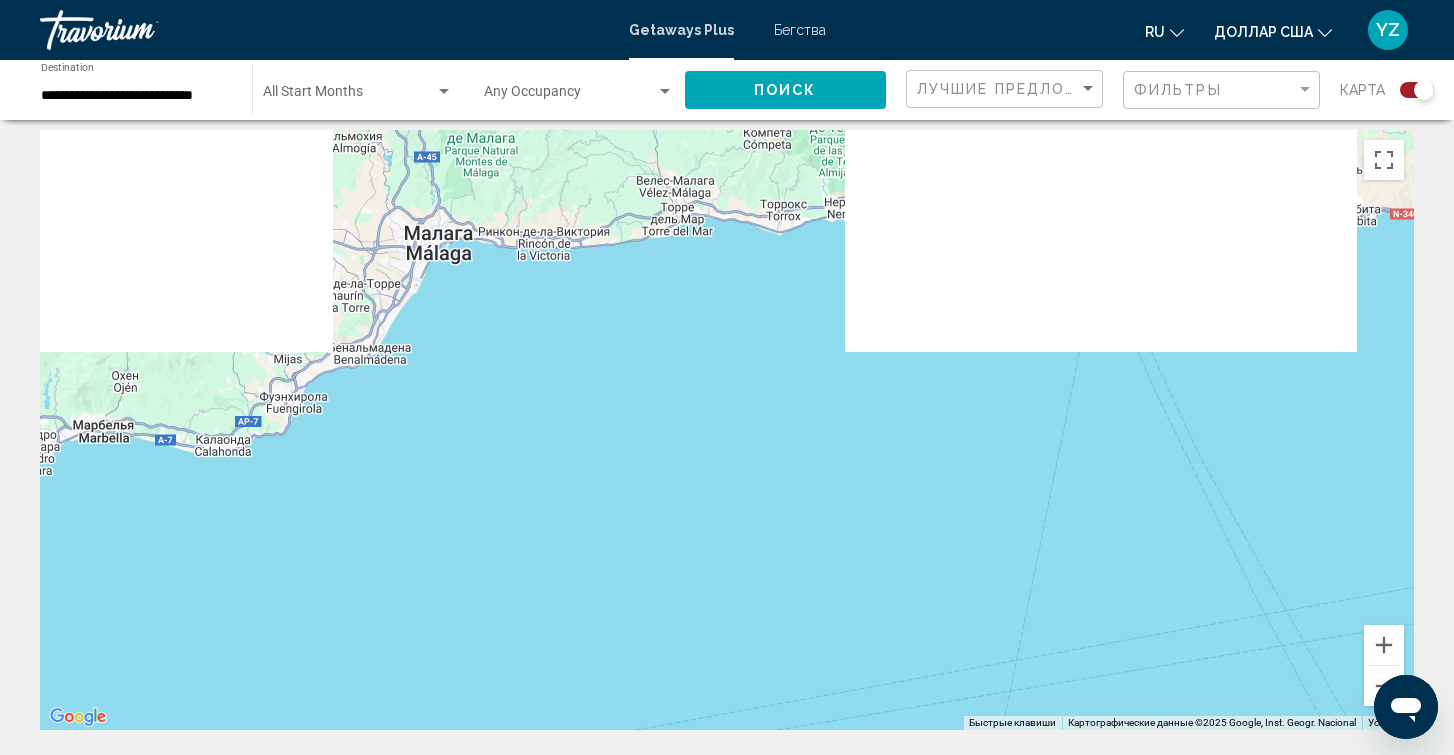 drag, startPoint x: 732, startPoint y: 239, endPoint x: 762, endPoint y: 831, distance: 592.75964 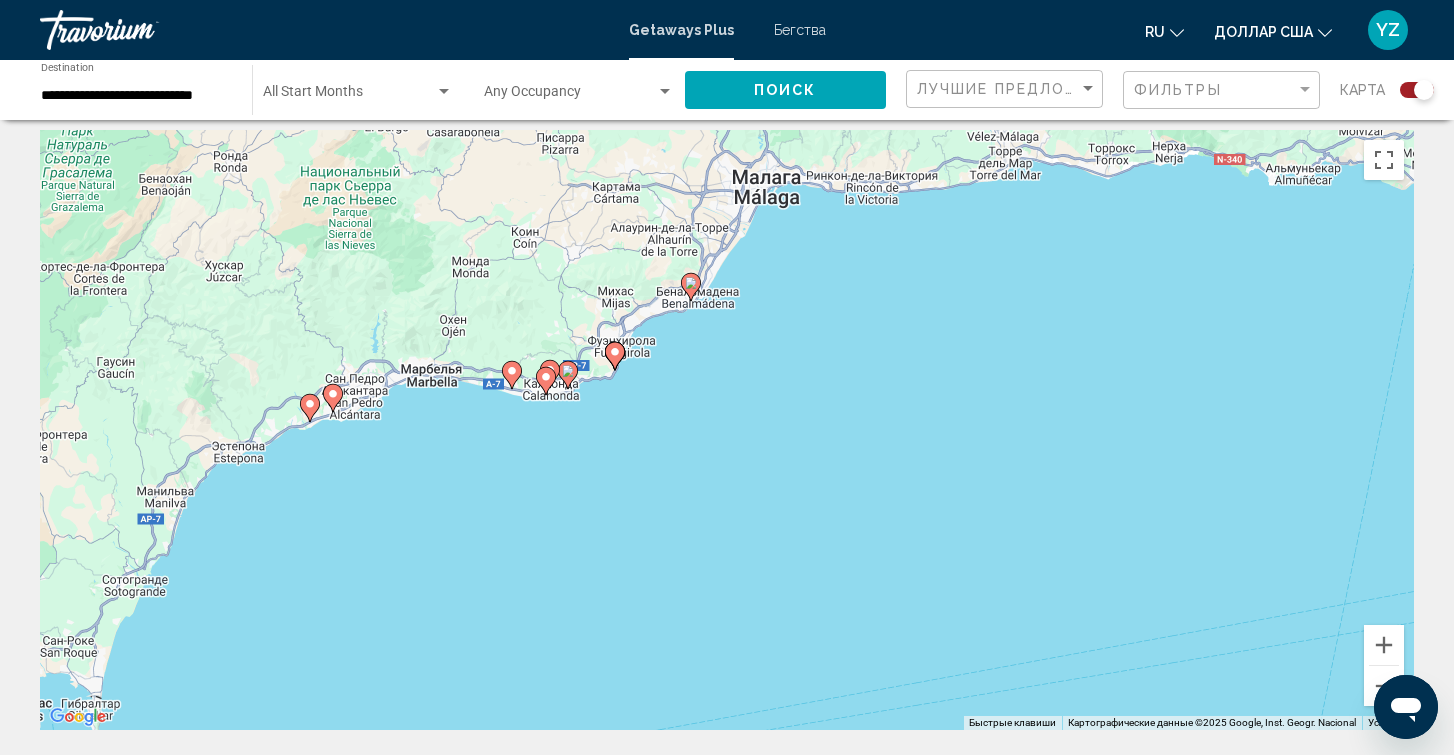 drag, startPoint x: 339, startPoint y: 617, endPoint x: 649, endPoint y: 560, distance: 315.19678 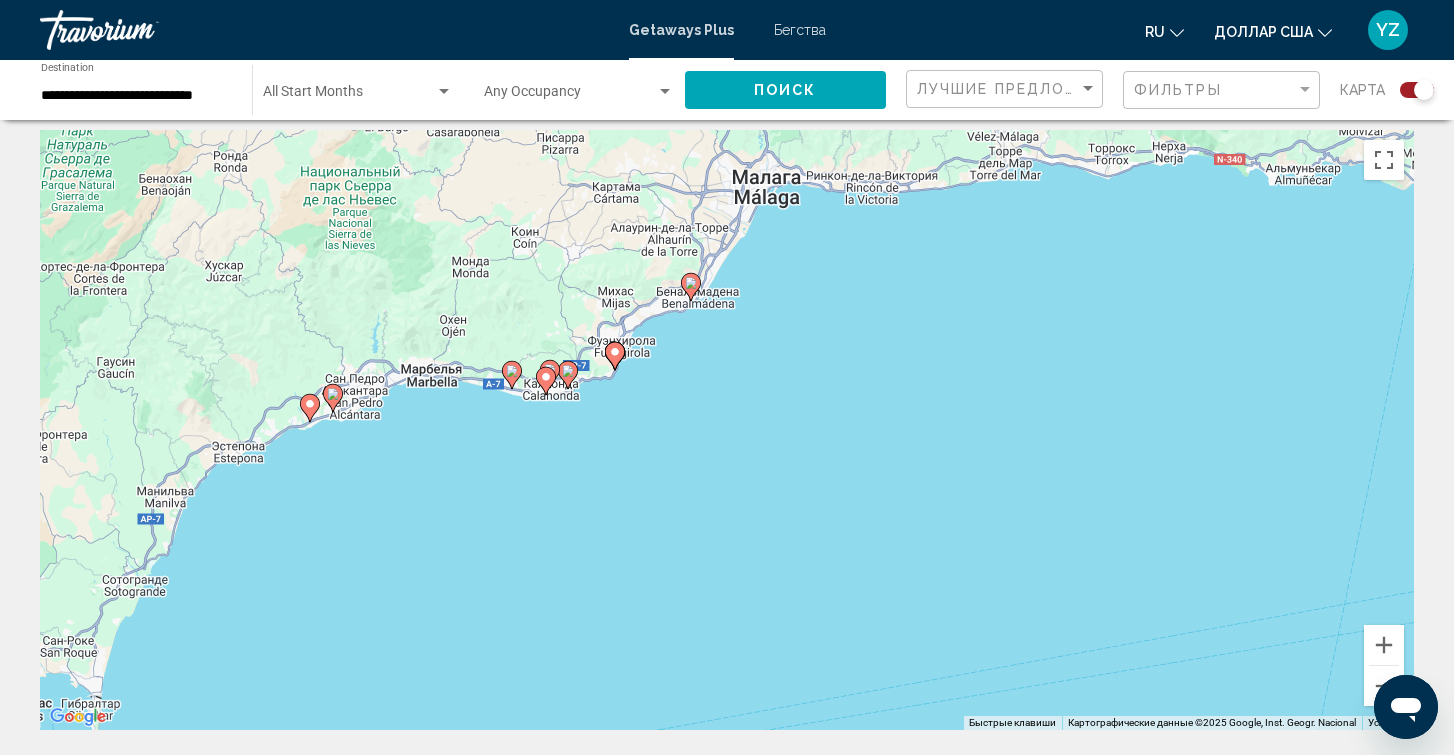 click on "Чтобы активировать перетаскивание с помощью клавиатуры, нажмите Alt + Ввод. После этого перемещайте маркер, используя клавиши со стрелками. Чтобы завершить перетаскивание, нажмите клавишу Ввод. Чтобы отменить действие, нажмите клавишу Esc." at bounding box center [727, 430] 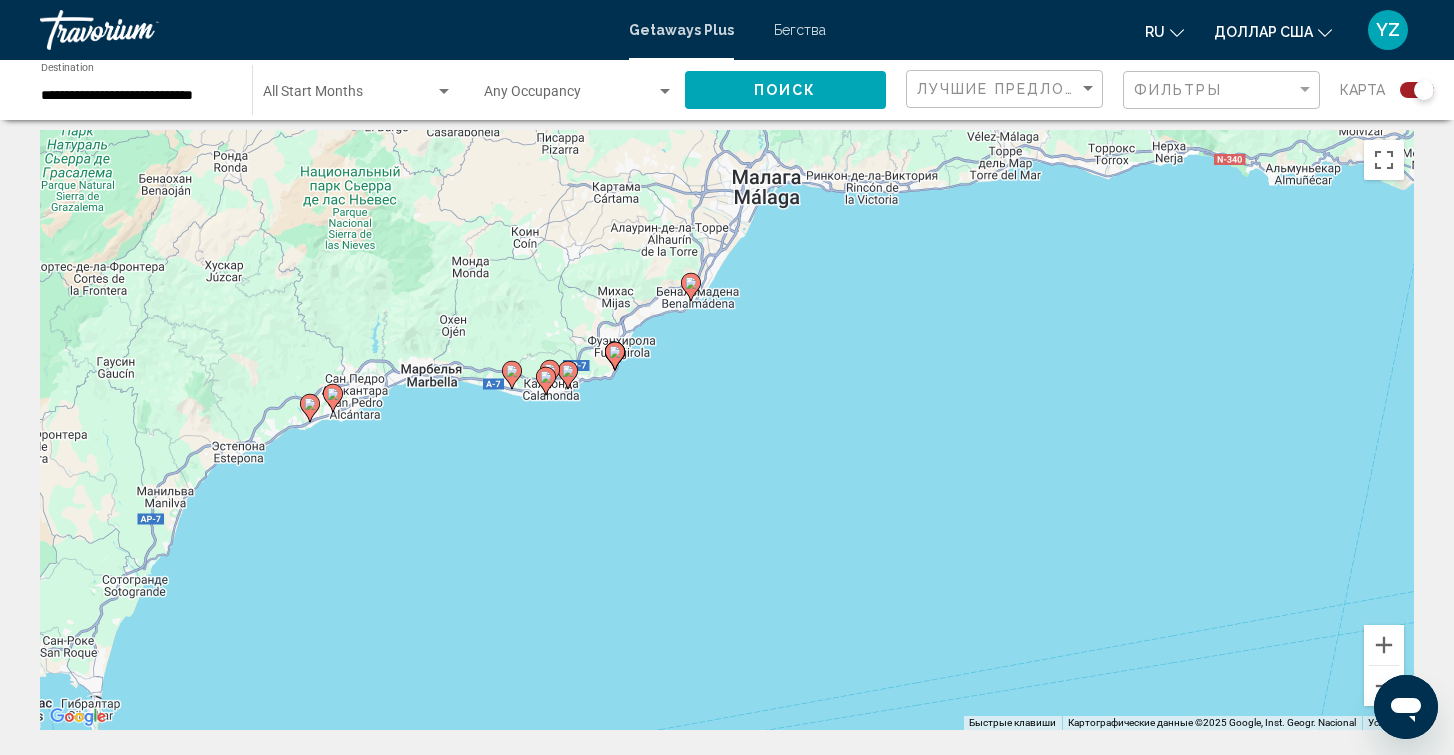 click 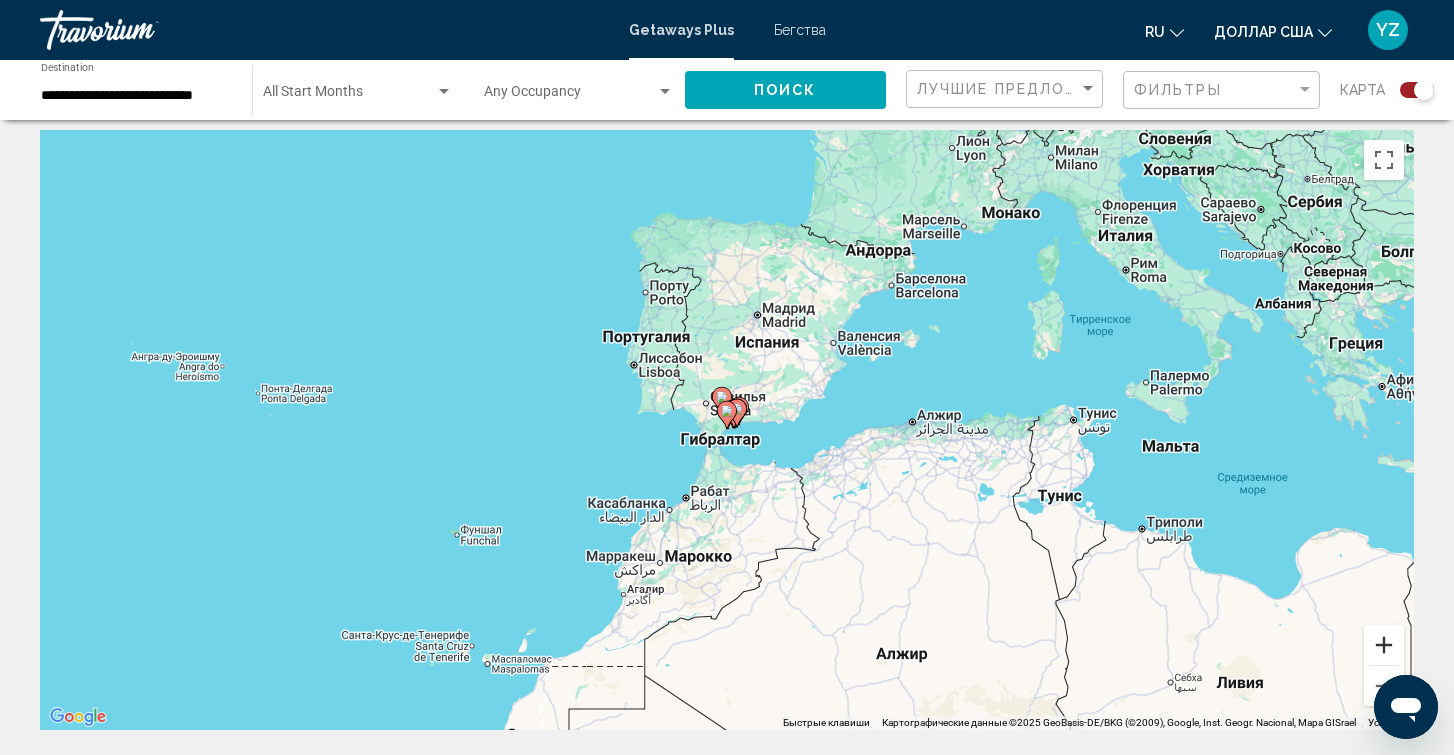click at bounding box center (1384, 645) 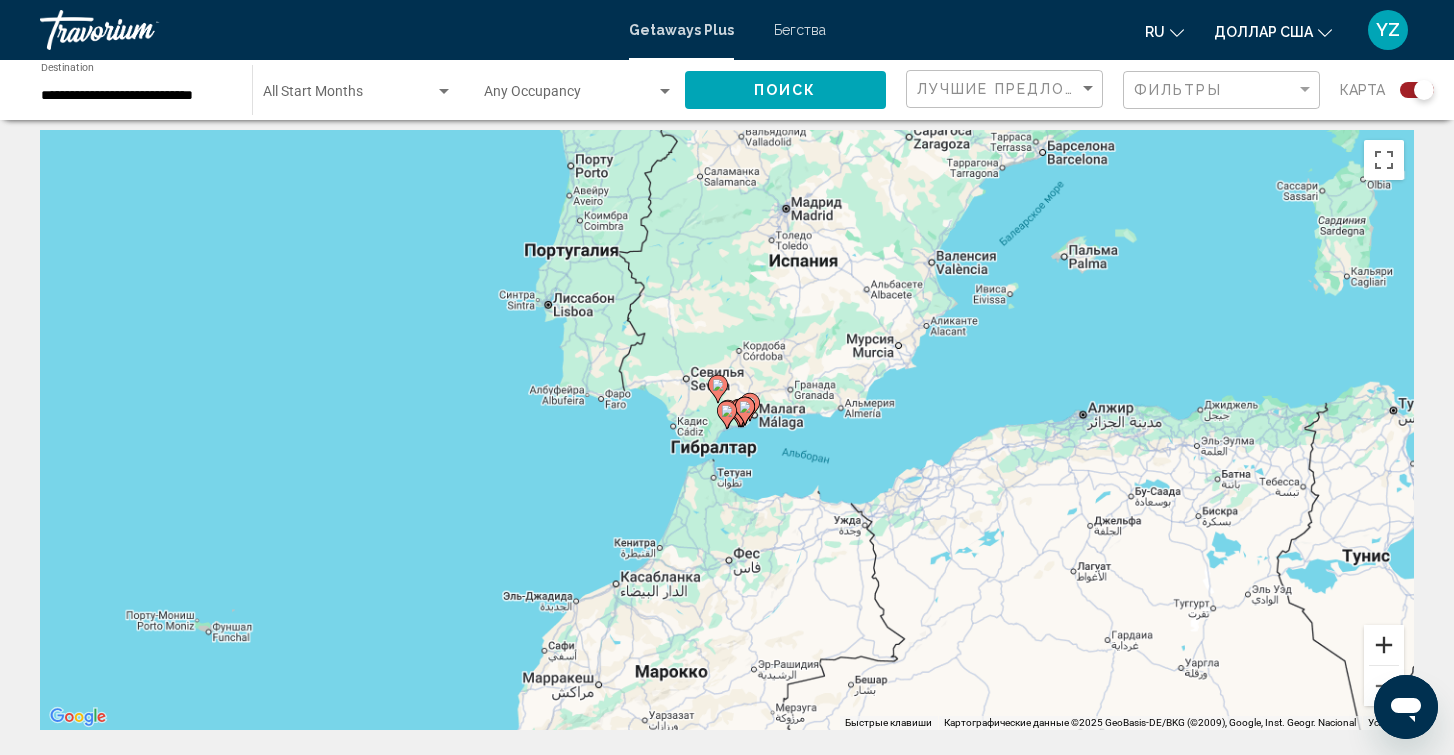 click at bounding box center [1384, 645] 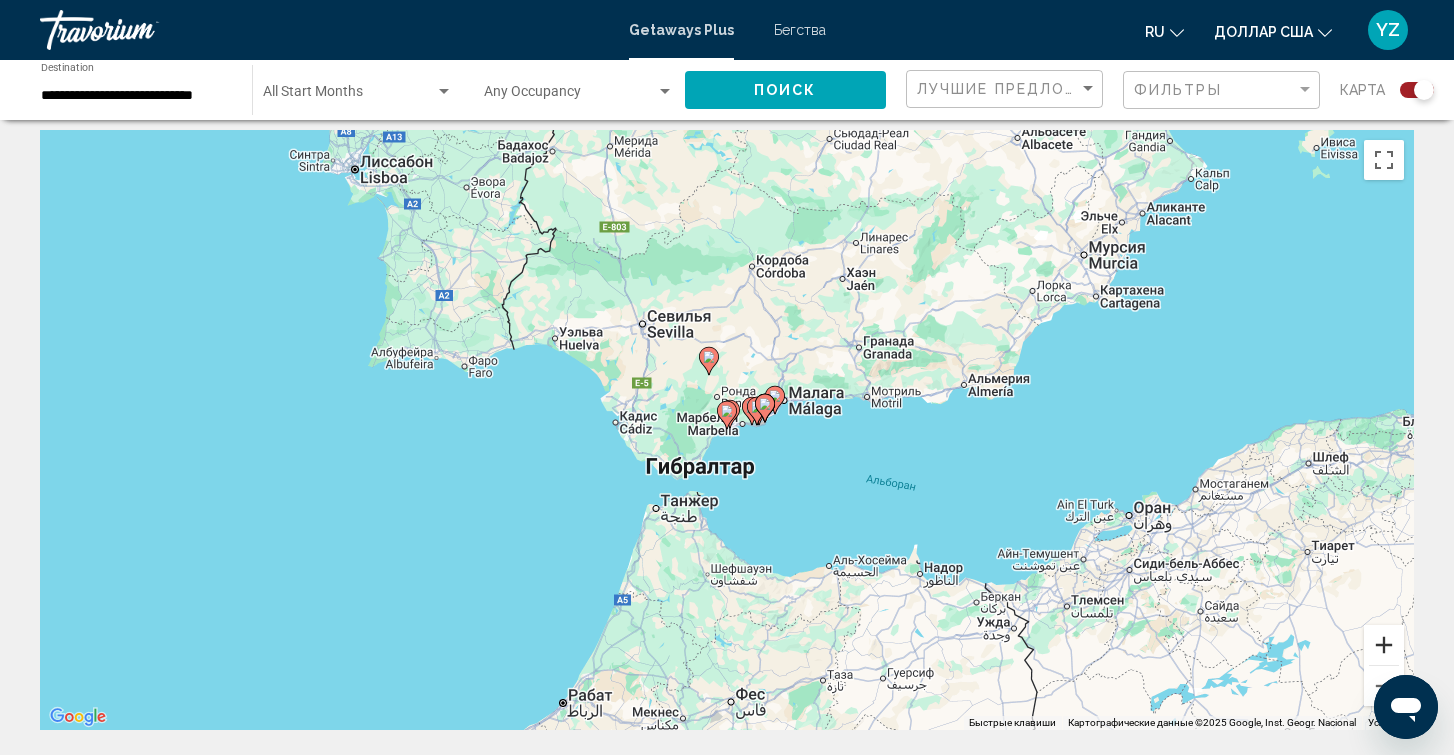 click at bounding box center [1384, 645] 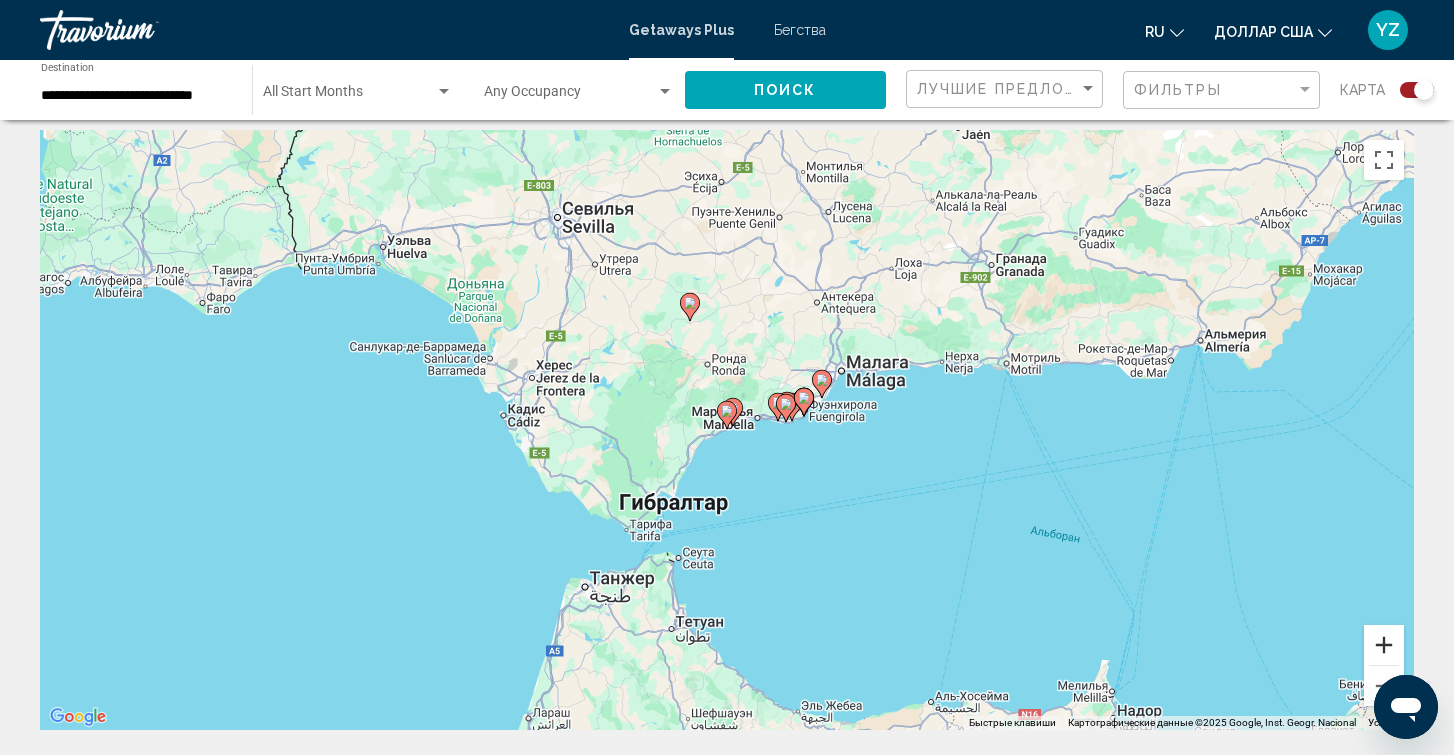 click at bounding box center (1384, 645) 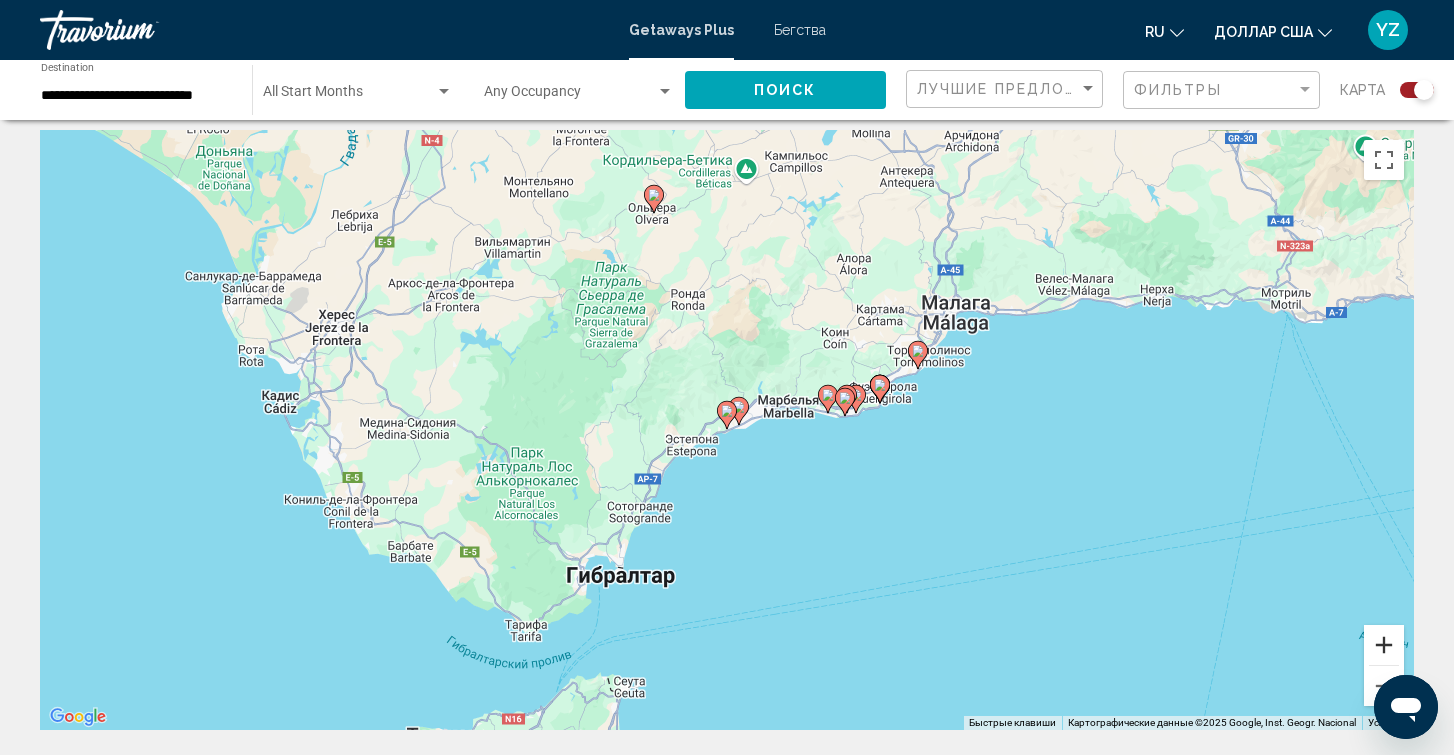 click at bounding box center (1384, 645) 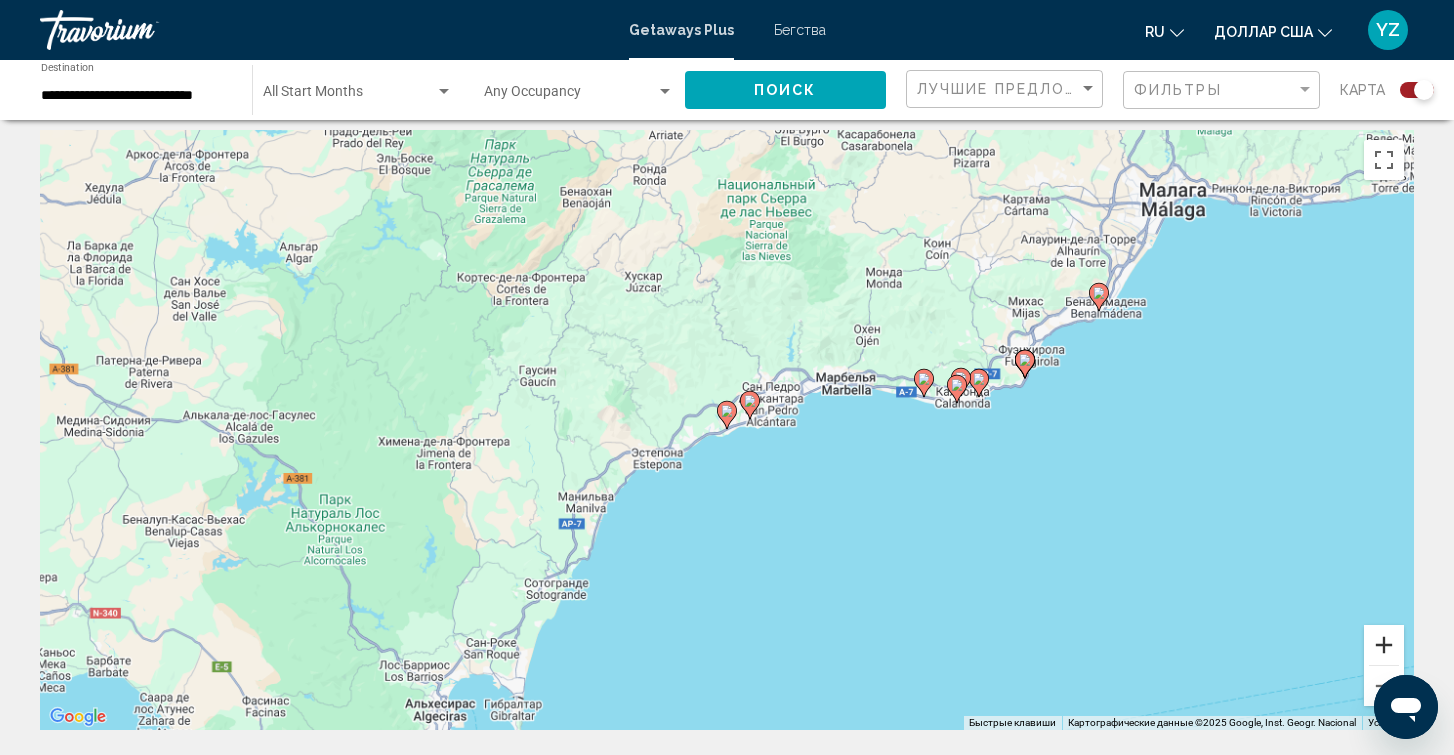 click at bounding box center [1384, 645] 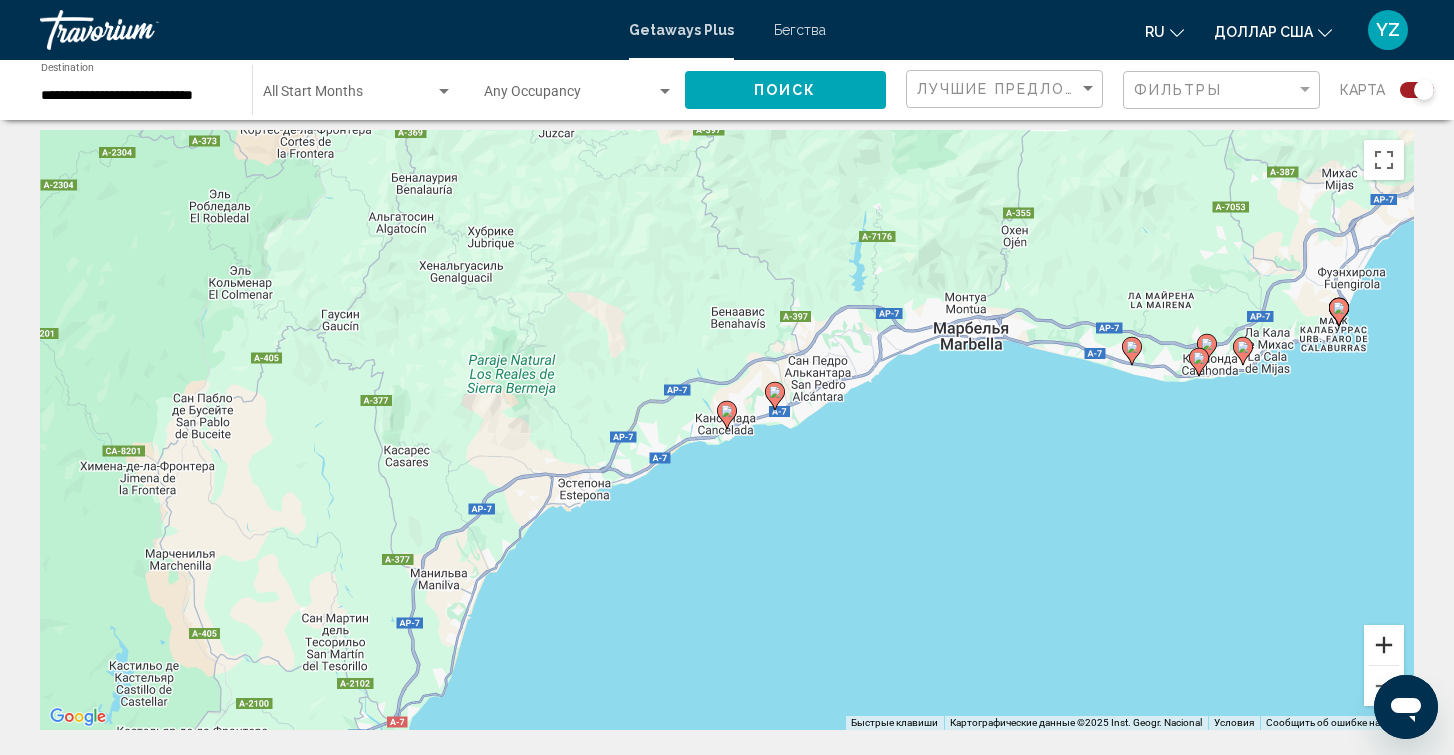 click at bounding box center (1384, 645) 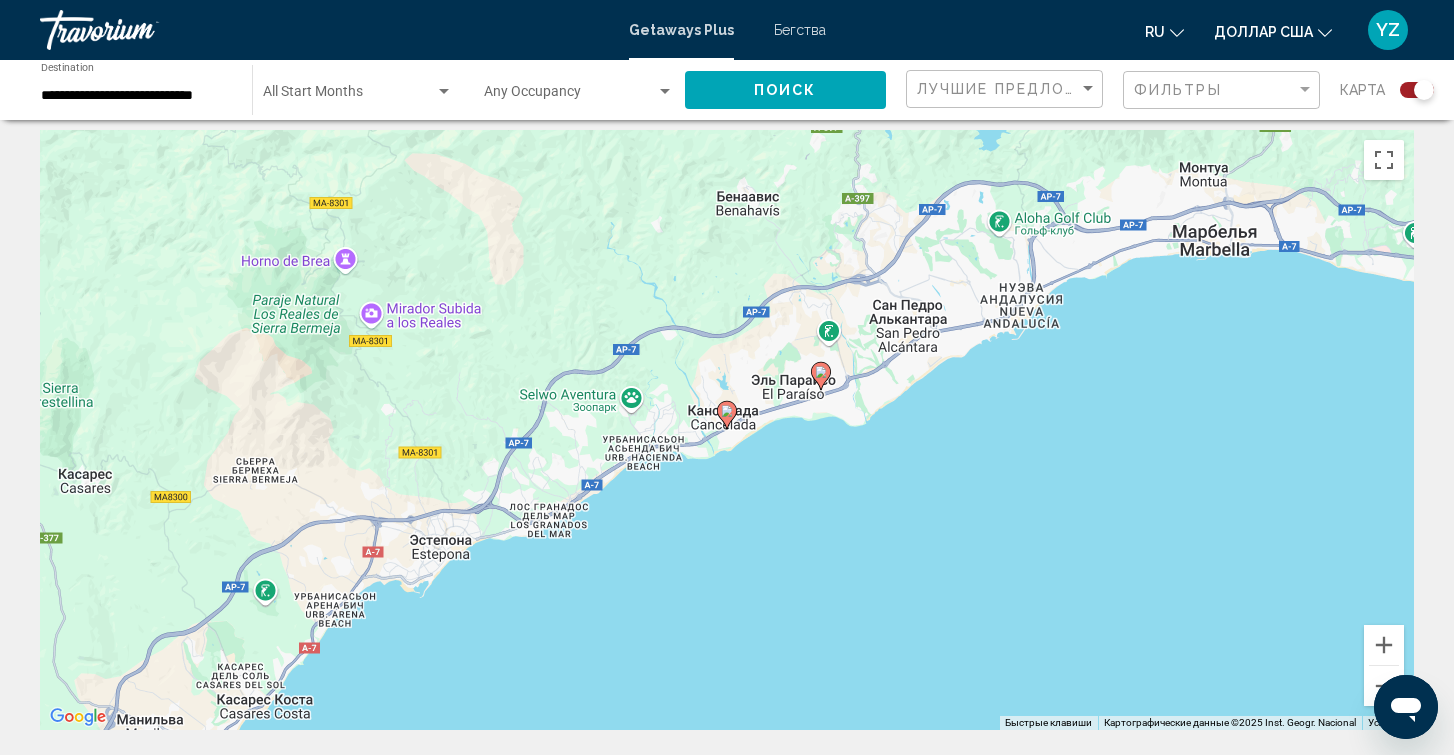 click 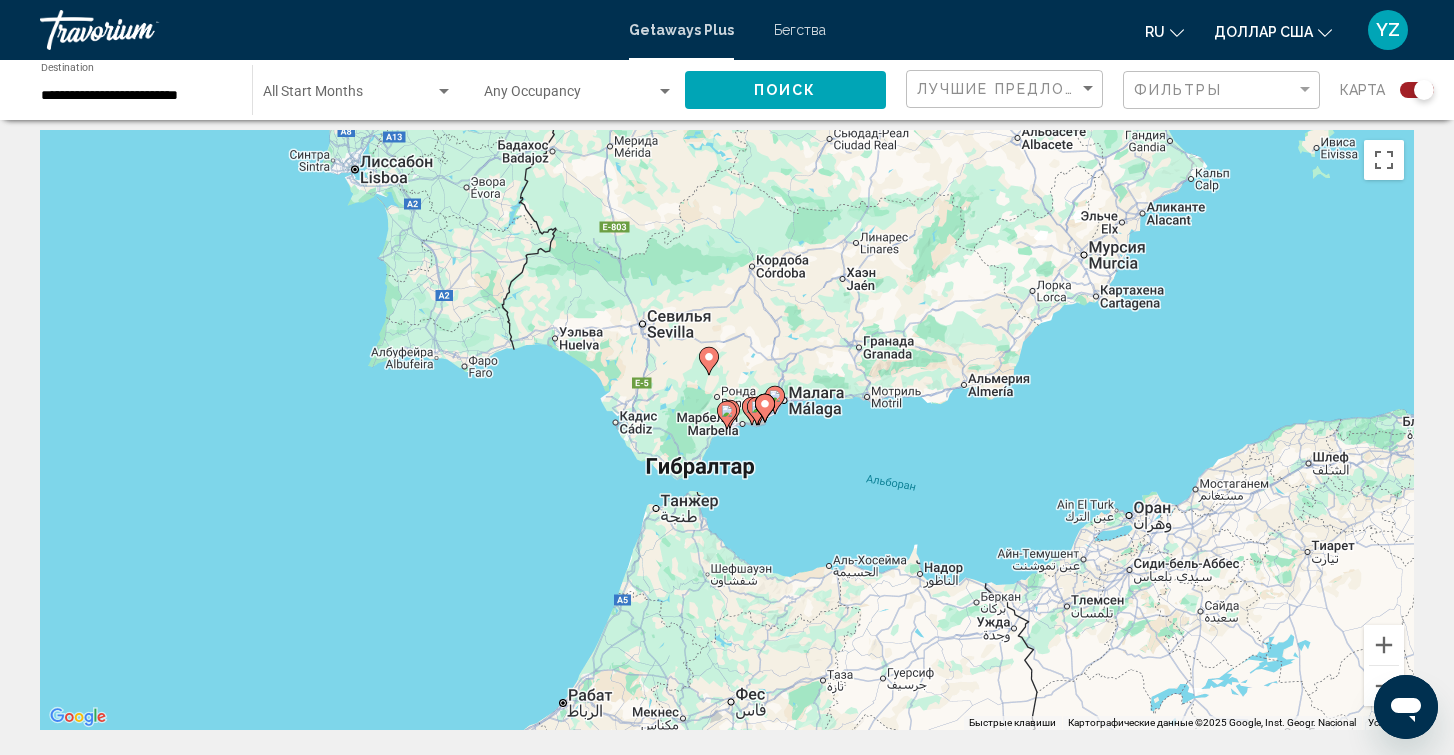 click 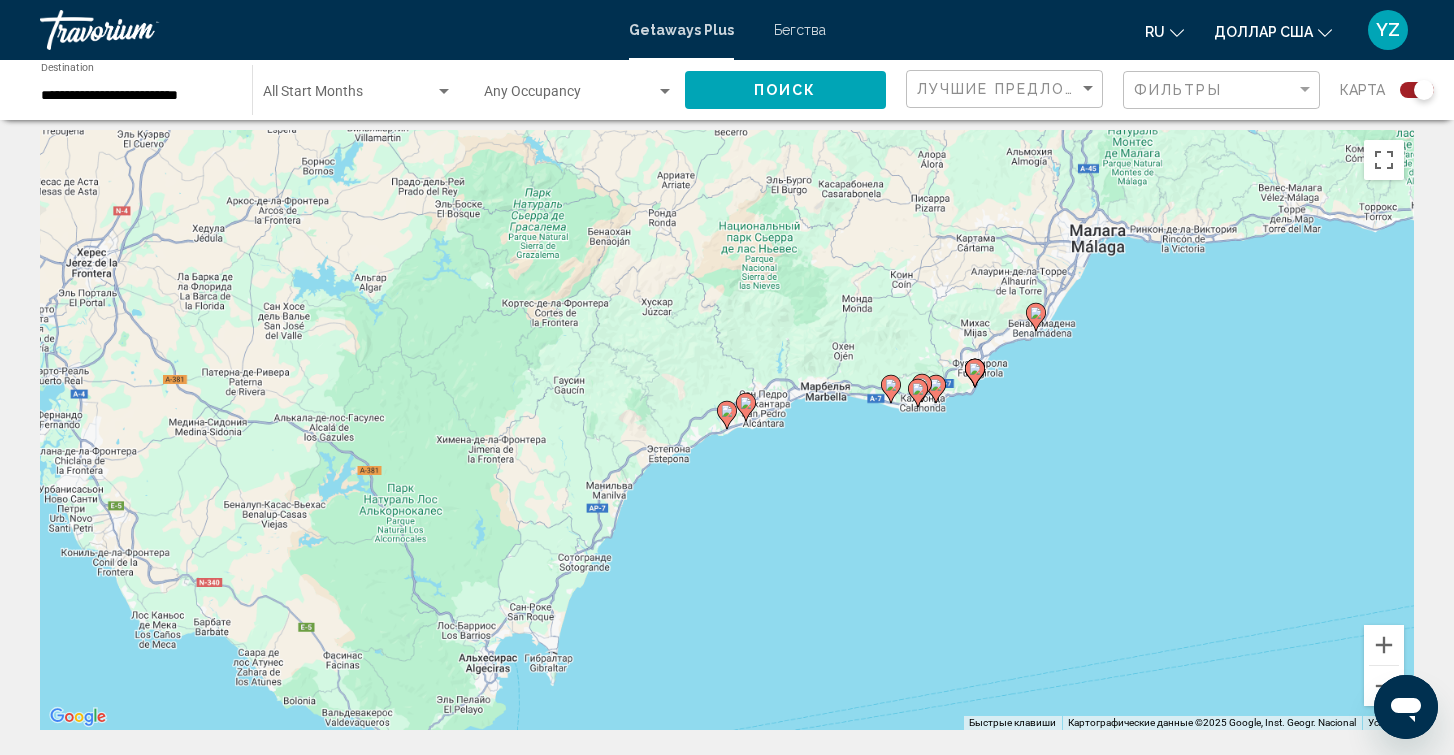 click 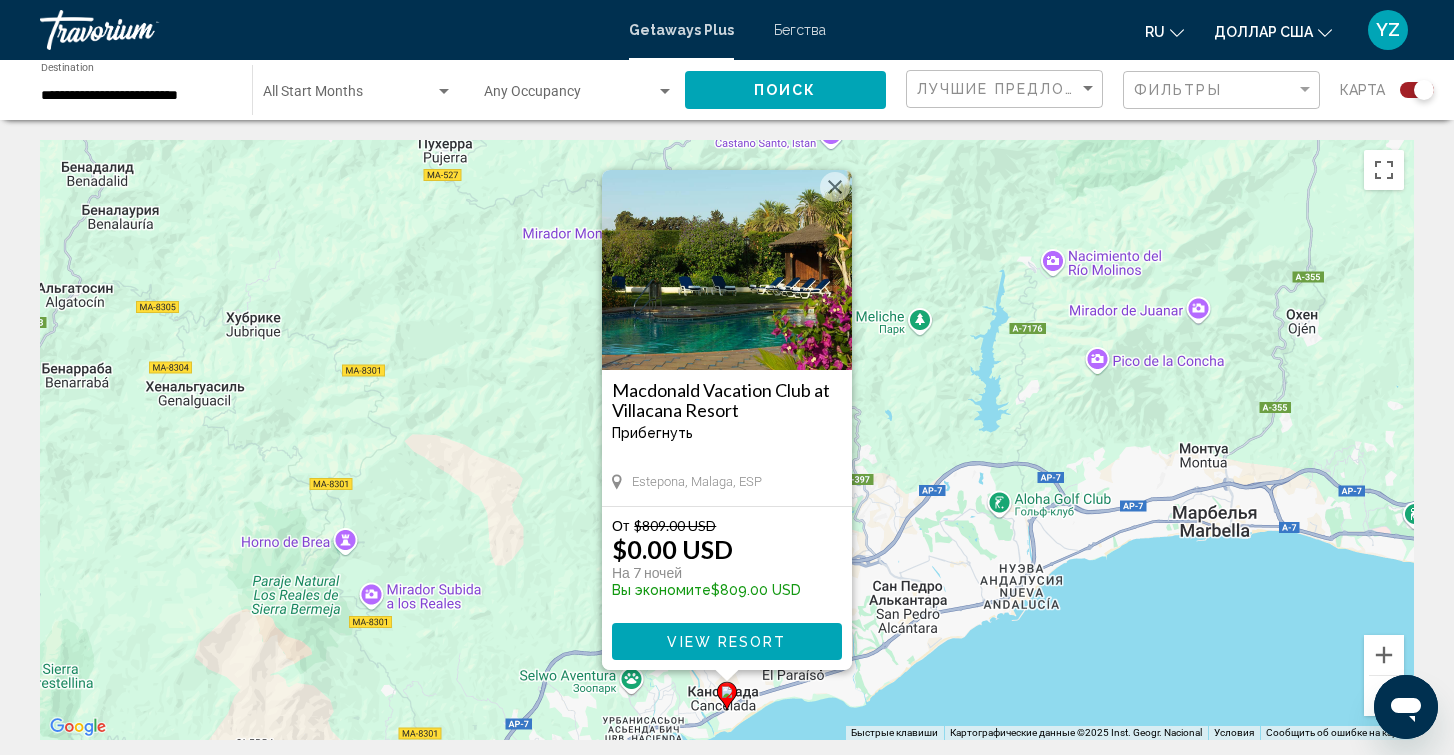 click at bounding box center [727, 270] 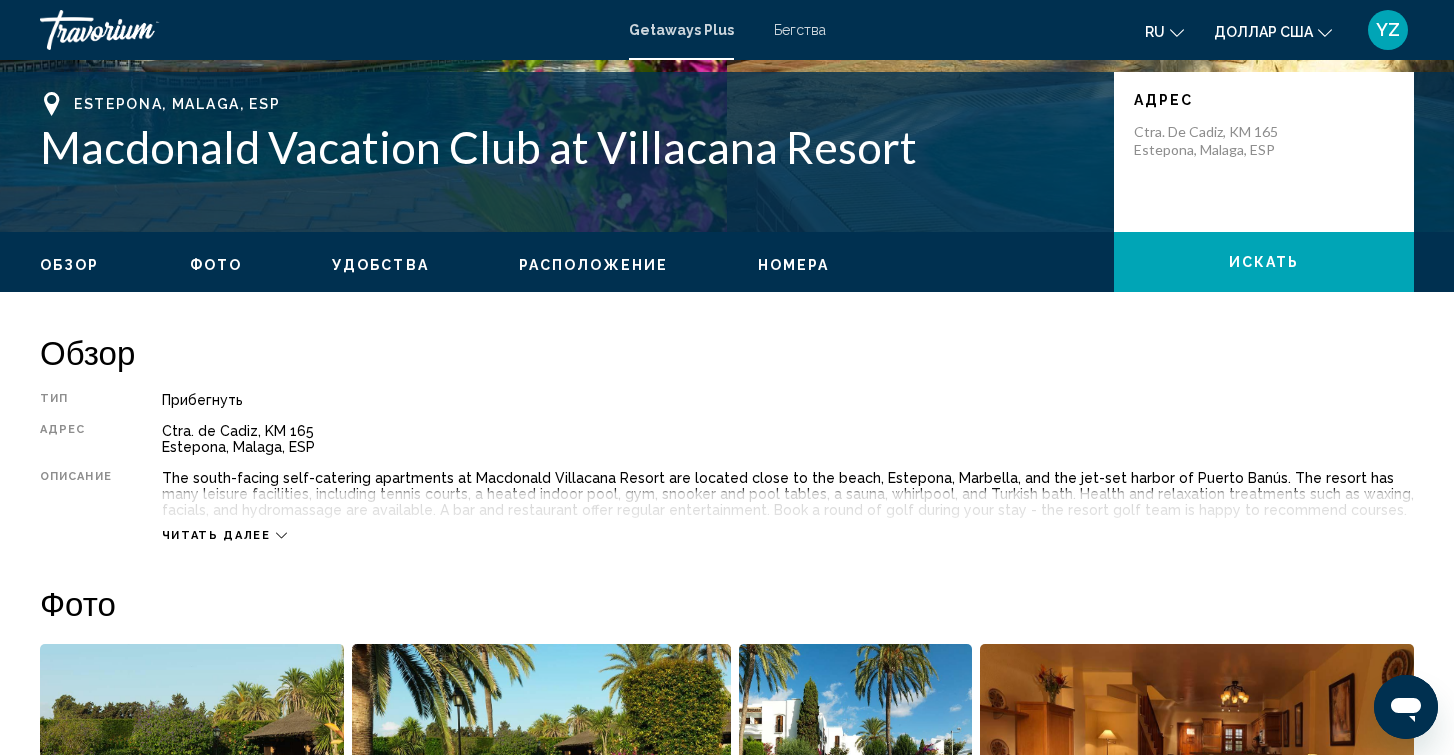 scroll, scrollTop: 427, scrollLeft: 0, axis: vertical 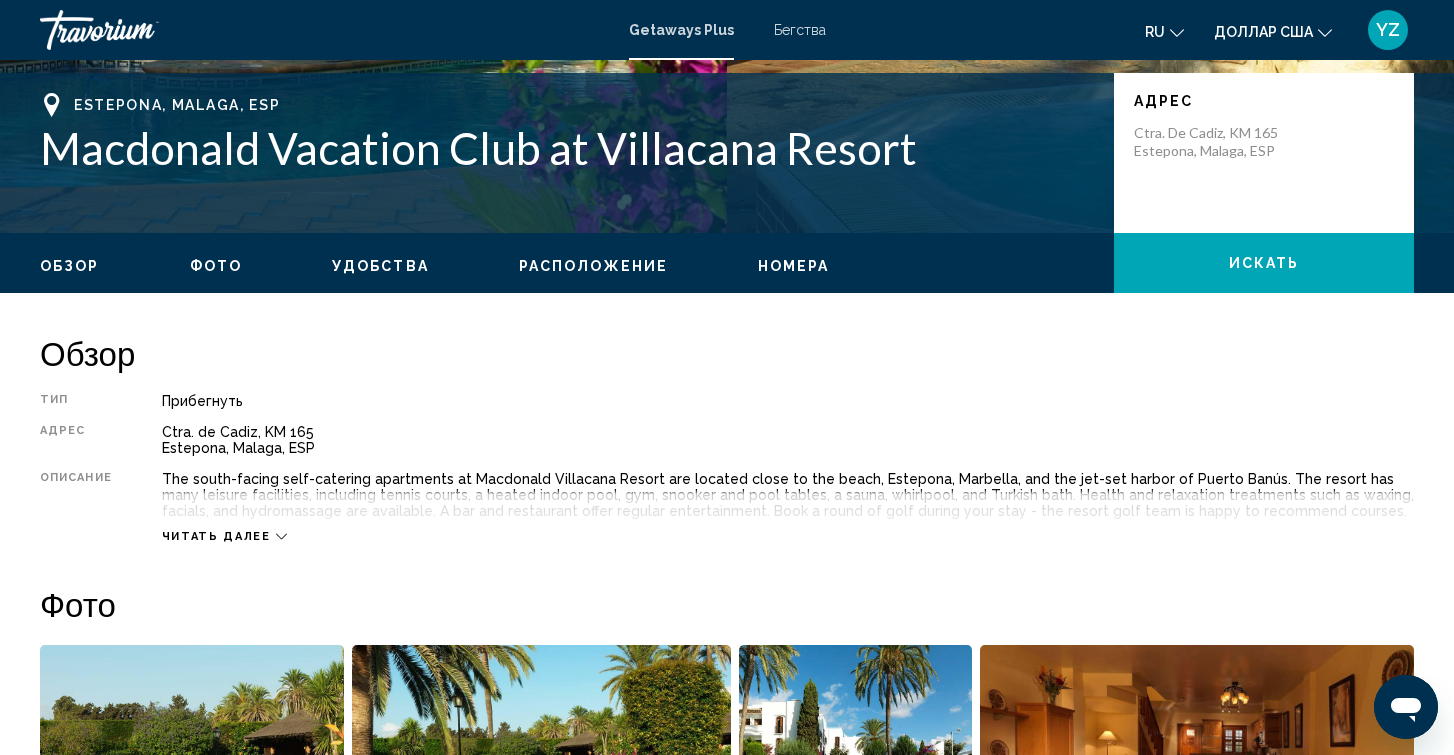 click on "Номера" at bounding box center (794, 266) 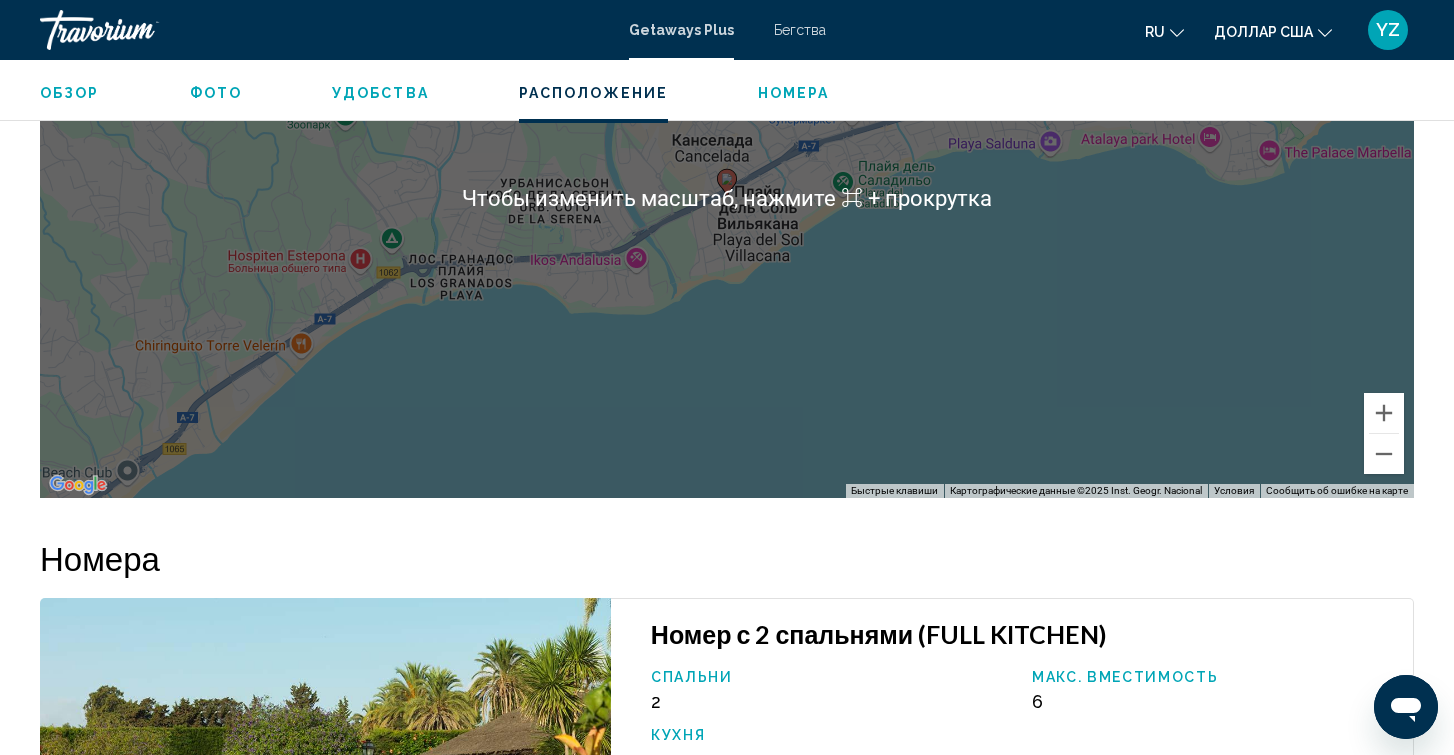 scroll, scrollTop: 2551, scrollLeft: 0, axis: vertical 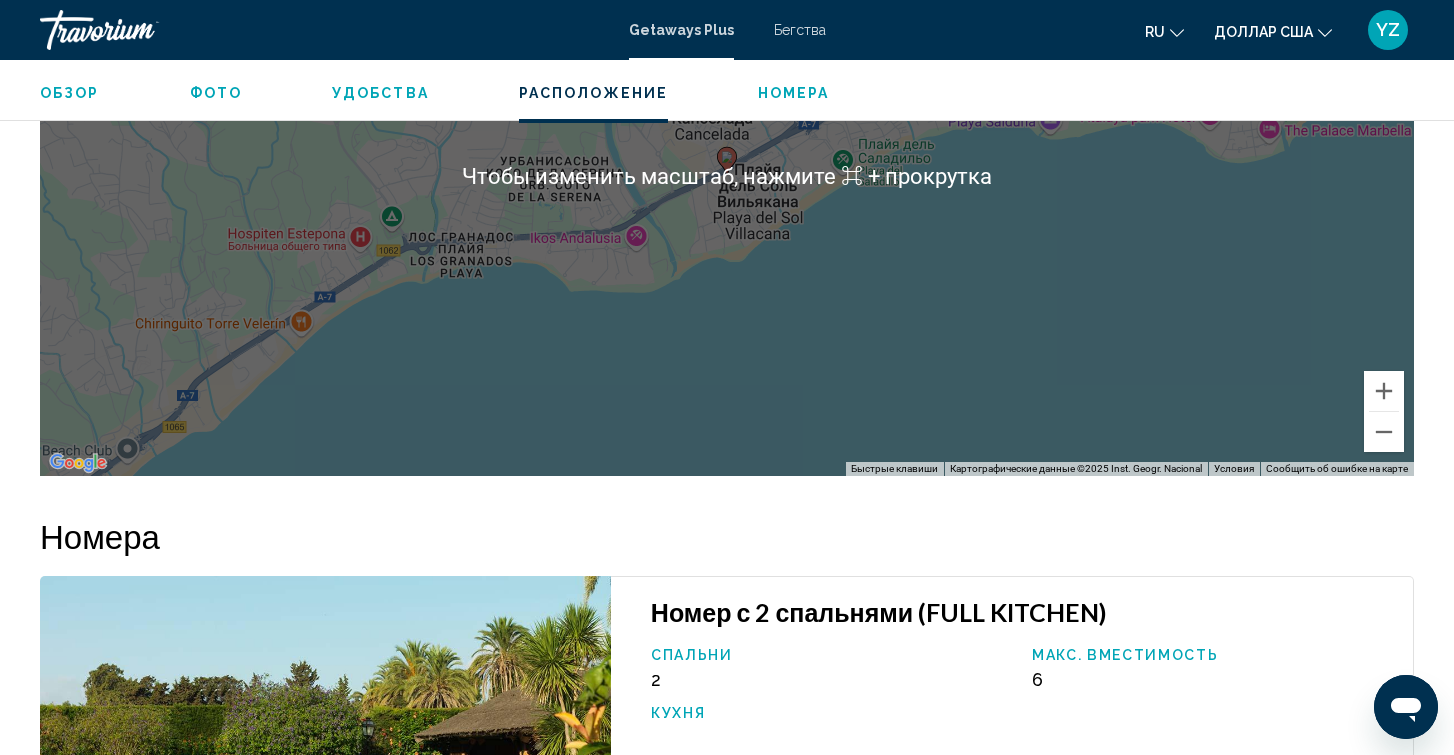 click on "Чтобы активировать перетаскивание с помощью клавиатуры, нажмите Alt + Ввод. После этого перемещайте маркер, используя клавиши со стрелками. Чтобы завершить перетаскивание, нажмите клавишу Ввод. Чтобы отменить действие, нажмите клавишу Esc." at bounding box center [727, 176] 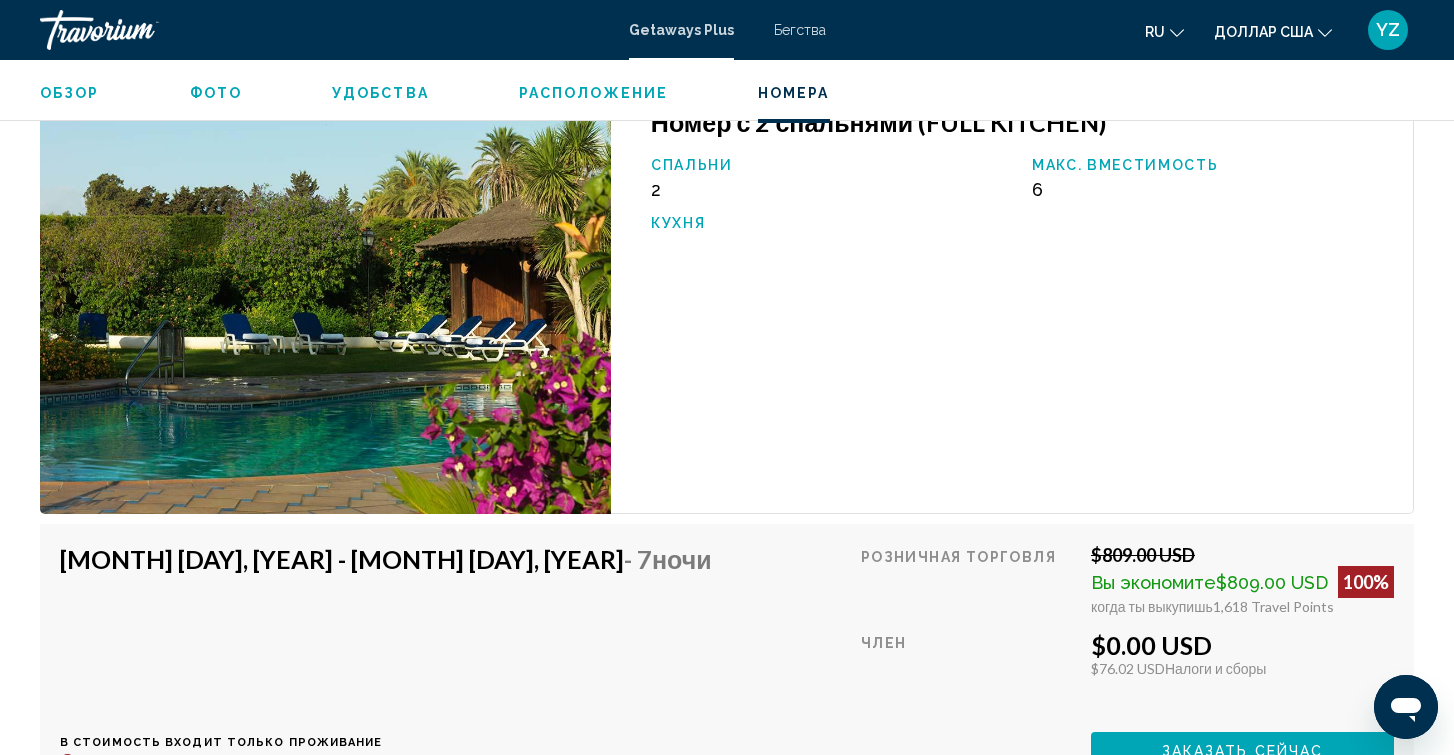 scroll, scrollTop: 3072, scrollLeft: 0, axis: vertical 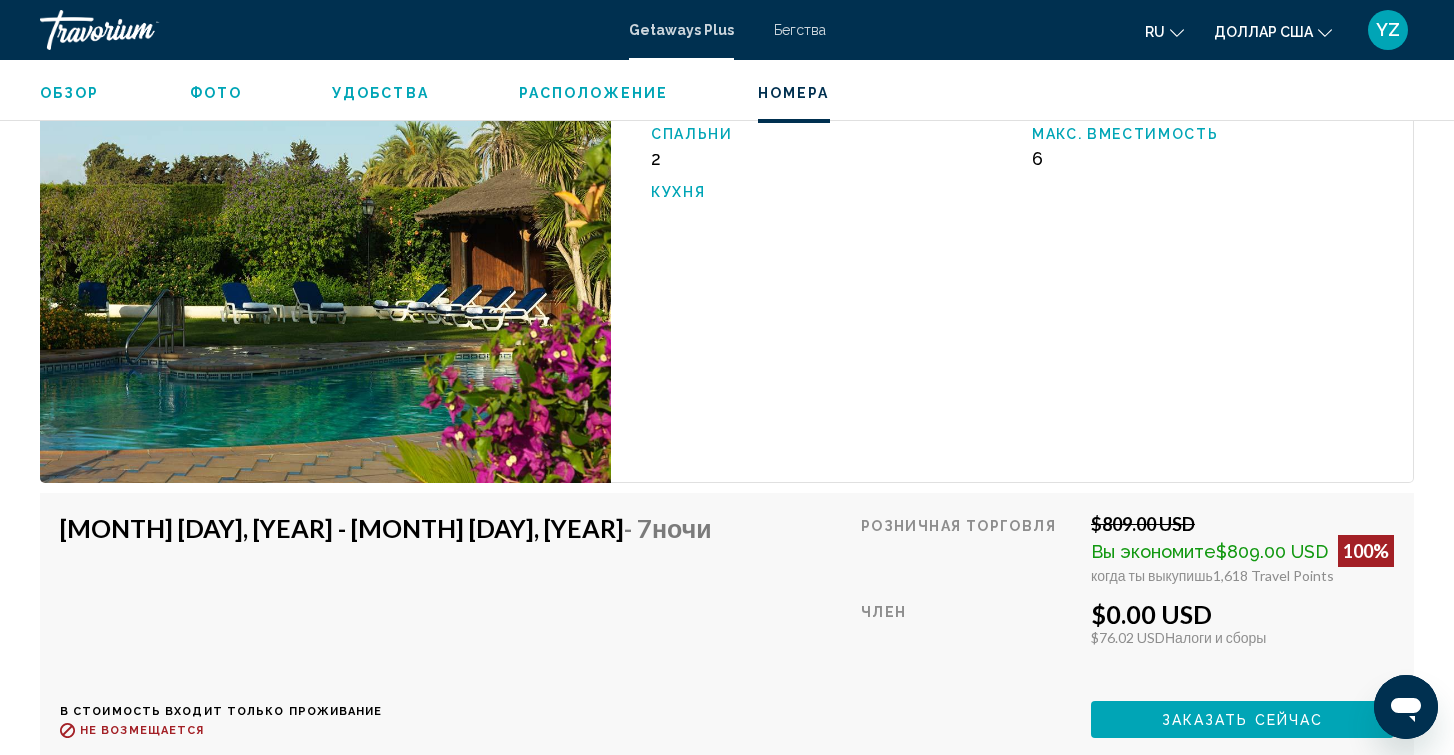 click at bounding box center [325, 269] 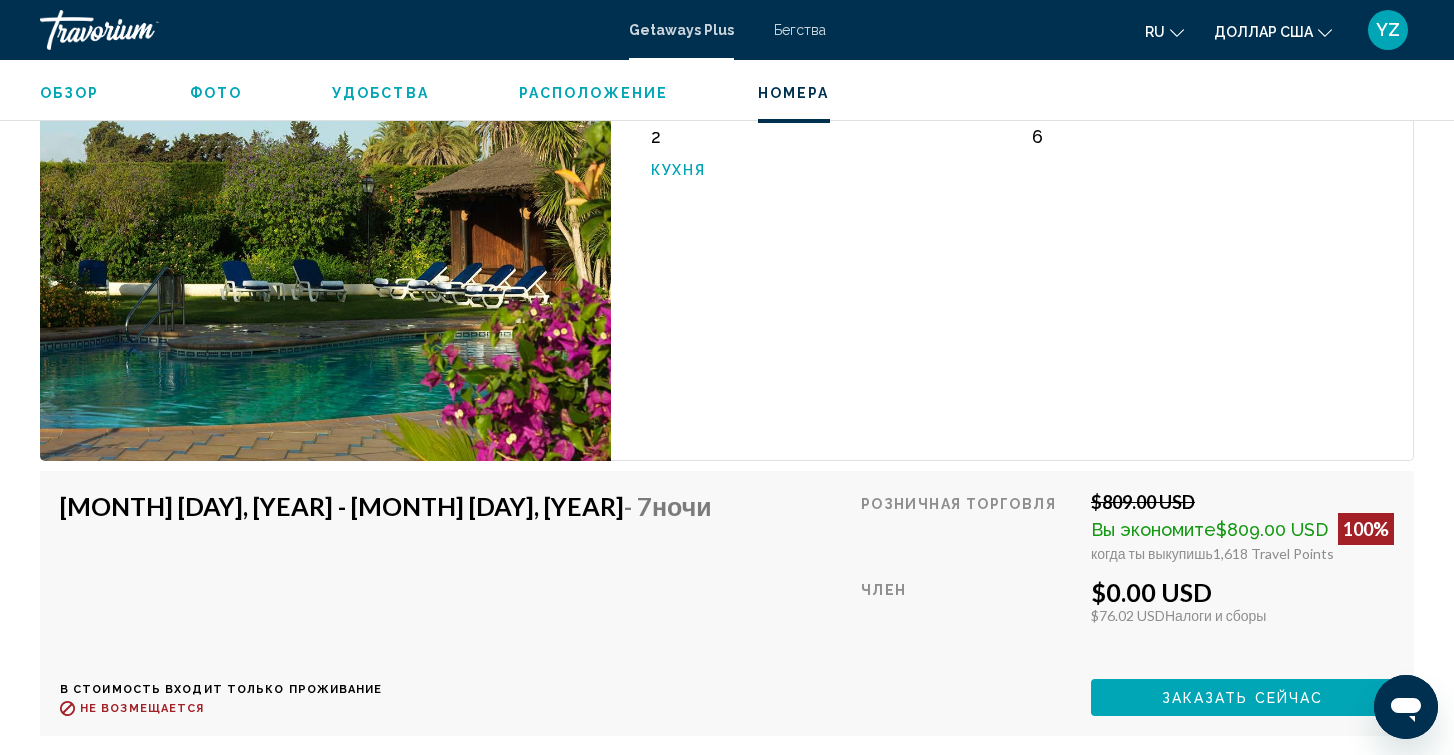 scroll, scrollTop: 3095, scrollLeft: 0, axis: vertical 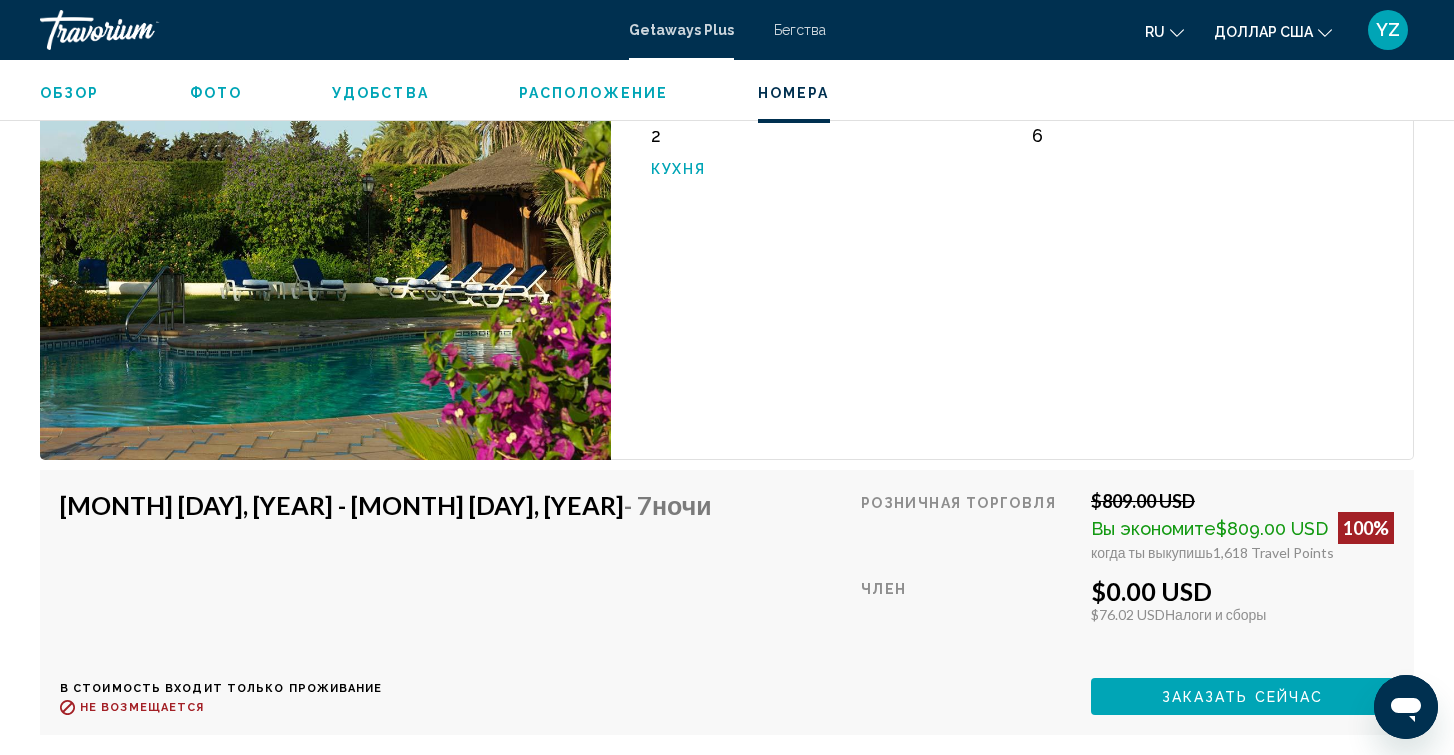 click on "Фото" at bounding box center [216, 93] 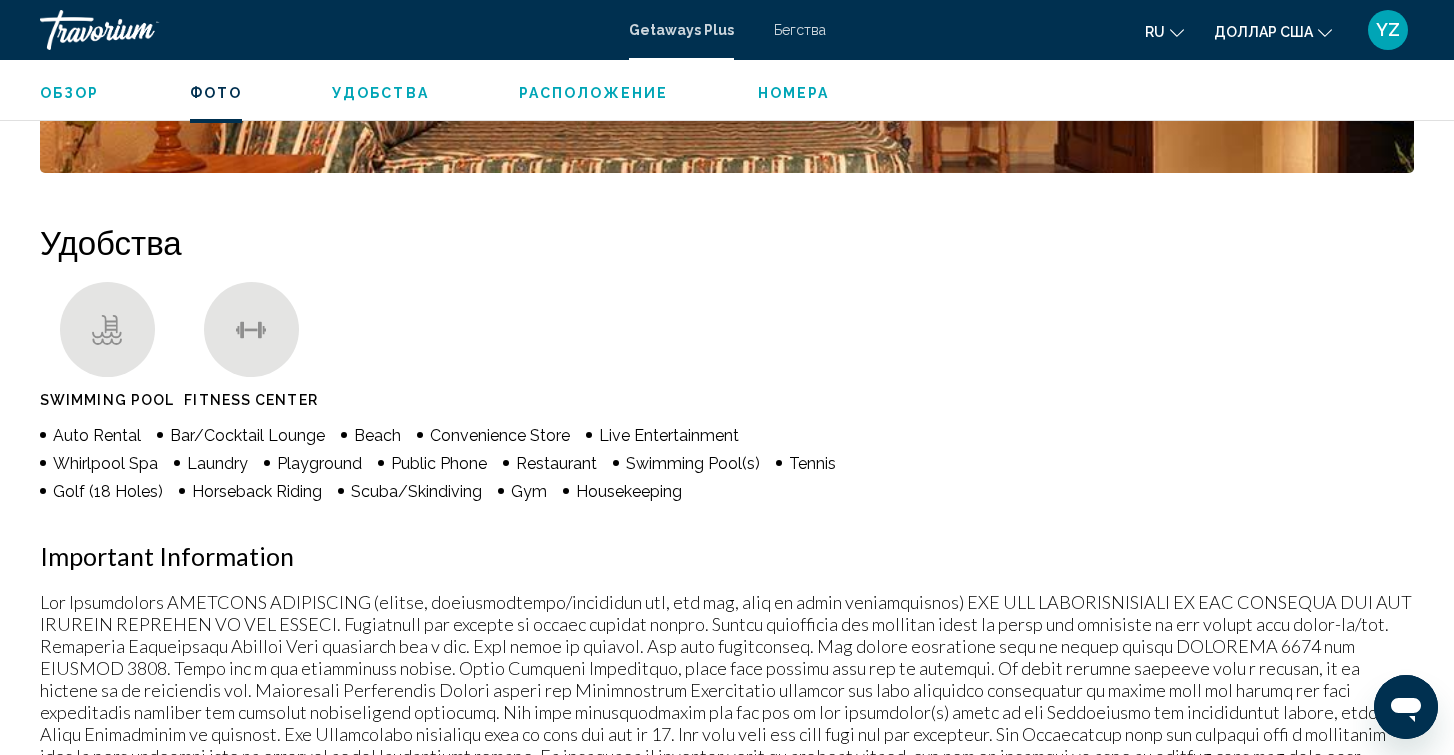 scroll, scrollTop: 892, scrollLeft: 0, axis: vertical 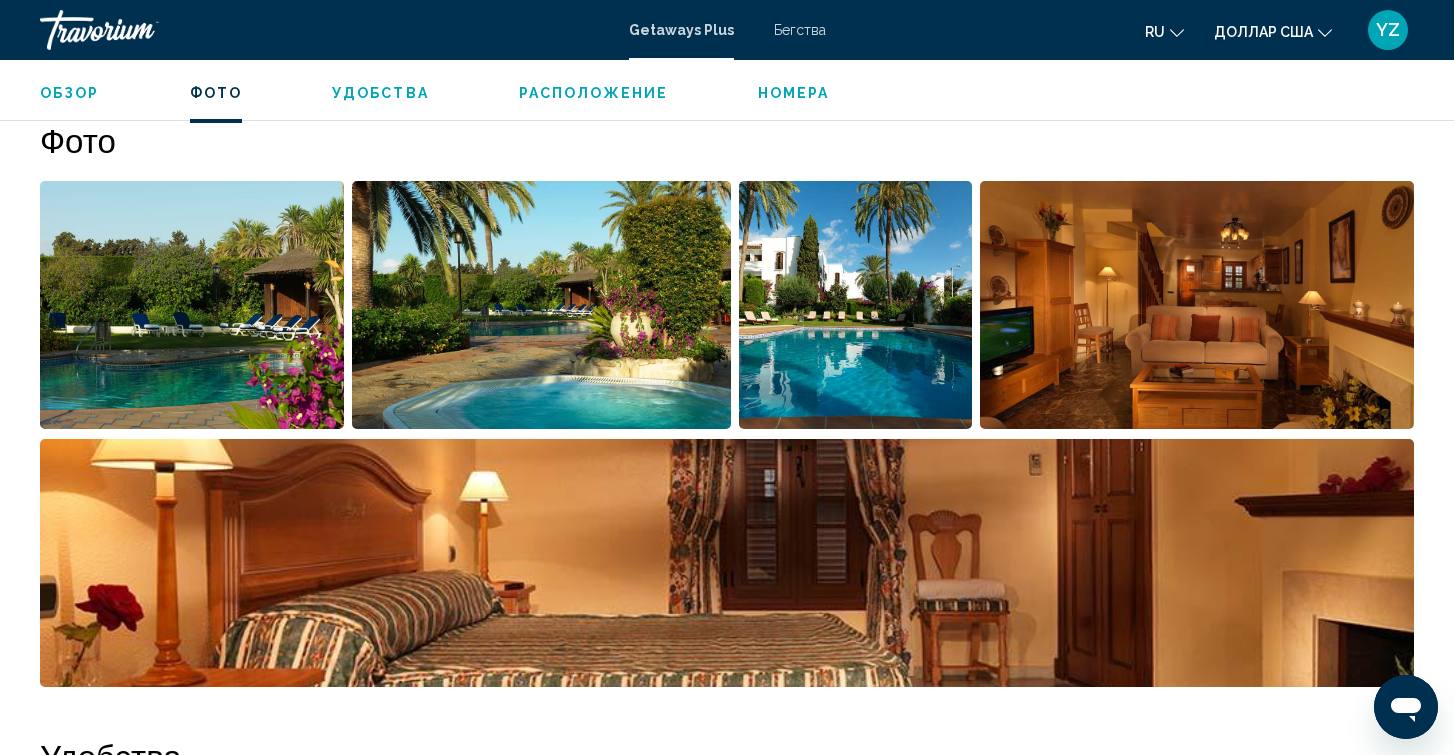 click at bounding box center (192, 305) 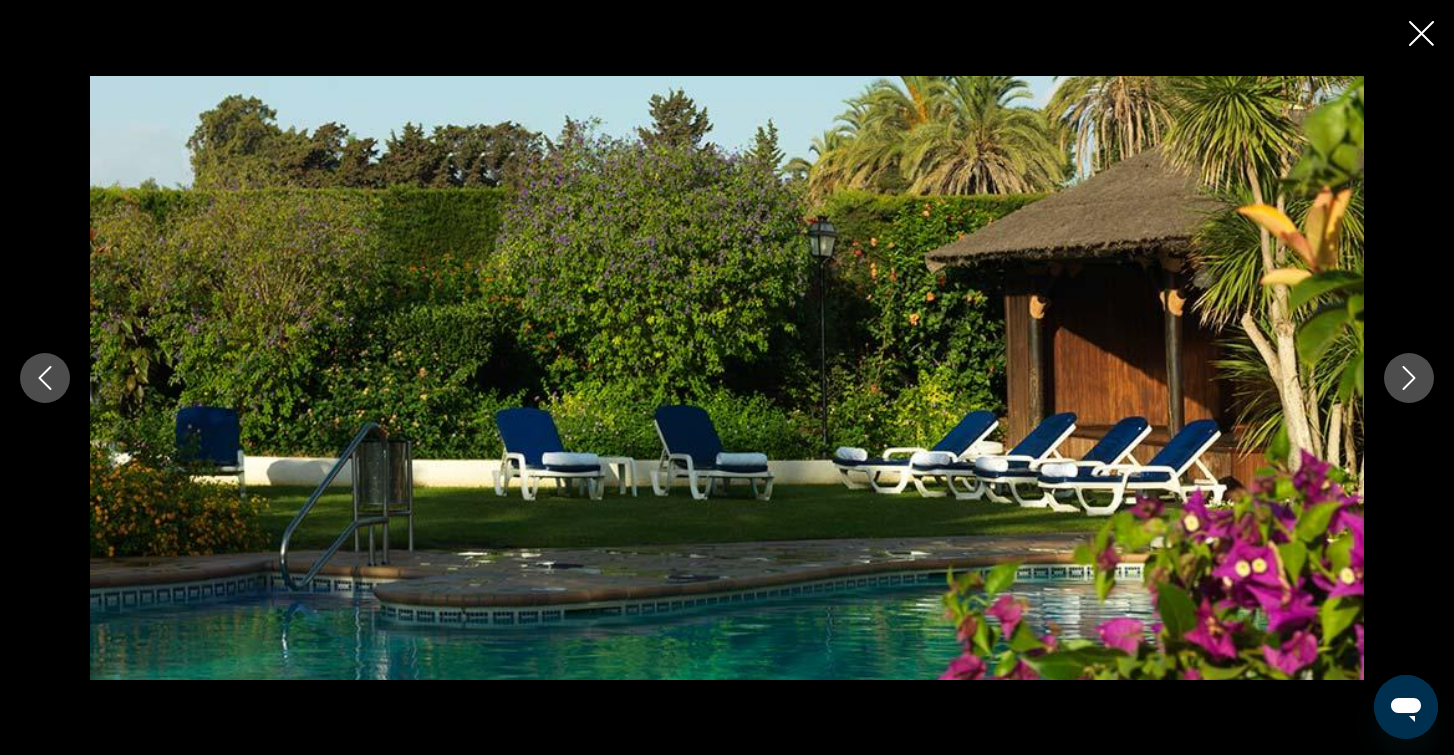 type 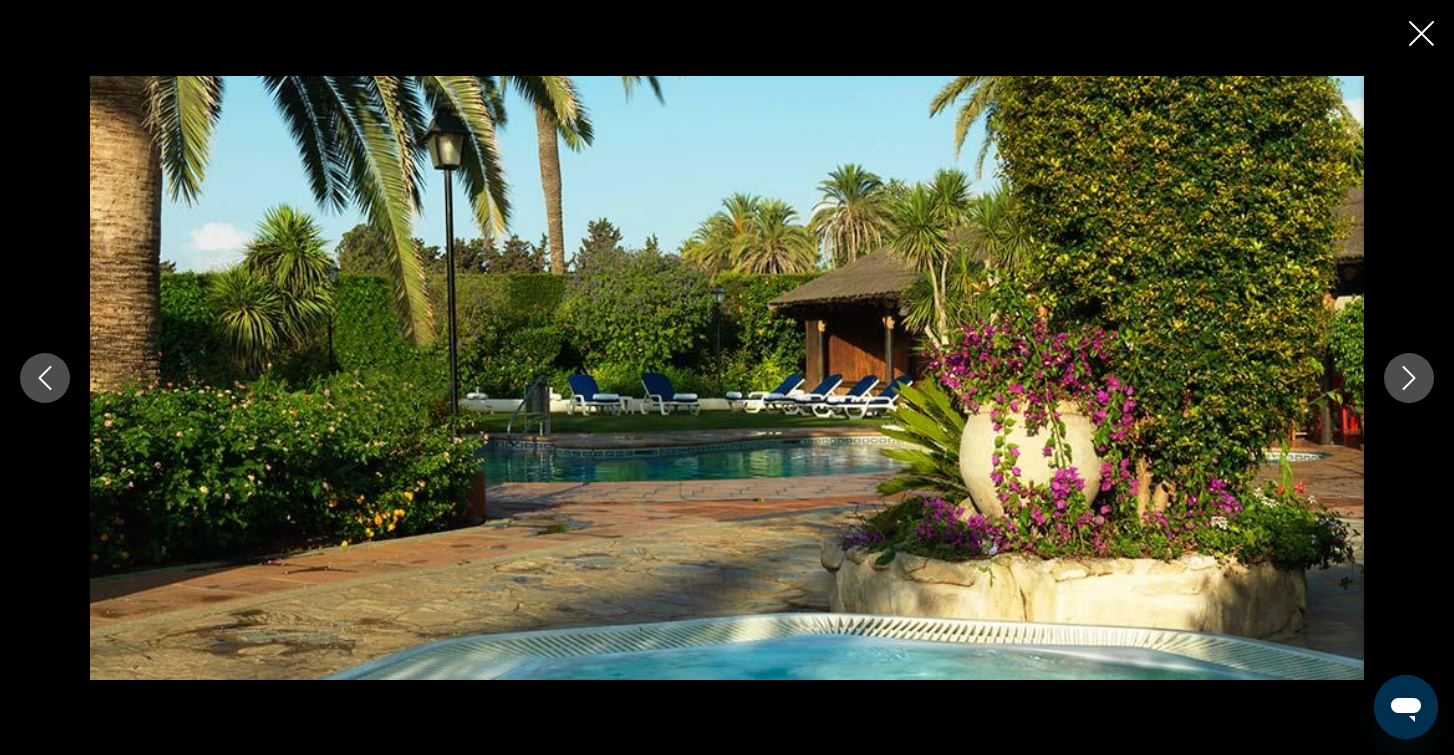 click at bounding box center (1409, 378) 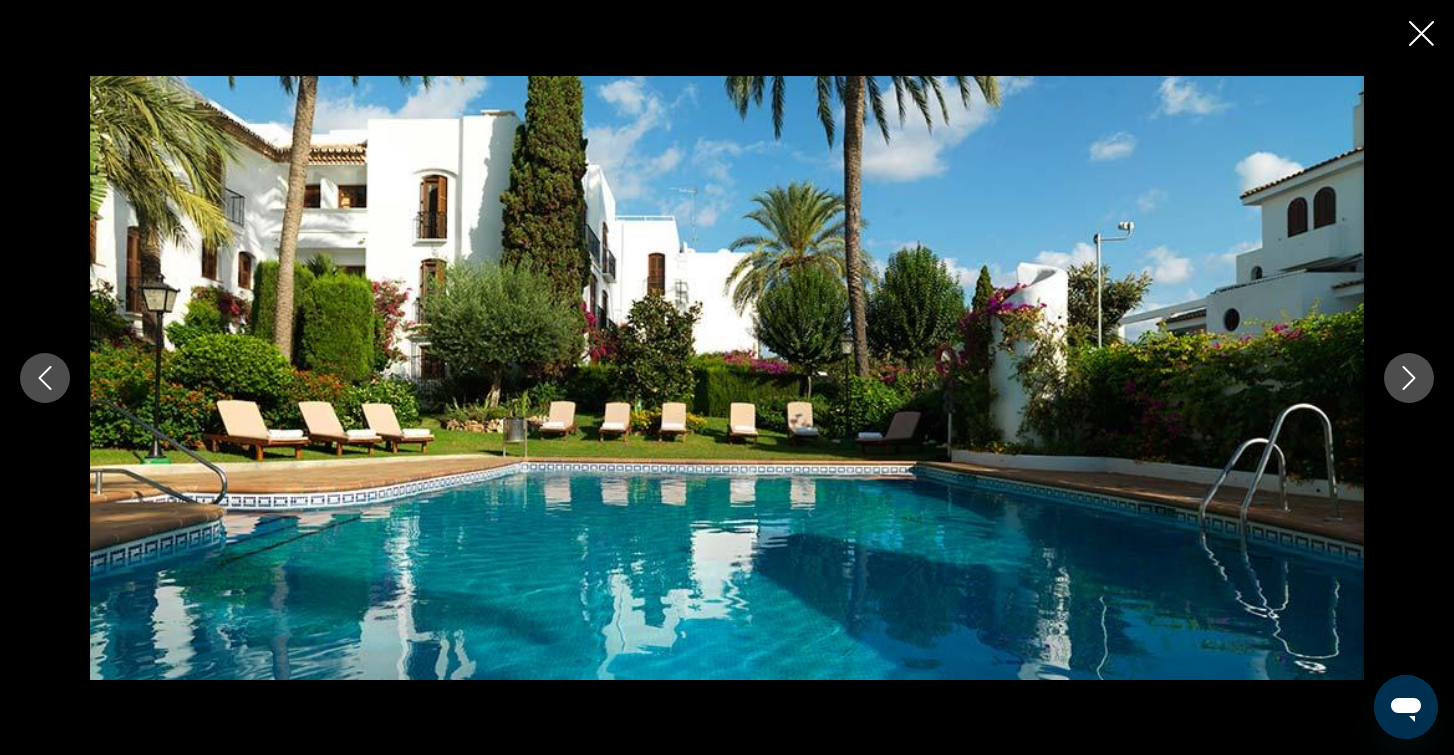 click at bounding box center [1409, 378] 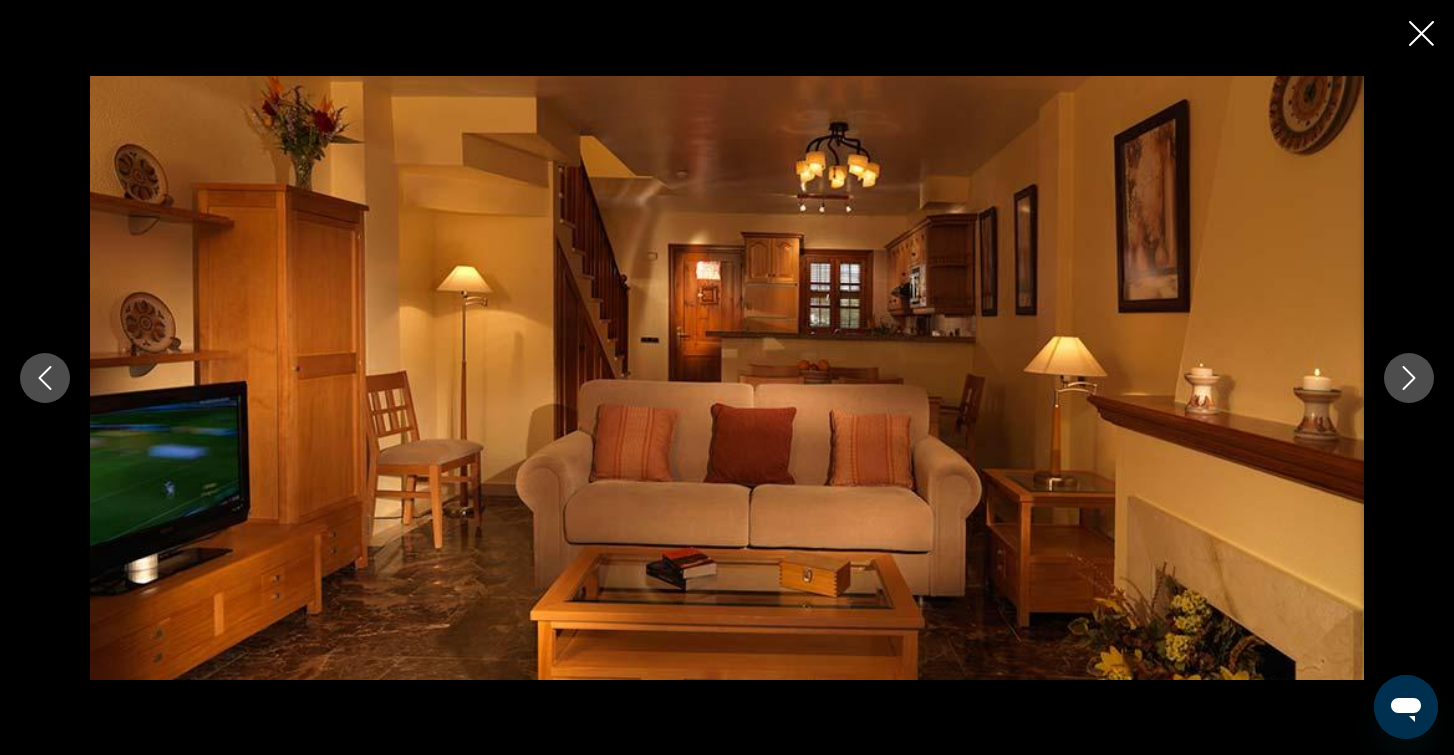 click at bounding box center (1409, 378) 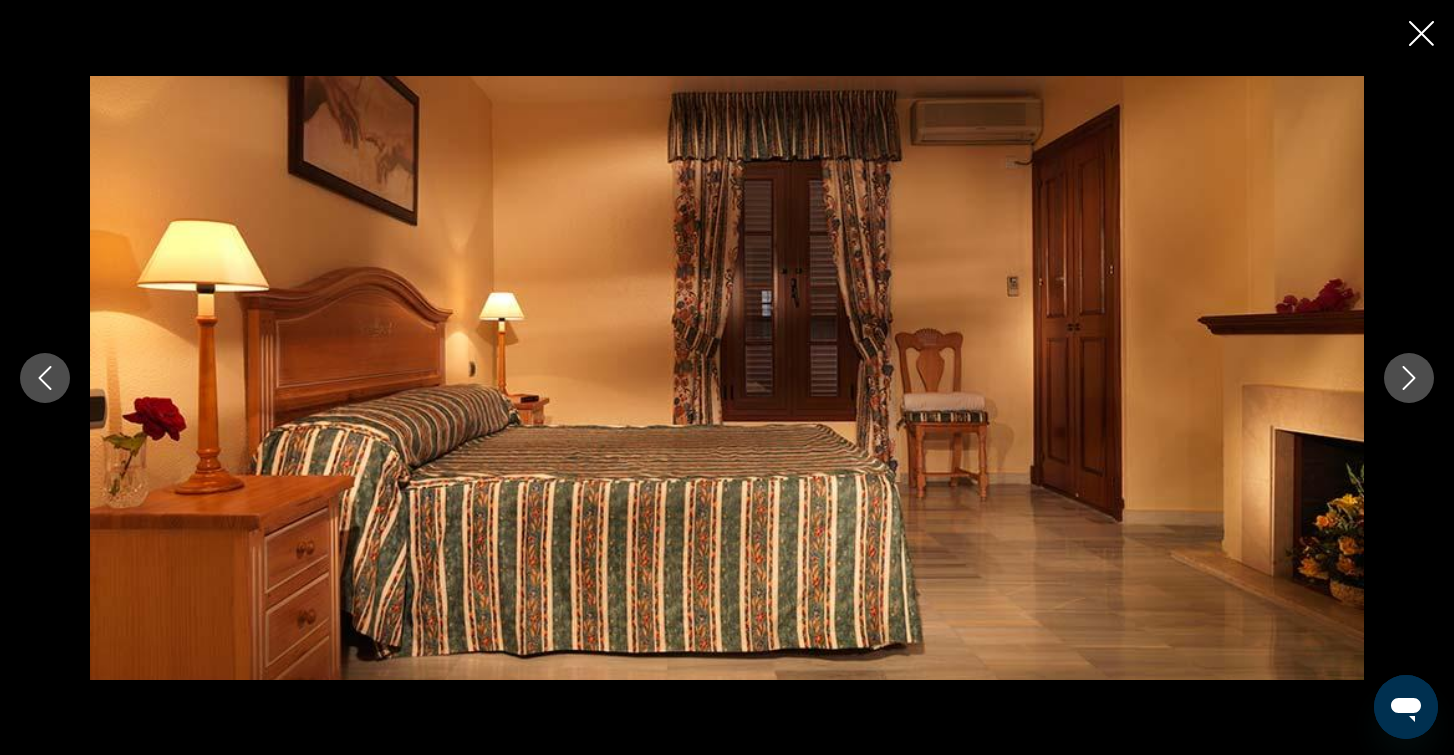 click at bounding box center [1409, 378] 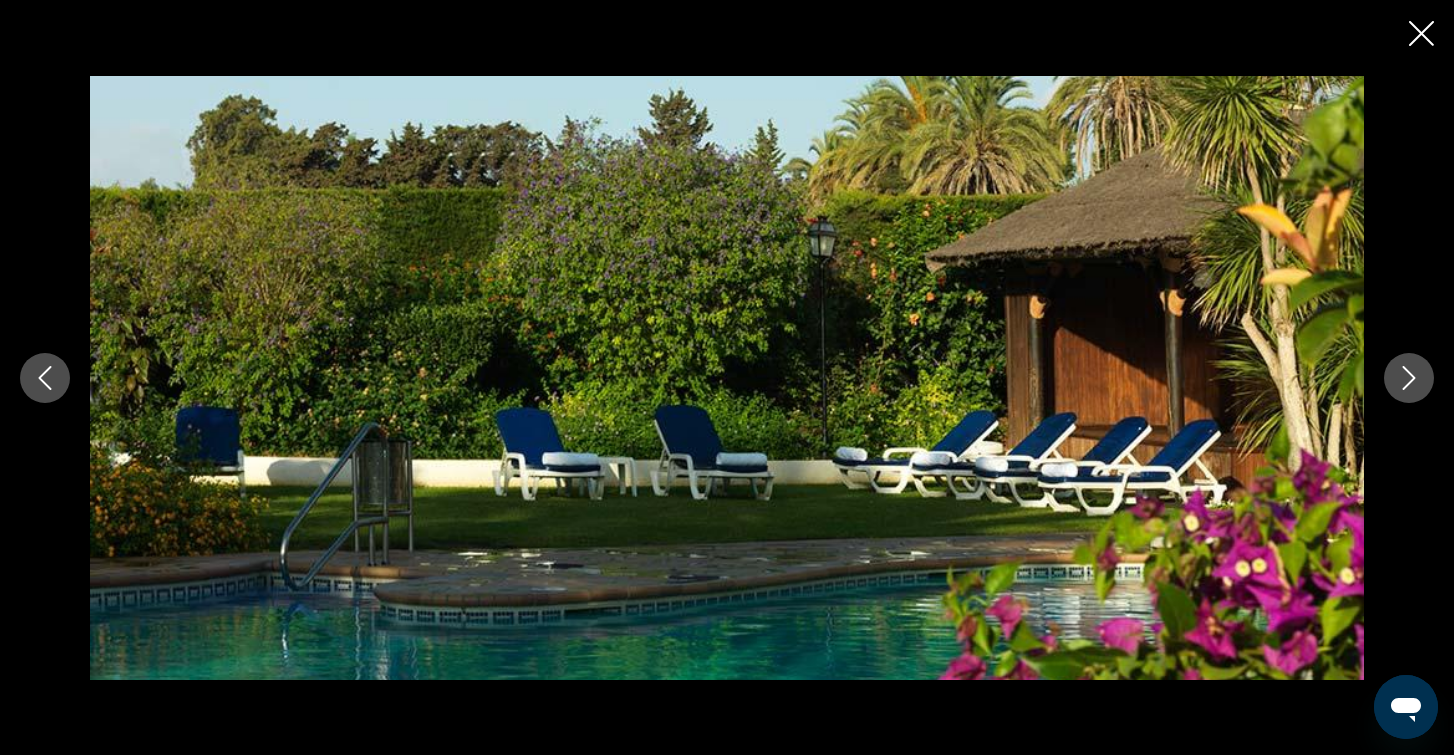 click 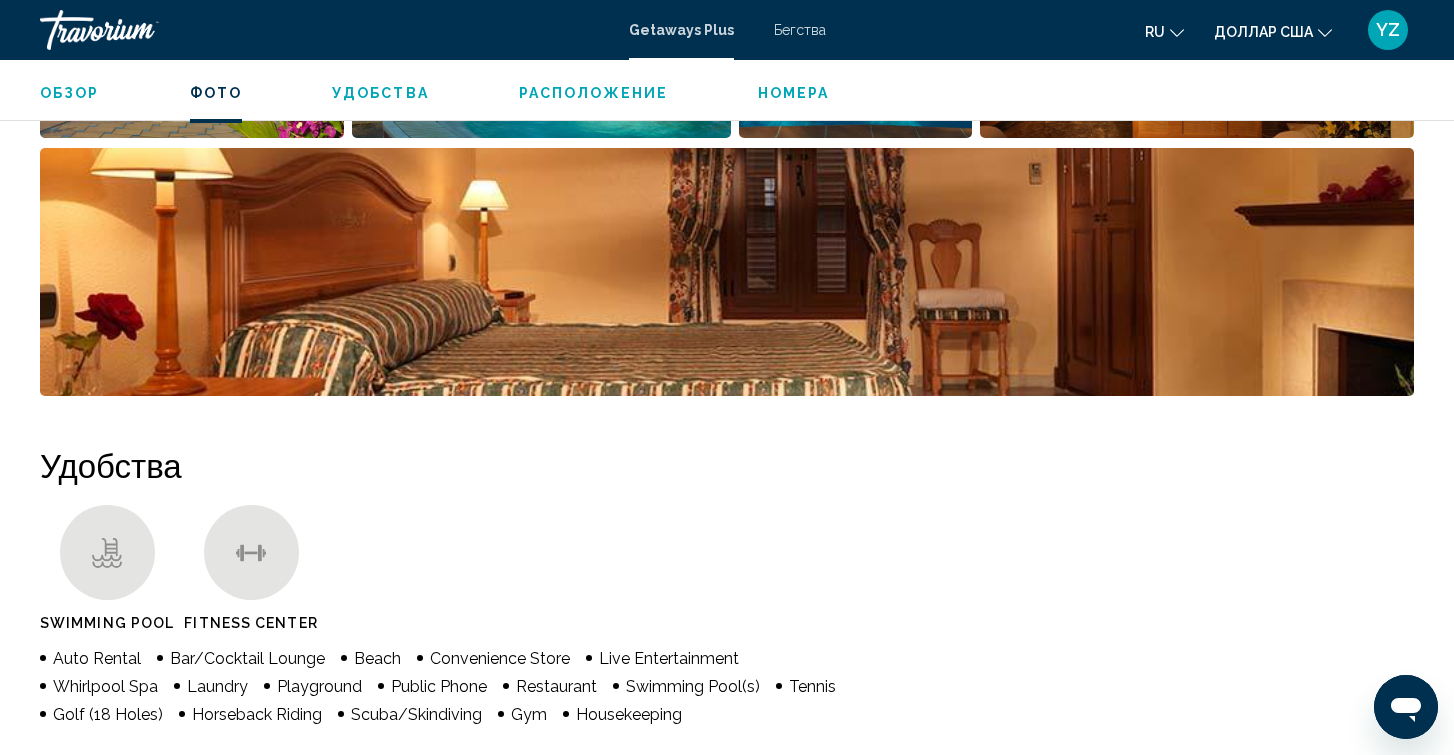 scroll, scrollTop: 1080, scrollLeft: 0, axis: vertical 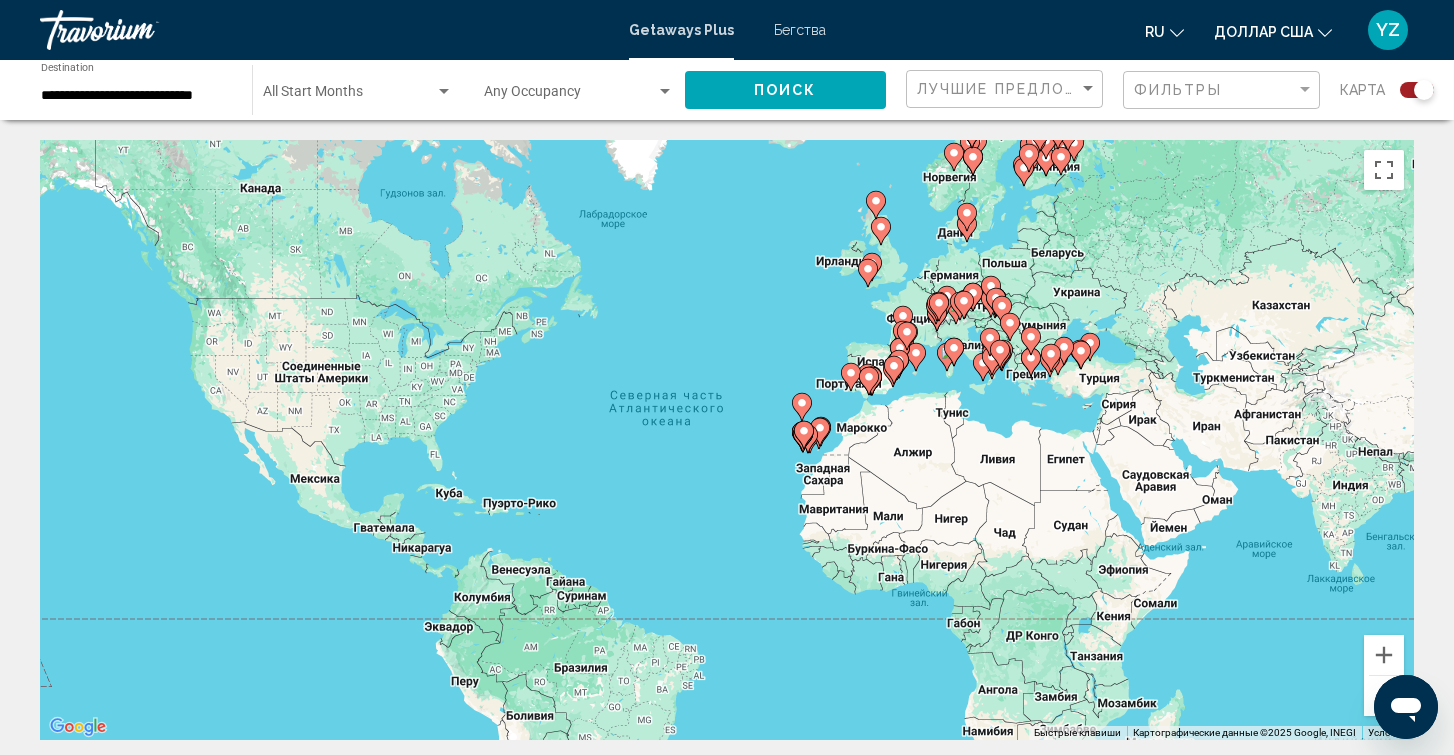 click on "Бегства" at bounding box center (800, 30) 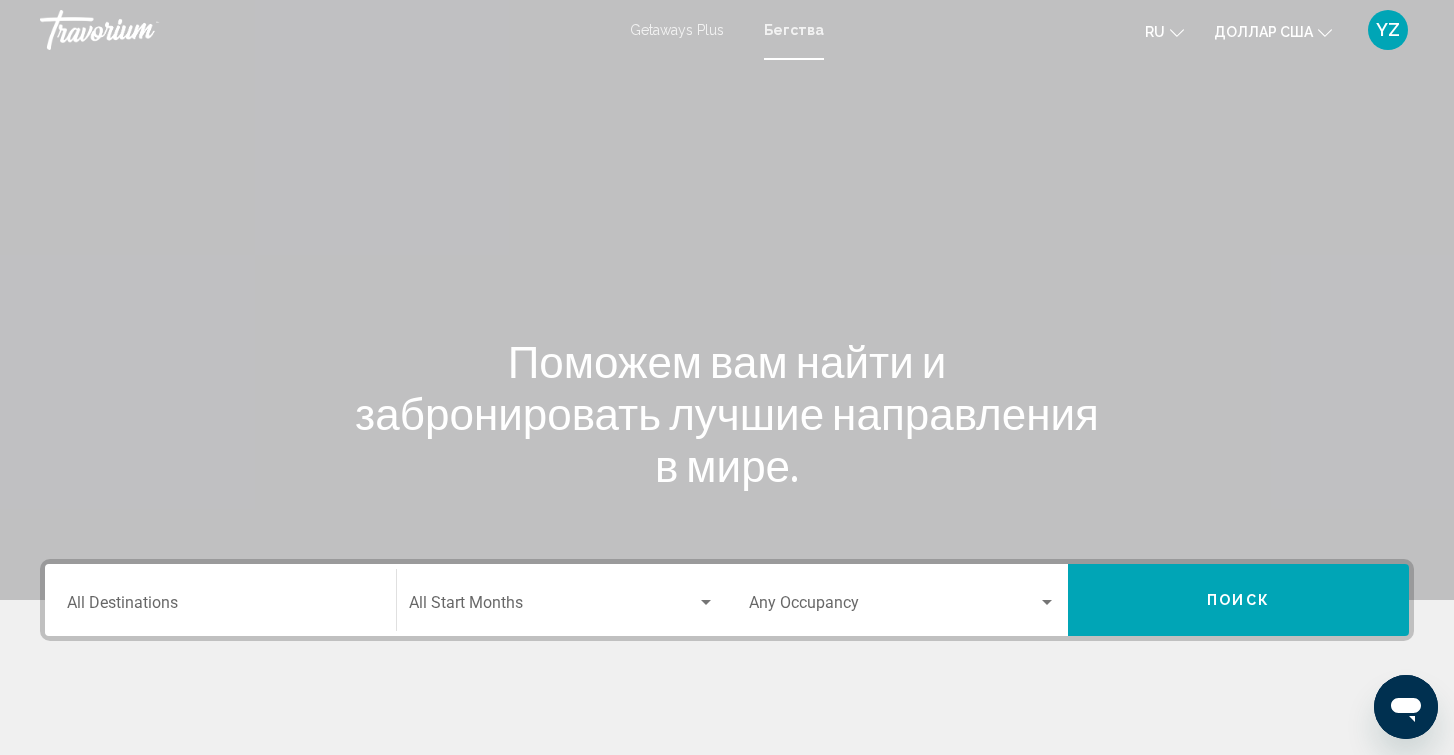 click 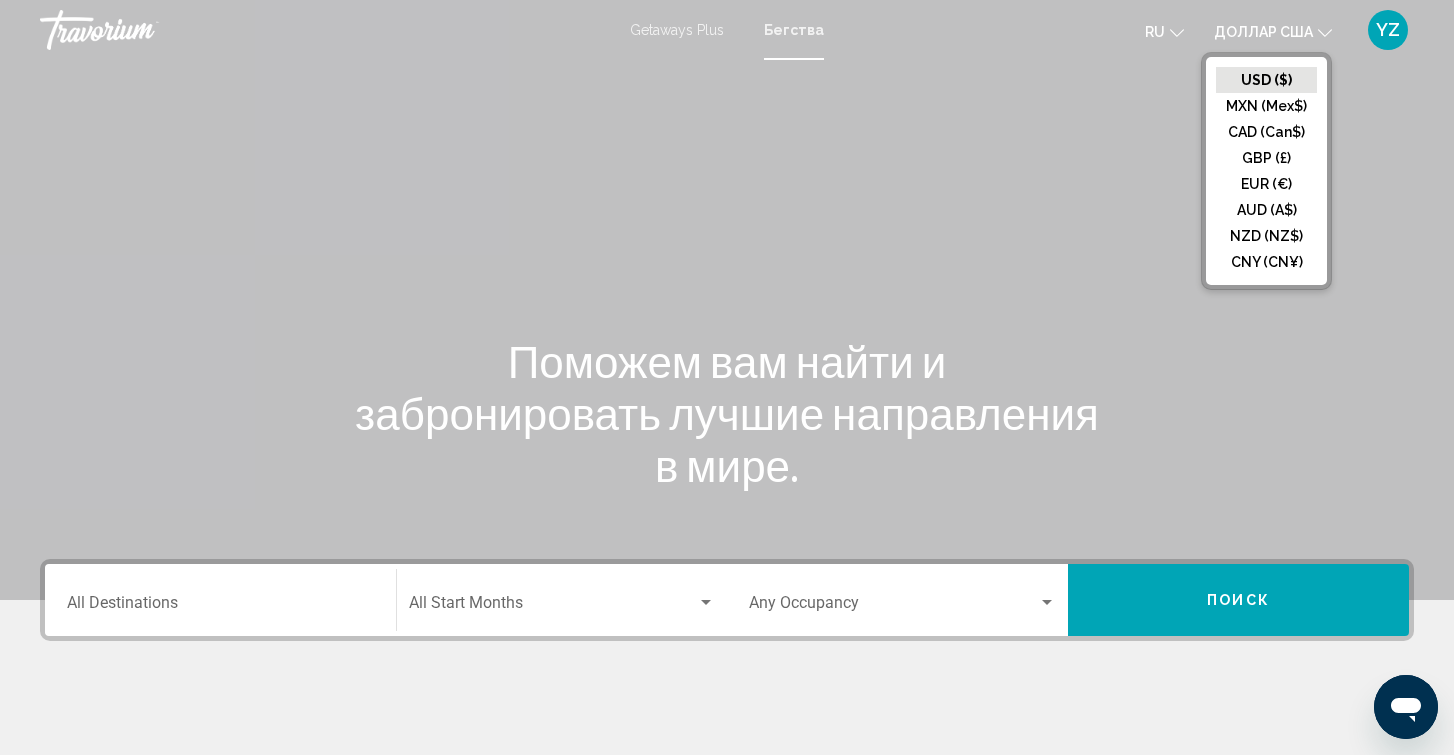click 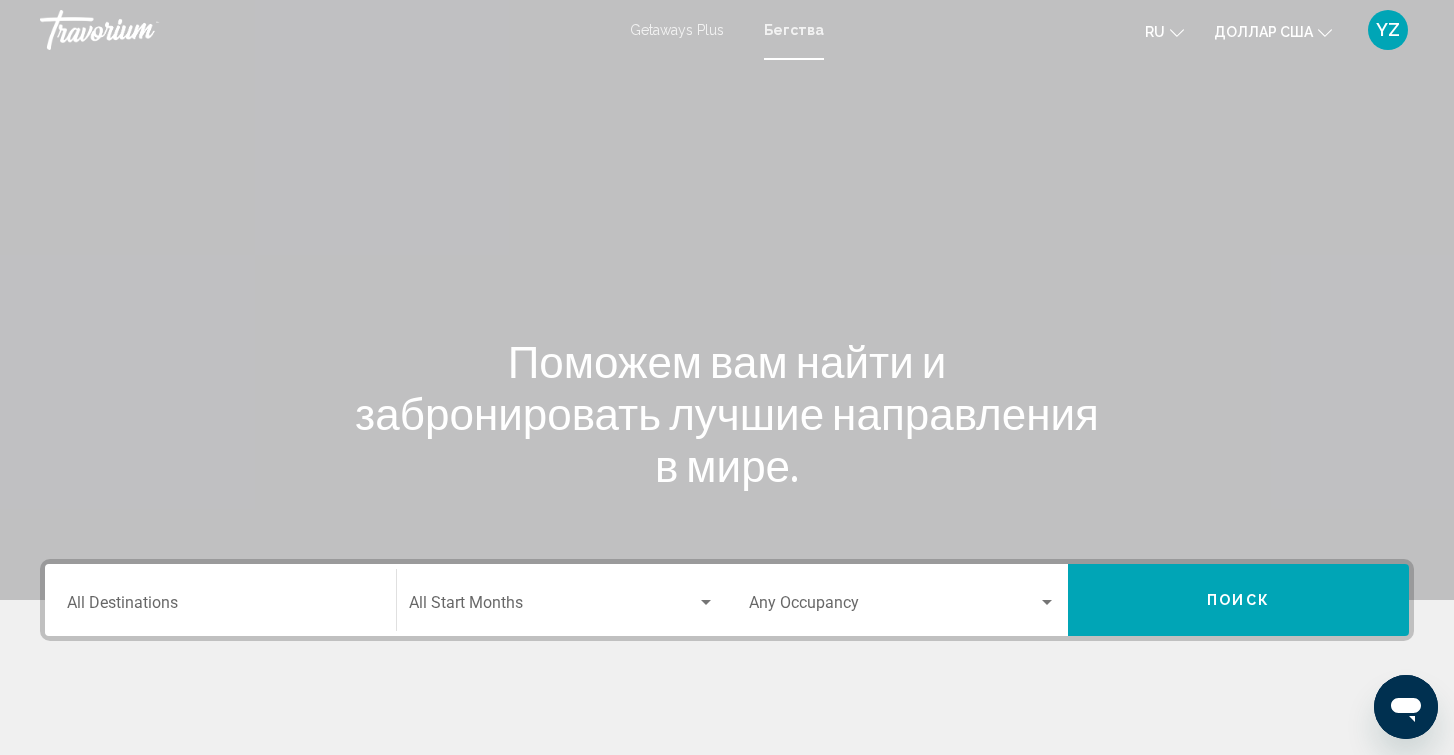 click on "ru" 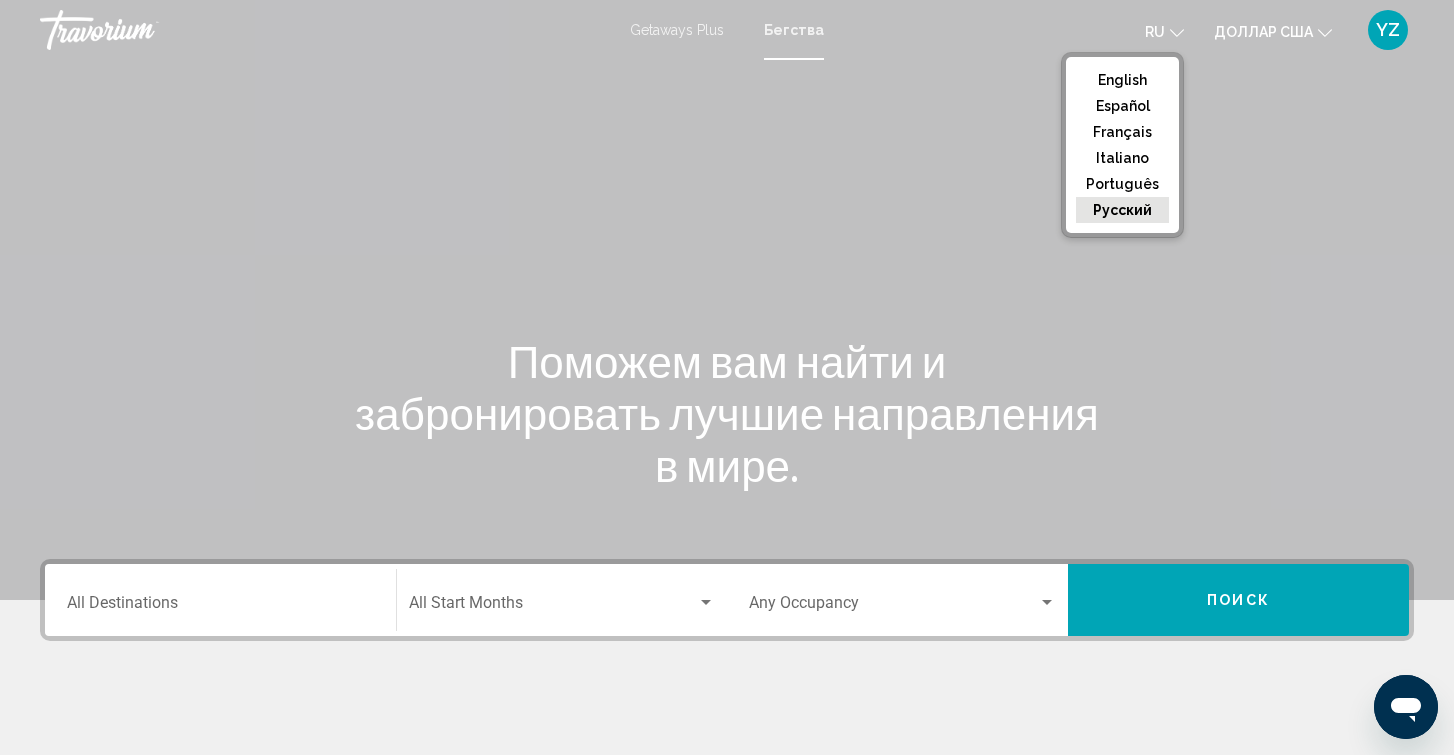 click on "русский" 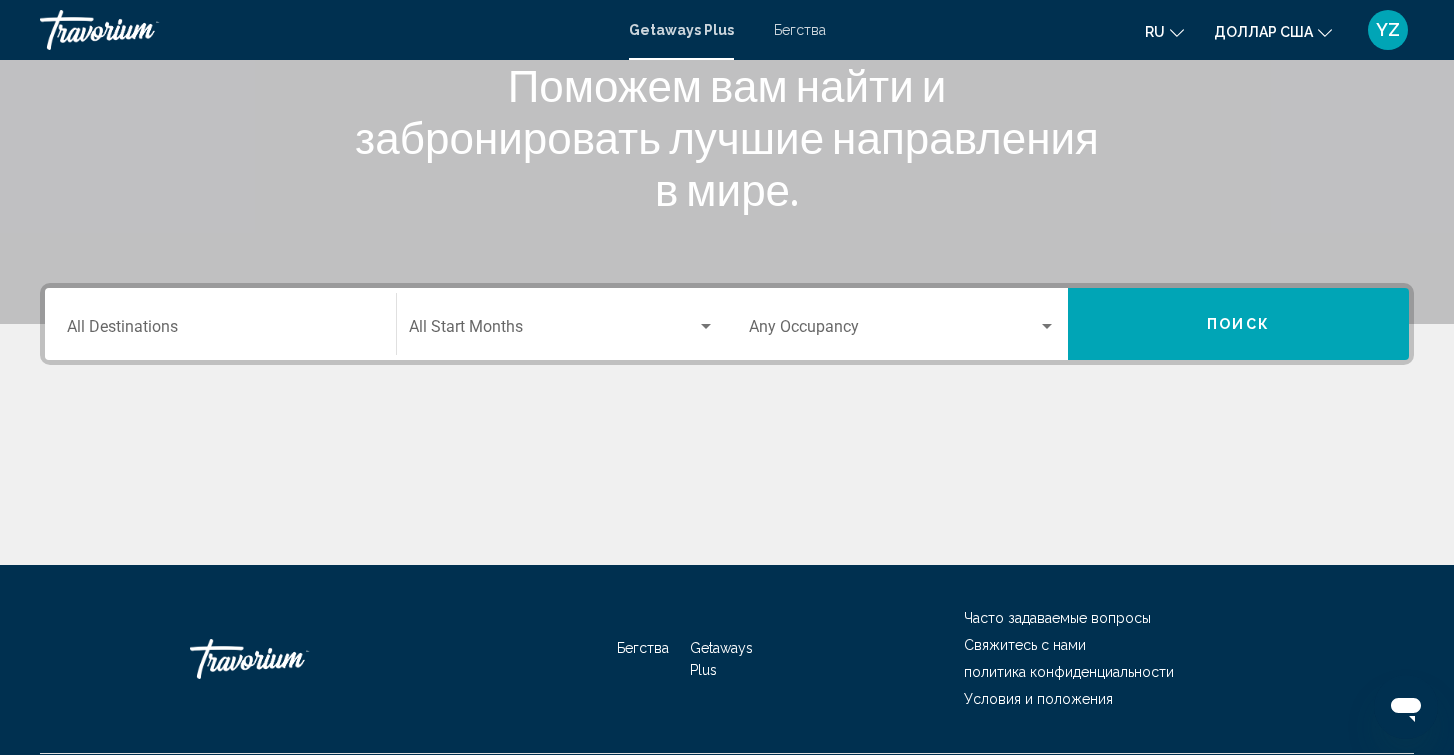 scroll, scrollTop: 0, scrollLeft: 0, axis: both 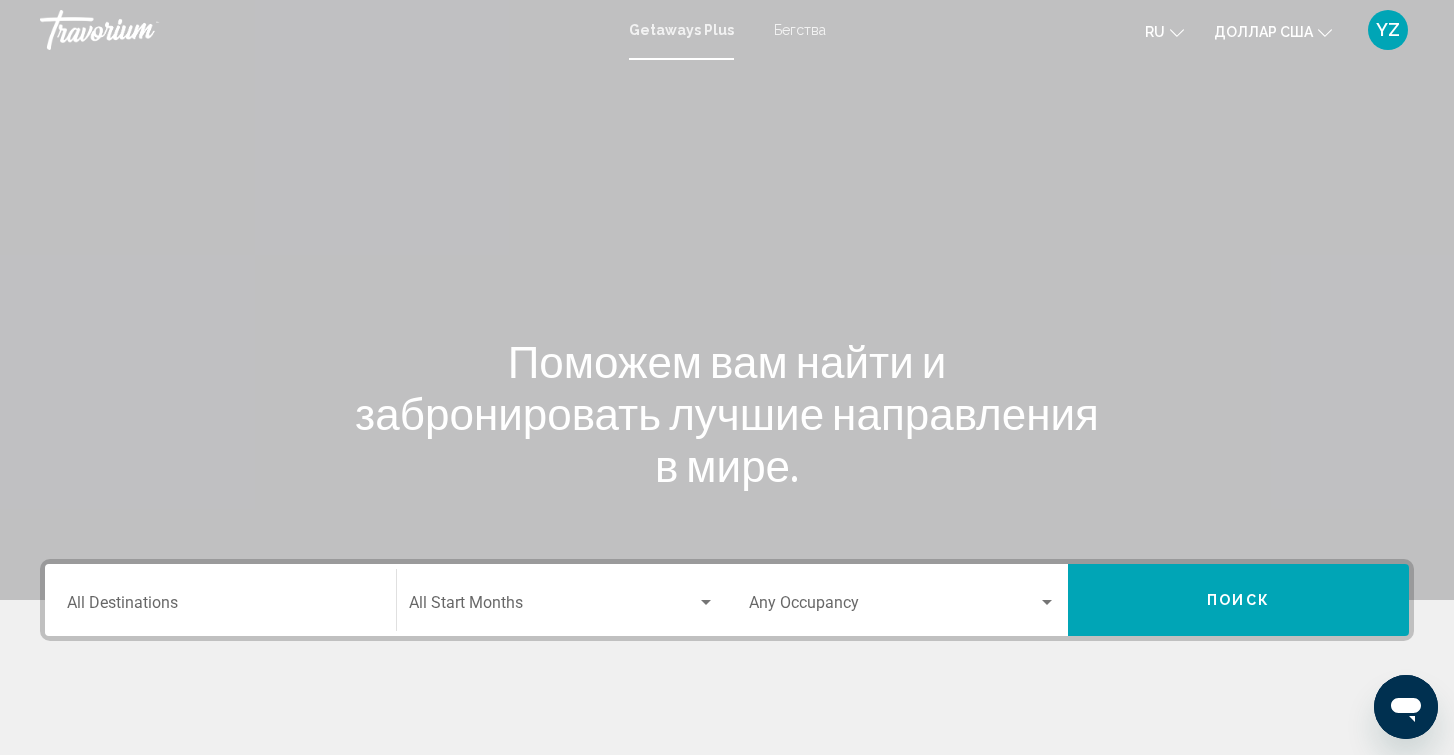click at bounding box center [727, 300] 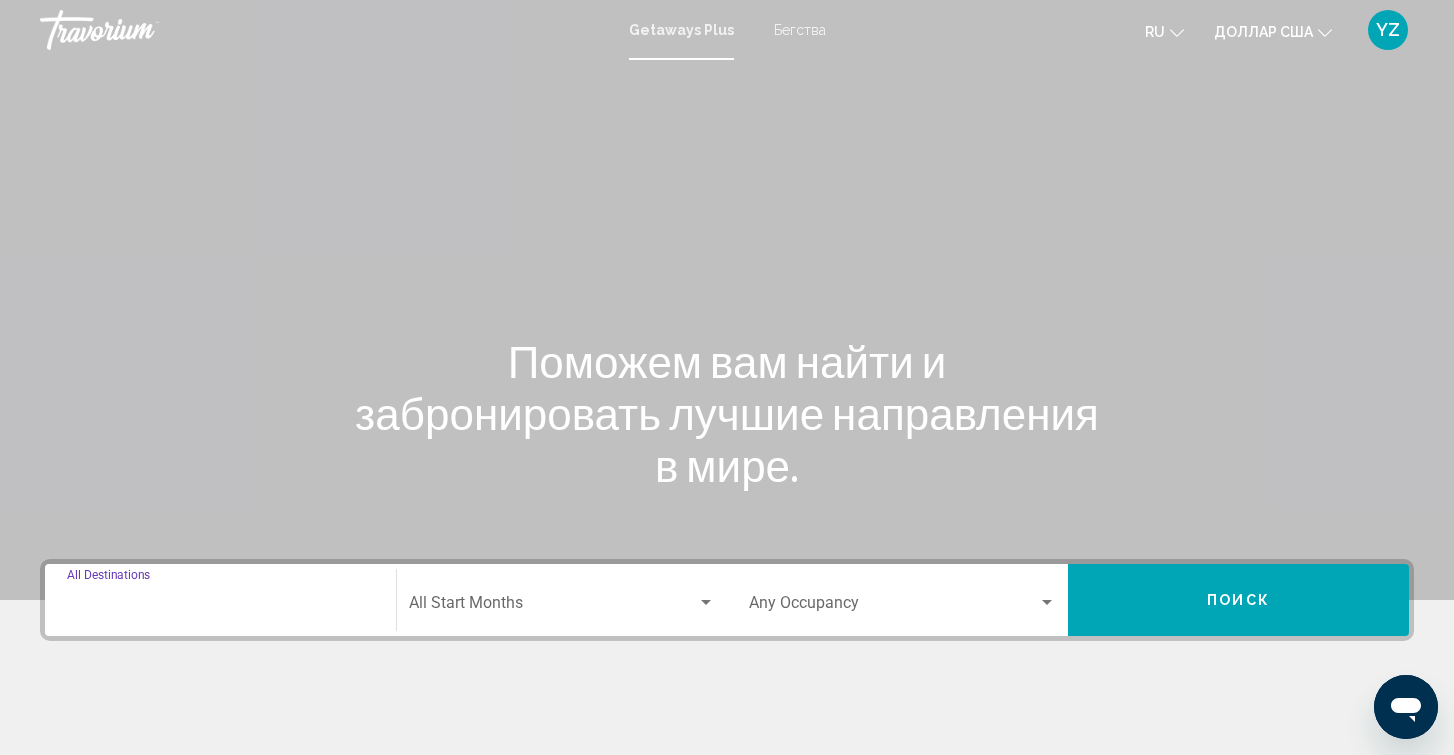 click on "Destination All Destinations" at bounding box center [220, 607] 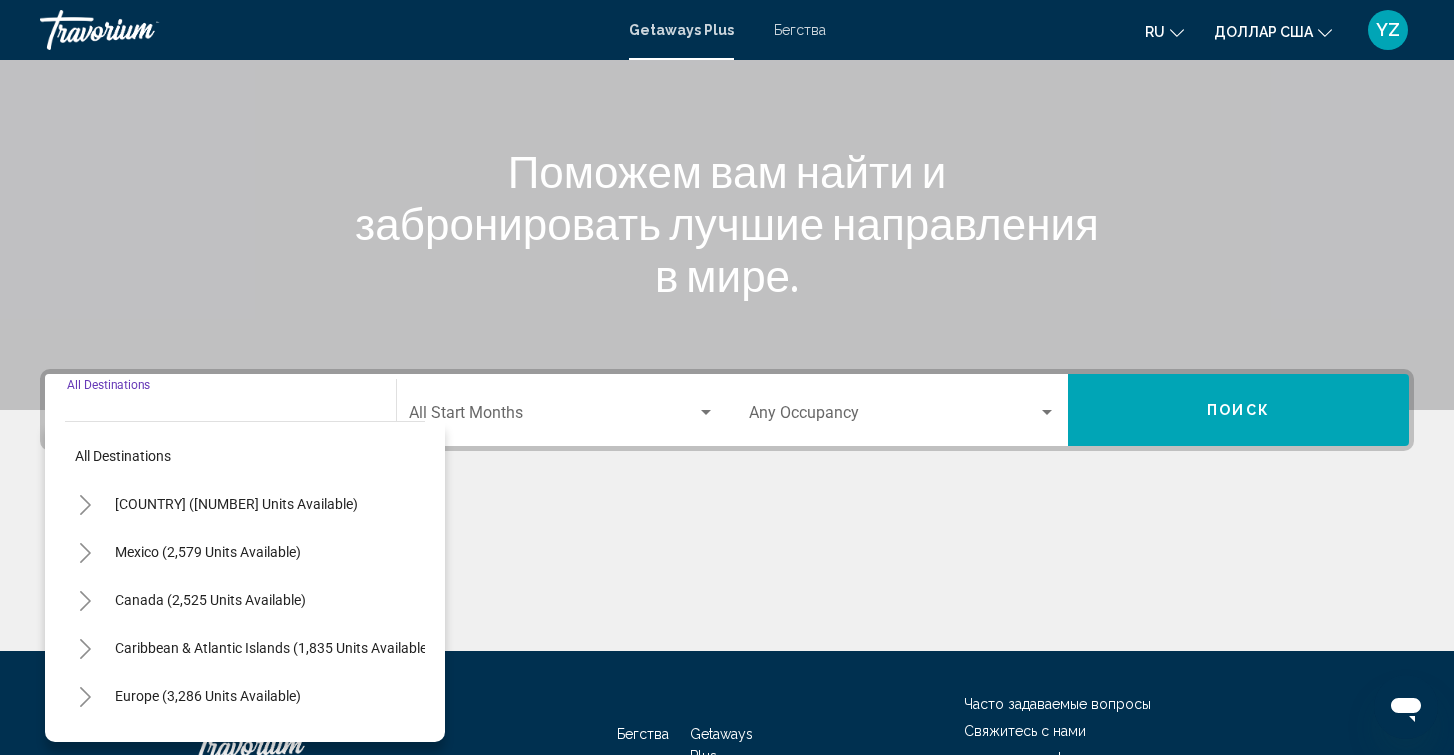 scroll, scrollTop: 331, scrollLeft: 0, axis: vertical 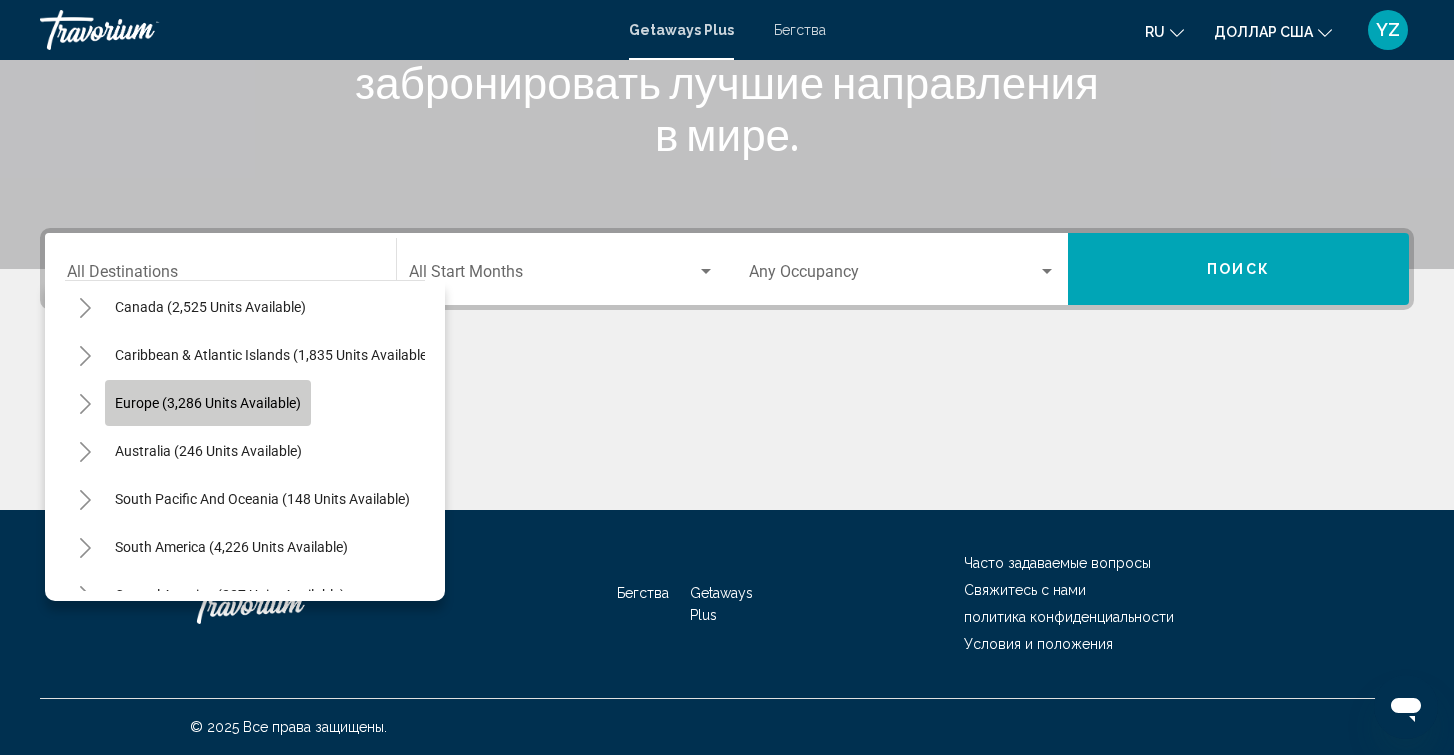click on "Europe (3,286 units available)" 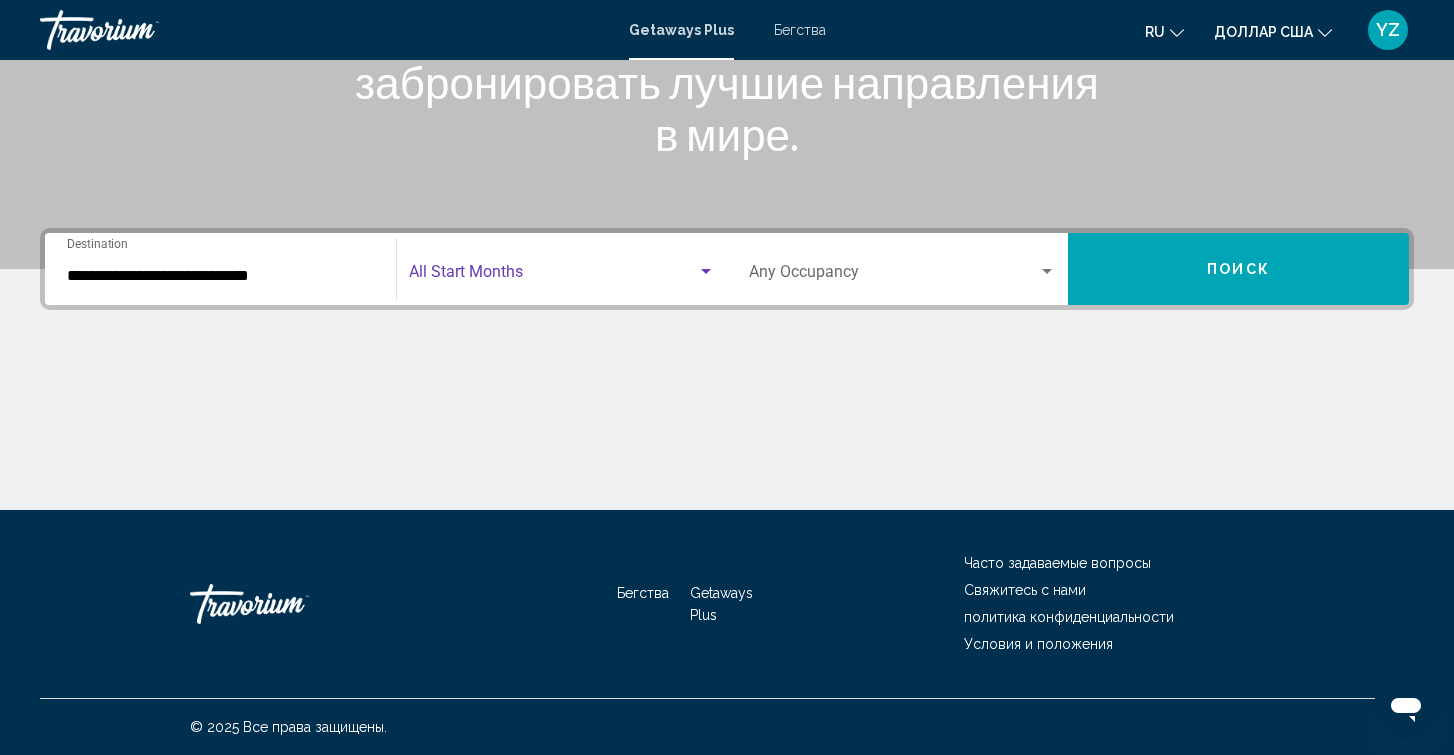 click at bounding box center [553, 276] 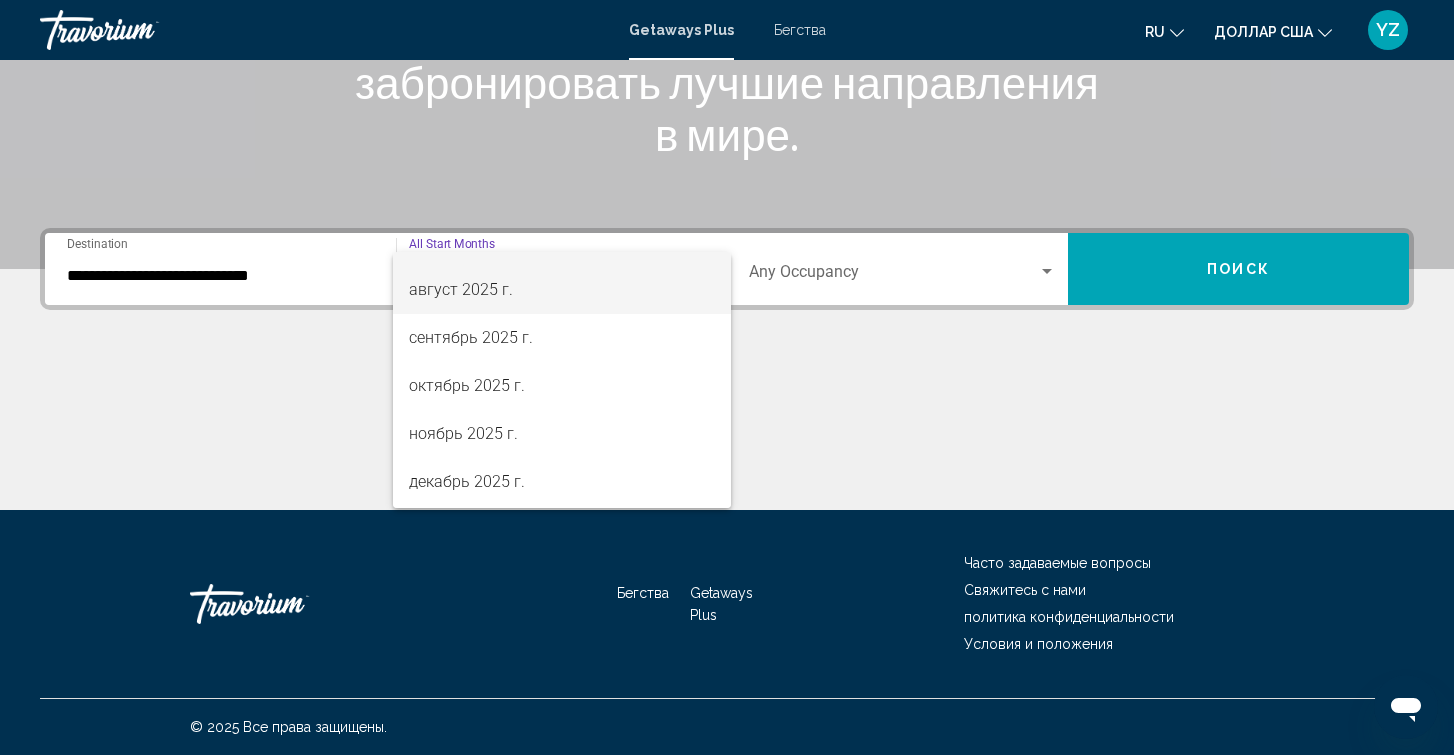 scroll, scrollTop: 31, scrollLeft: 0, axis: vertical 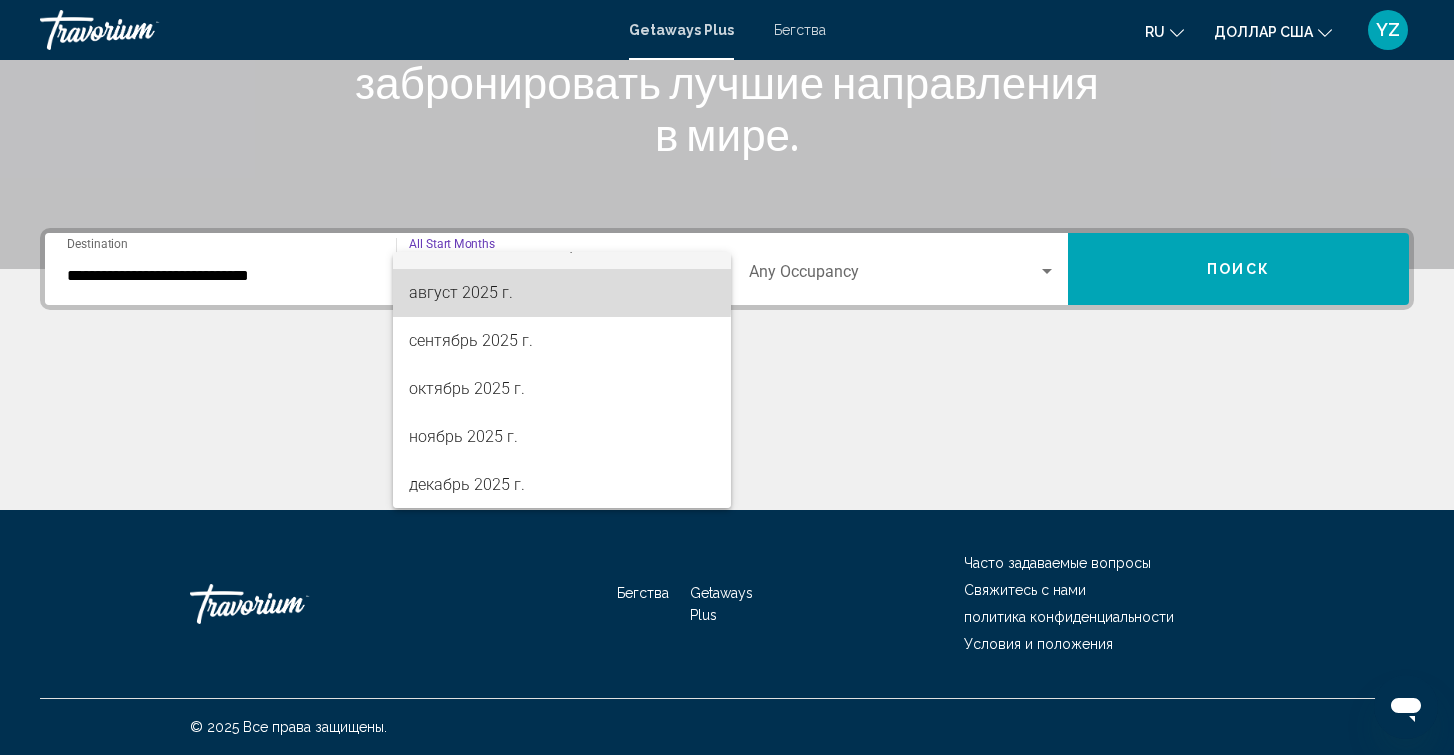 click on "август 2025 г." at bounding box center [461, 292] 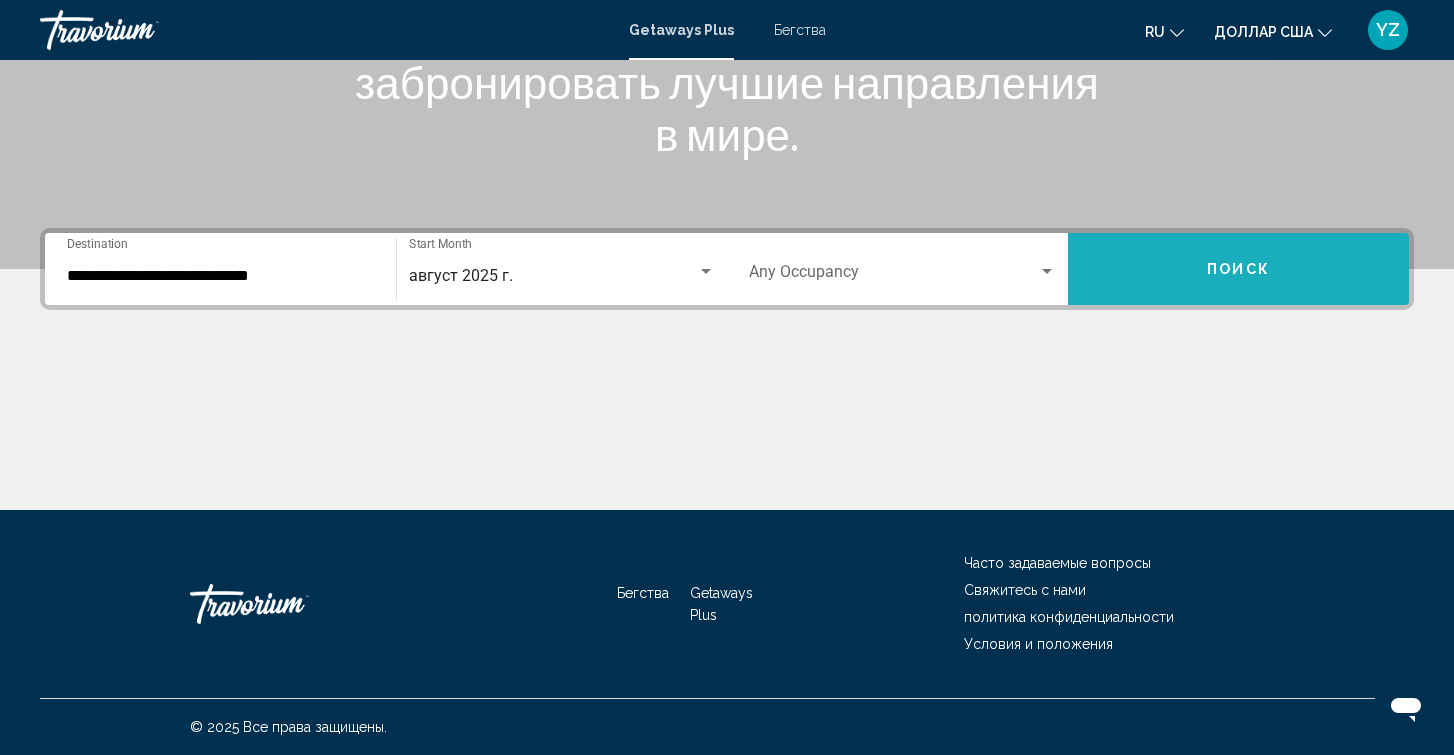 click on "Поиск" at bounding box center [1238, 269] 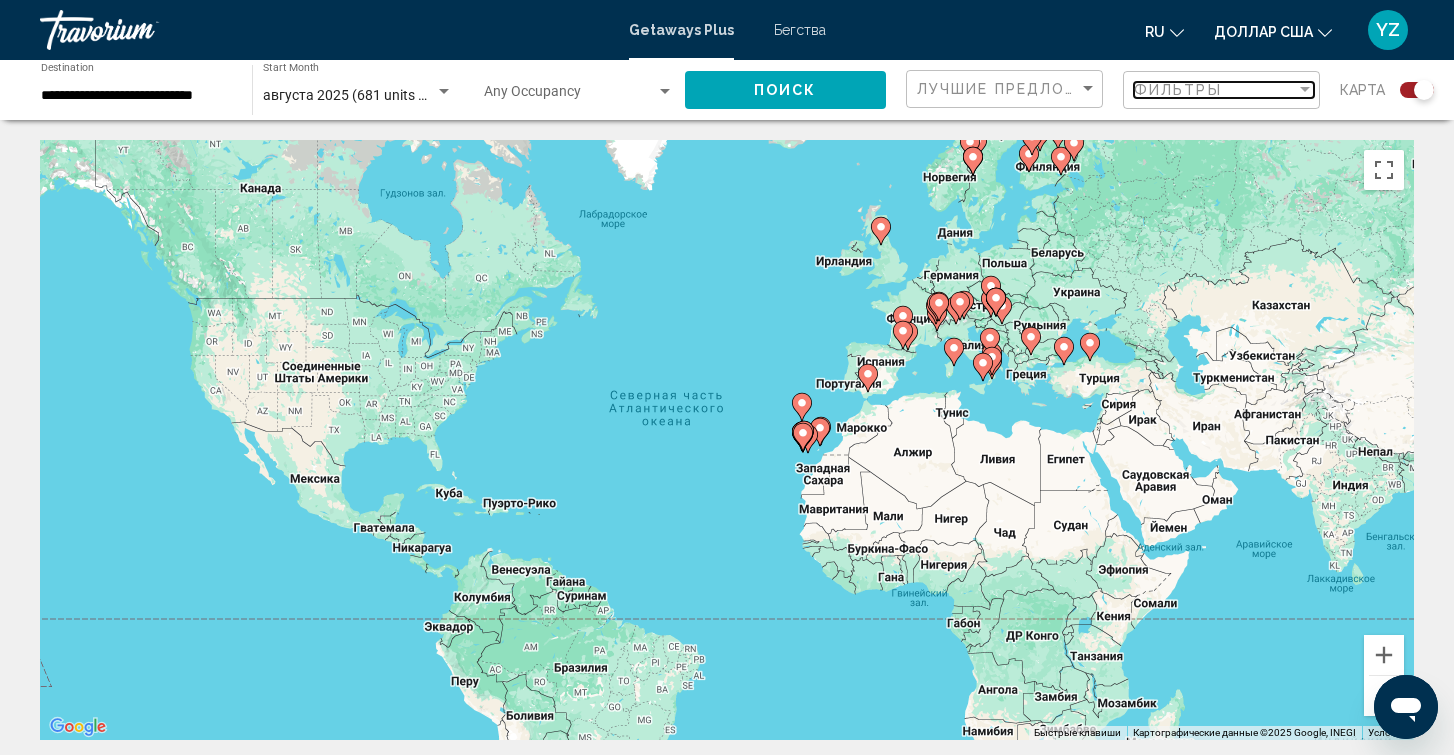 click on "Фильтры" at bounding box center (1178, 90) 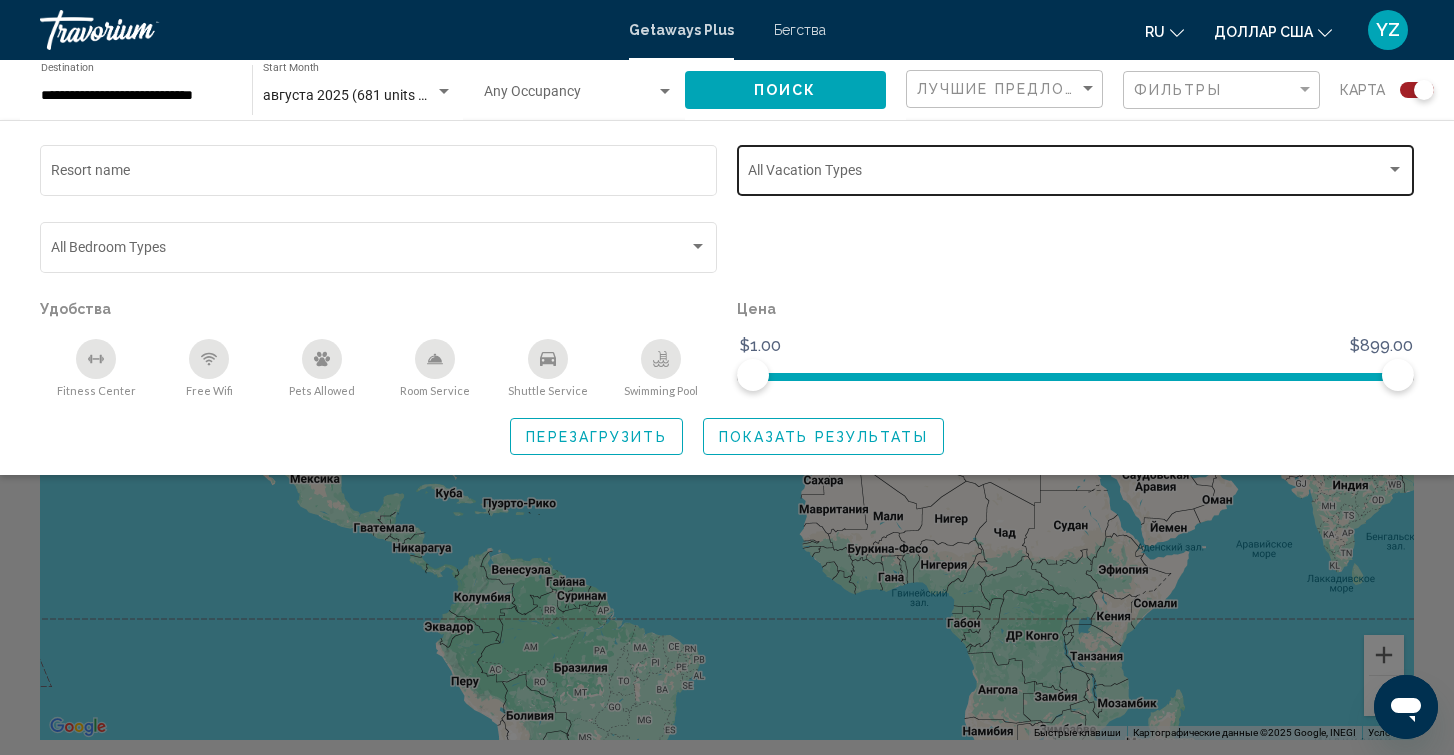 click at bounding box center [1067, 174] 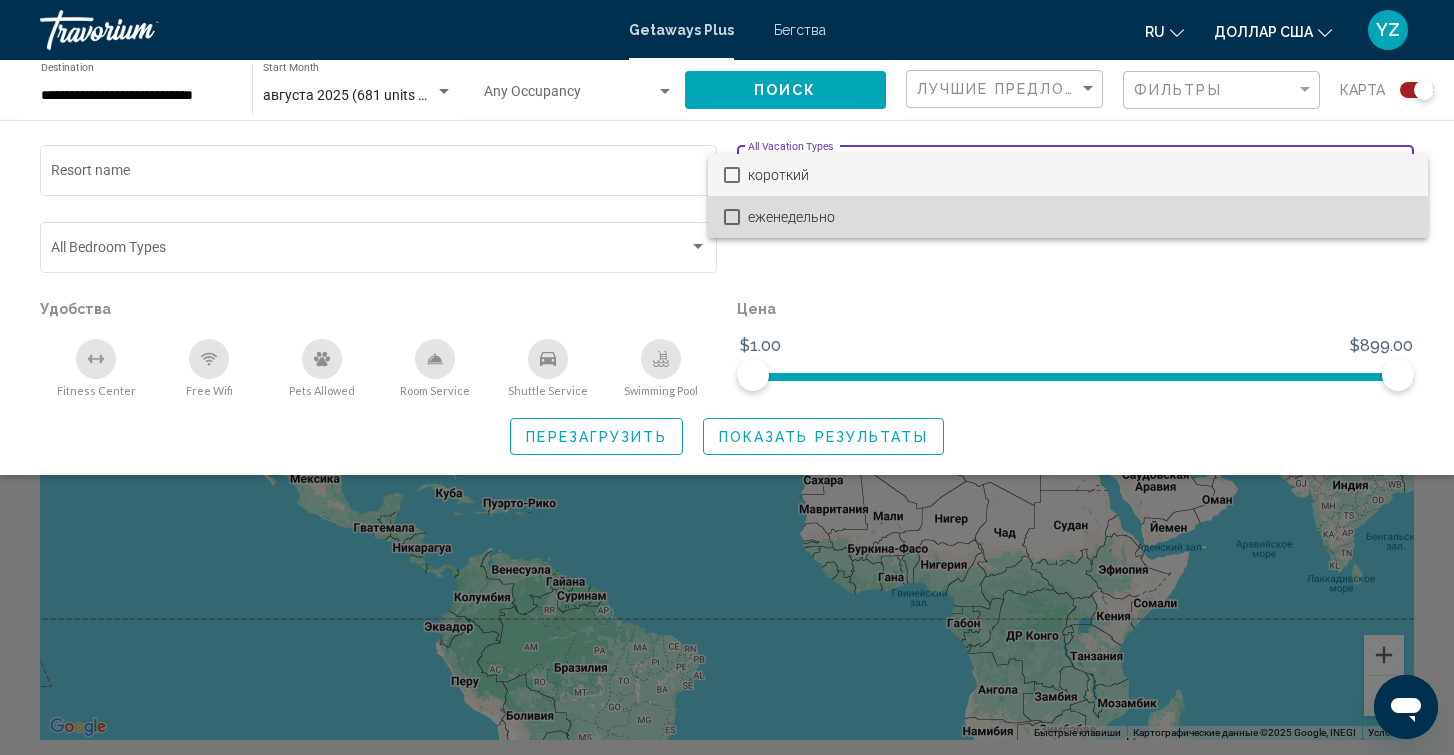 click at bounding box center (732, 217) 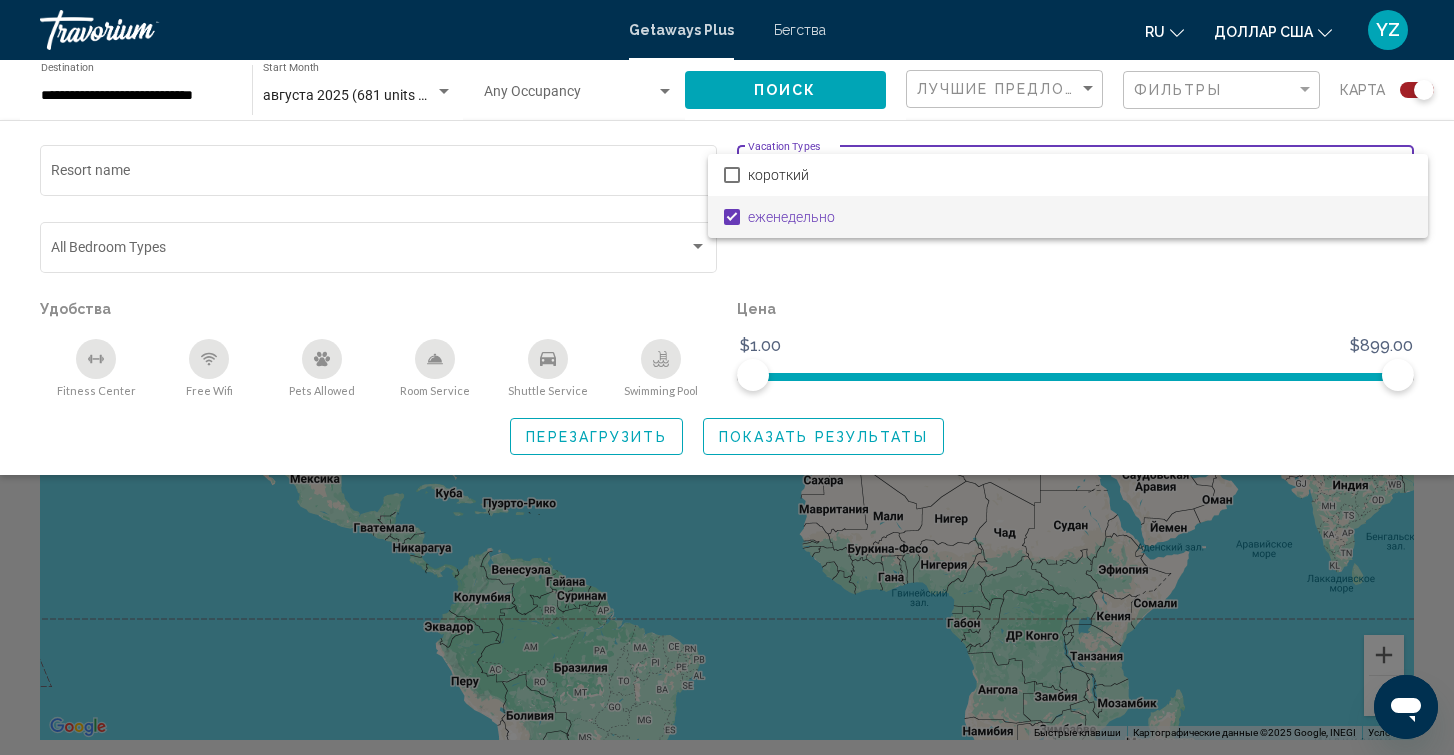 click at bounding box center (727, 377) 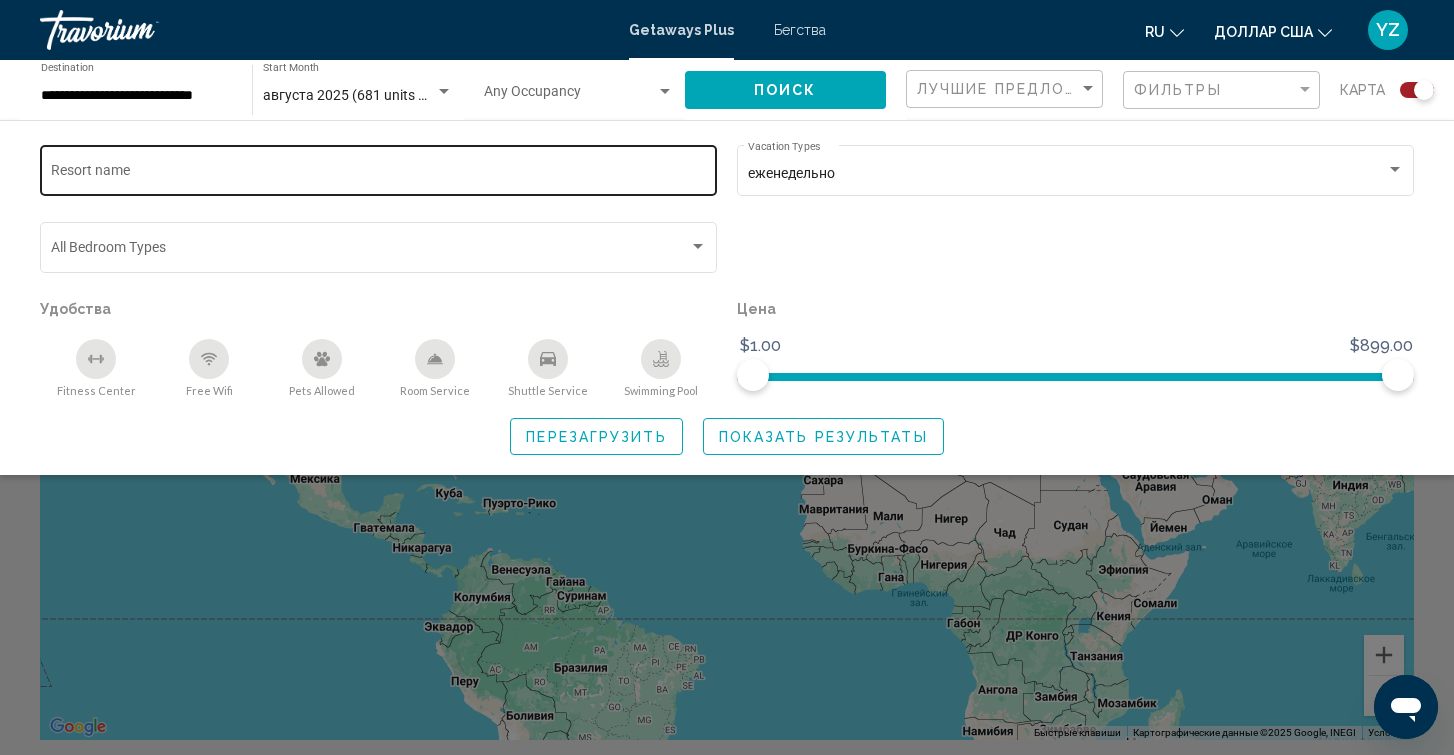 click on "Resort name" at bounding box center (379, 174) 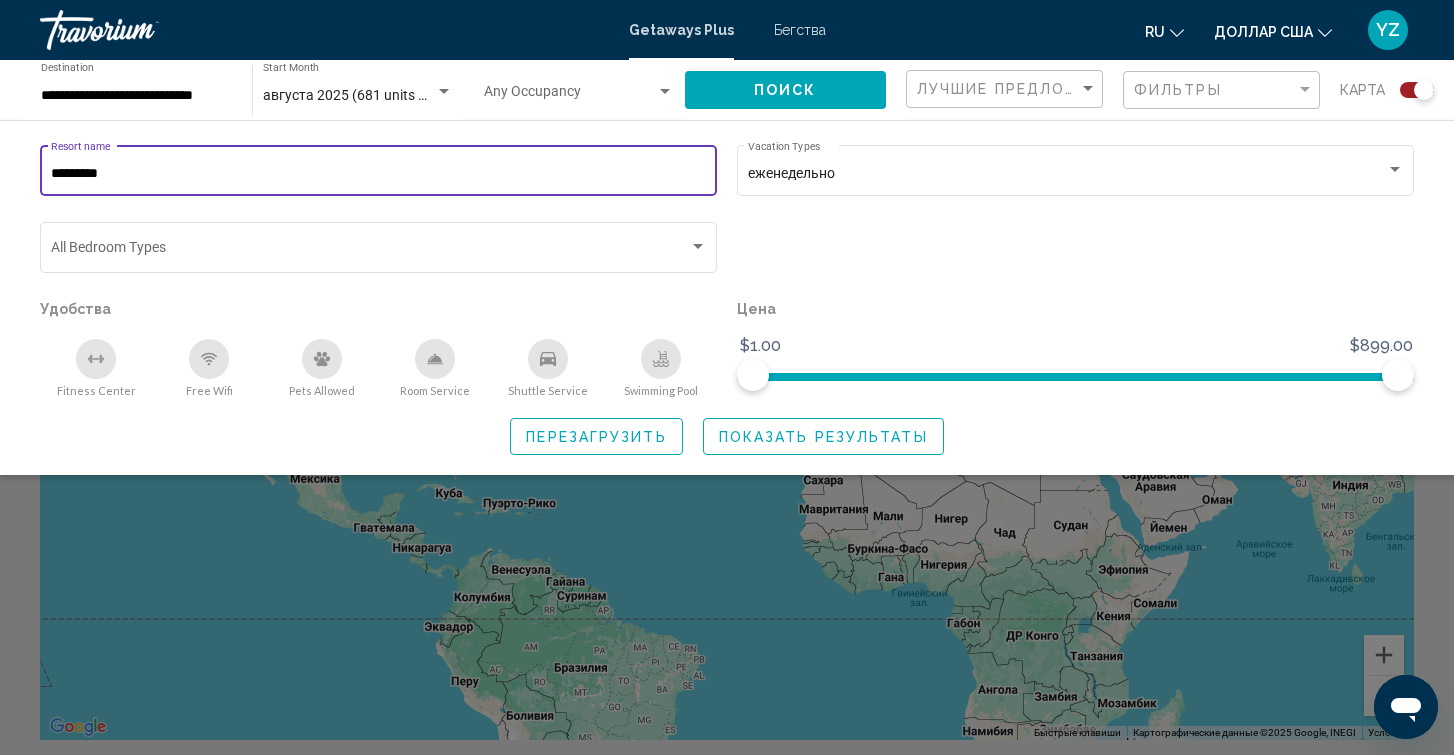type on "*********" 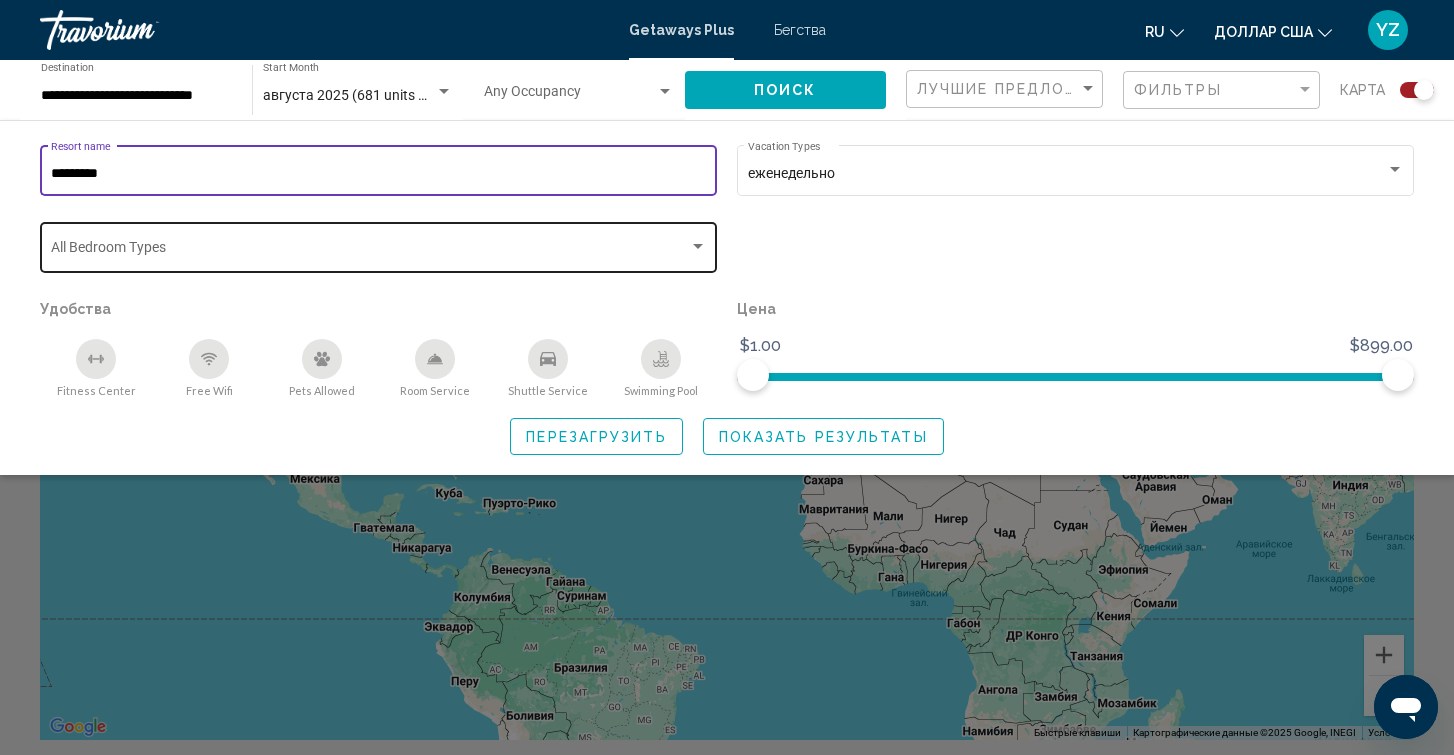click on "Bedroom Types All Bedroom Types" 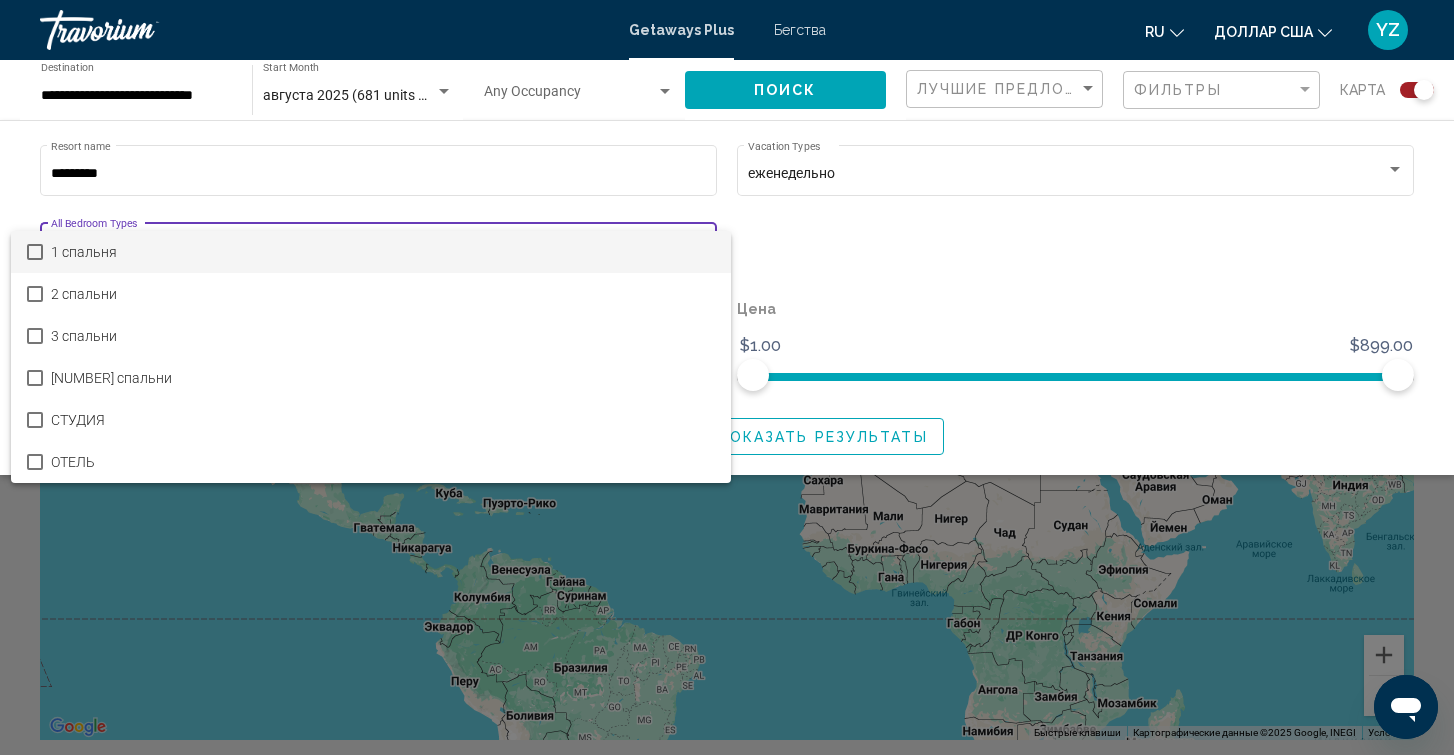 click at bounding box center [727, 377] 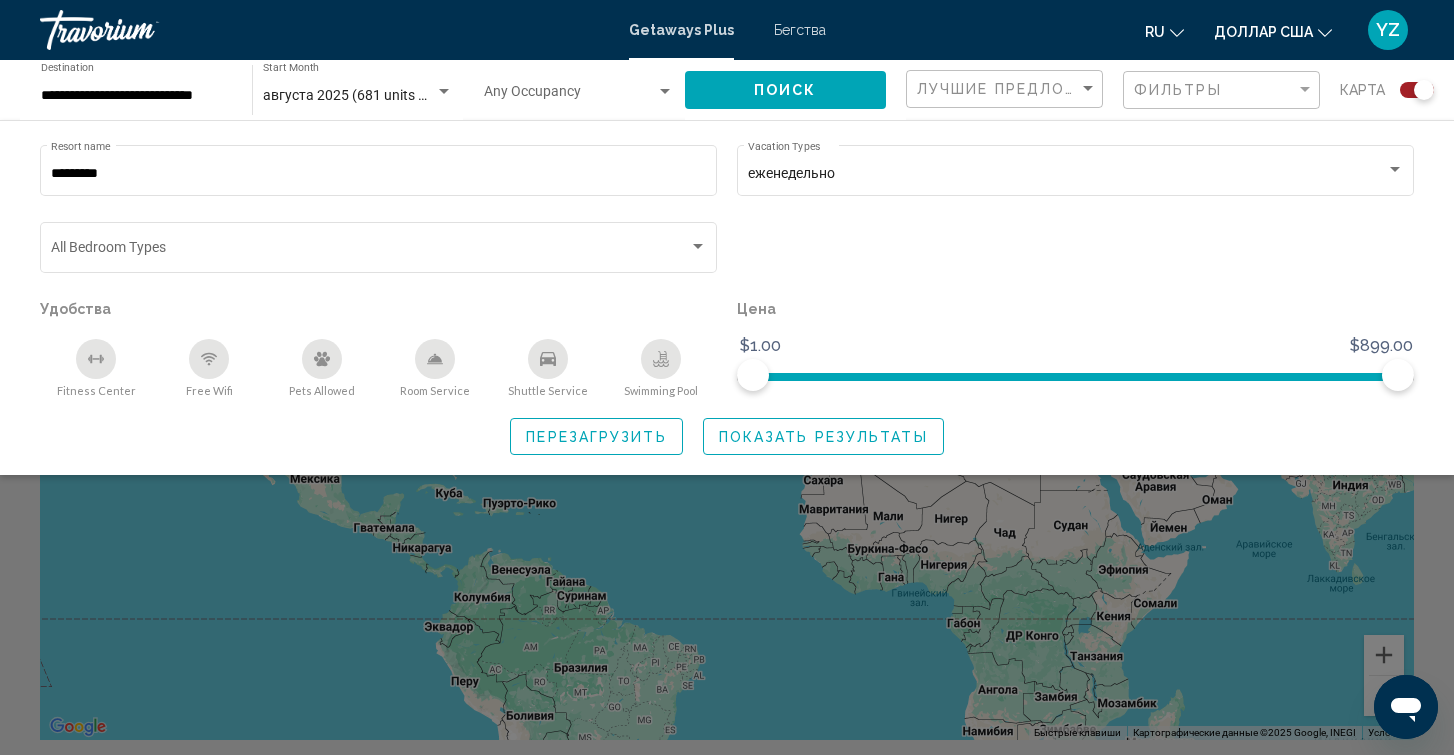 click on "Показать результаты" 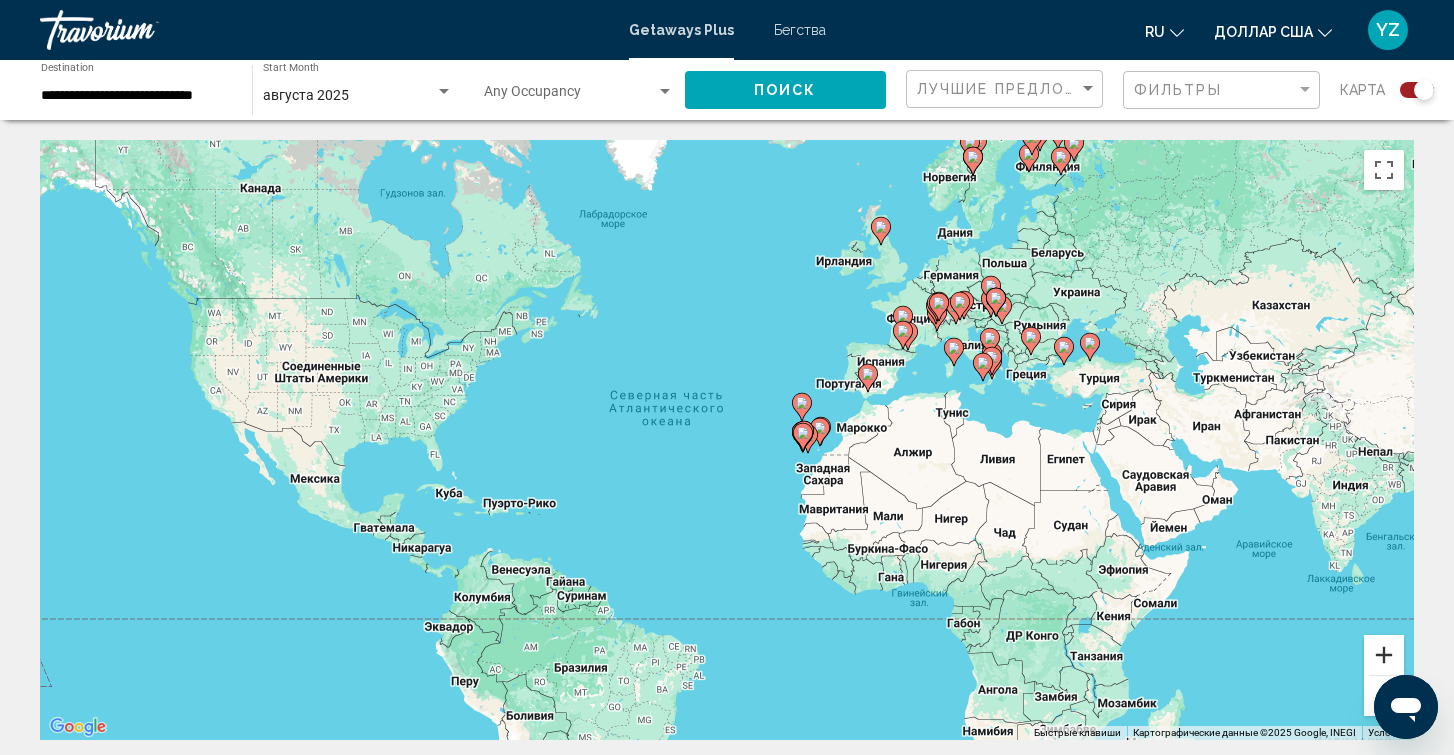 click at bounding box center (1384, 655) 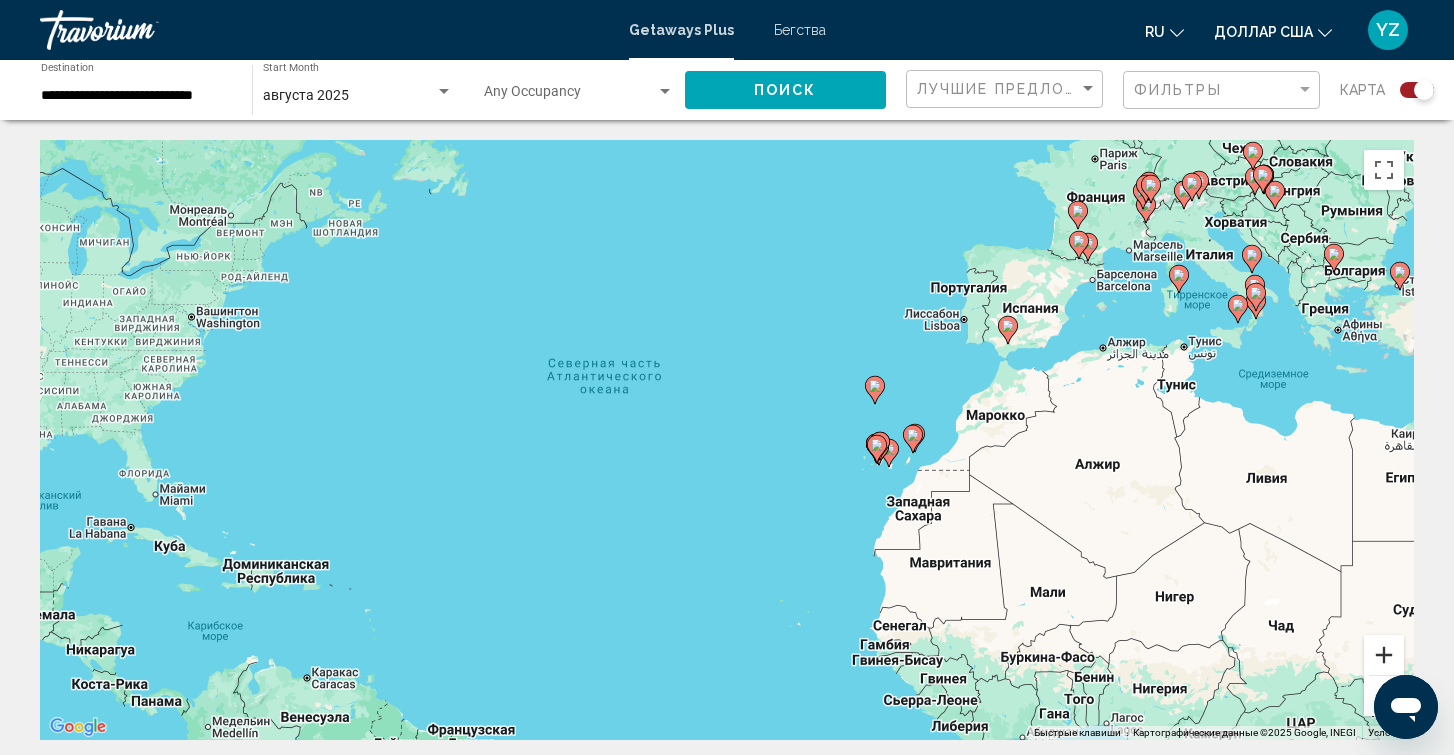 click at bounding box center [1384, 655] 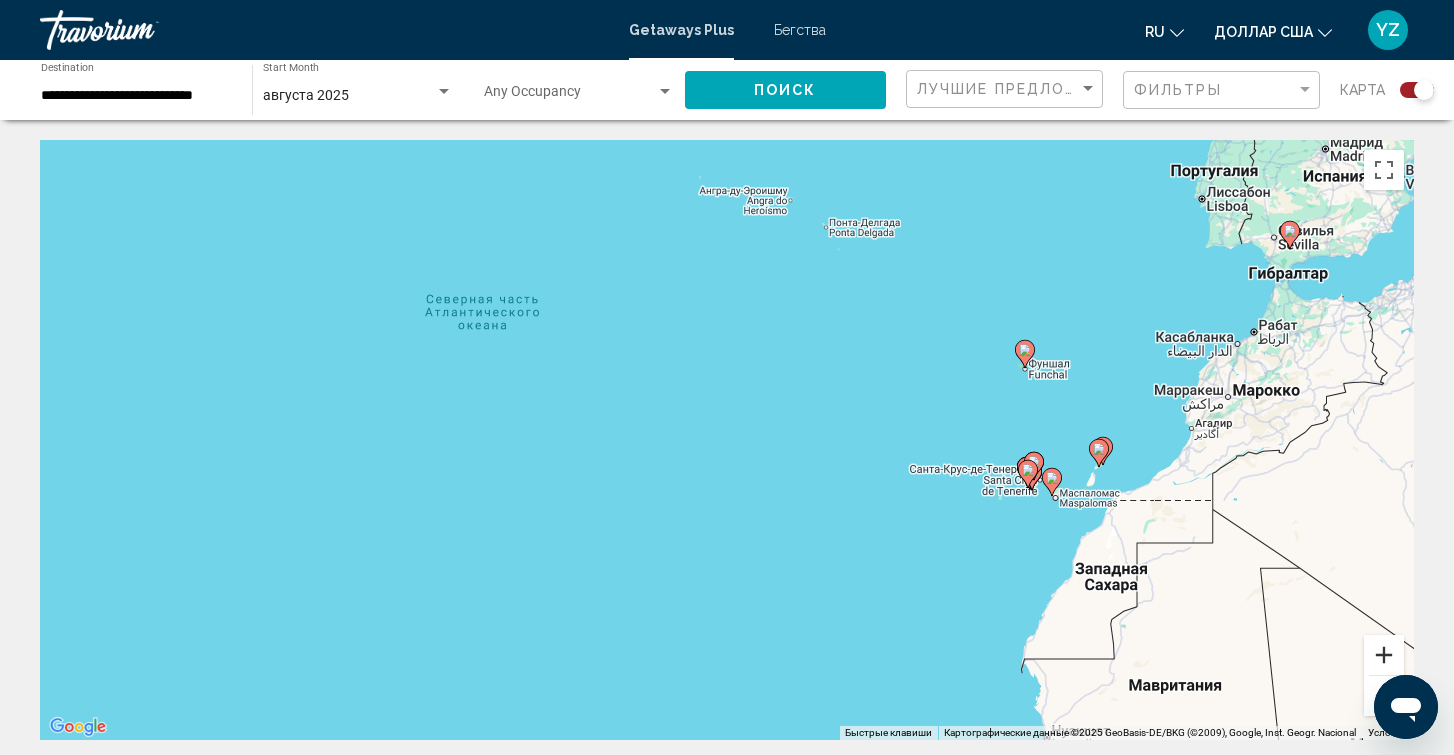 click at bounding box center (1384, 655) 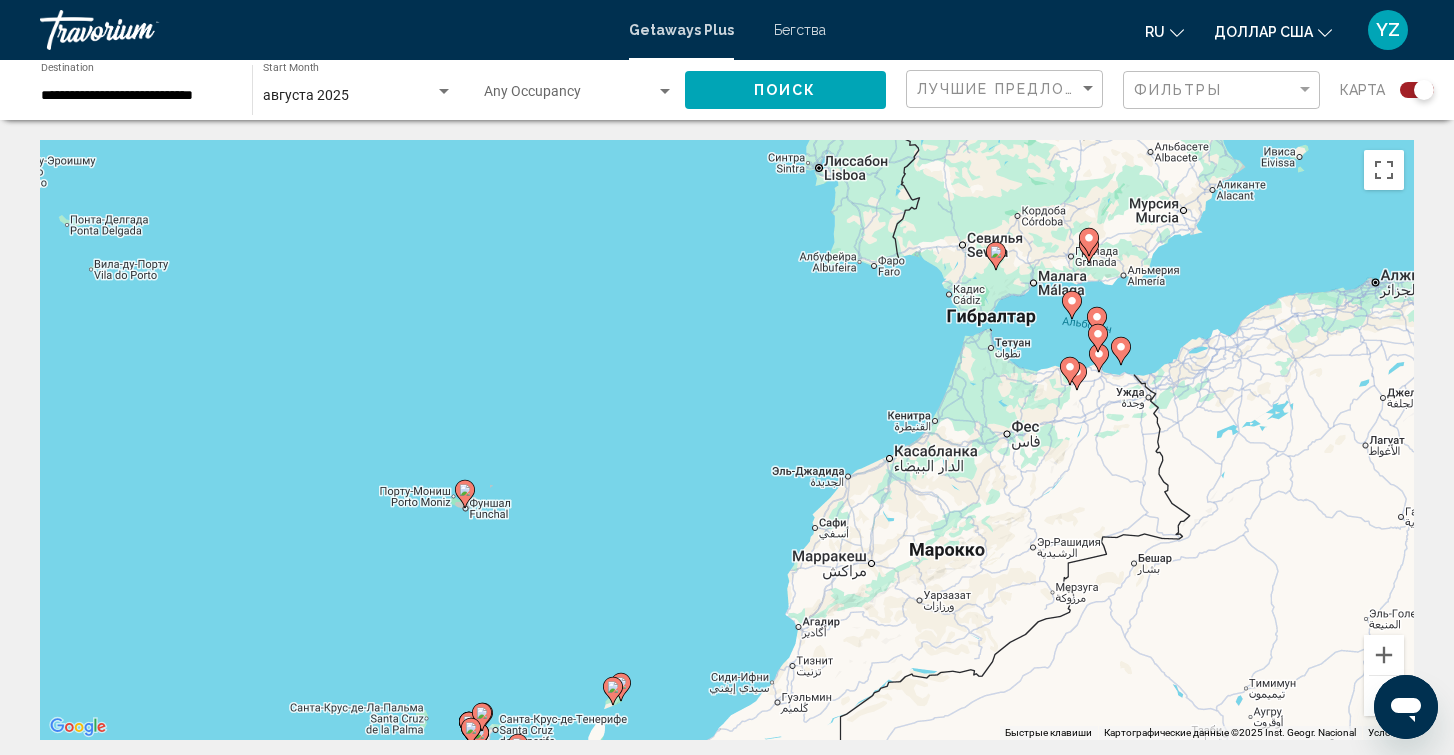drag, startPoint x: 1335, startPoint y: 343, endPoint x: 475, endPoint y: 550, distance: 884.56146 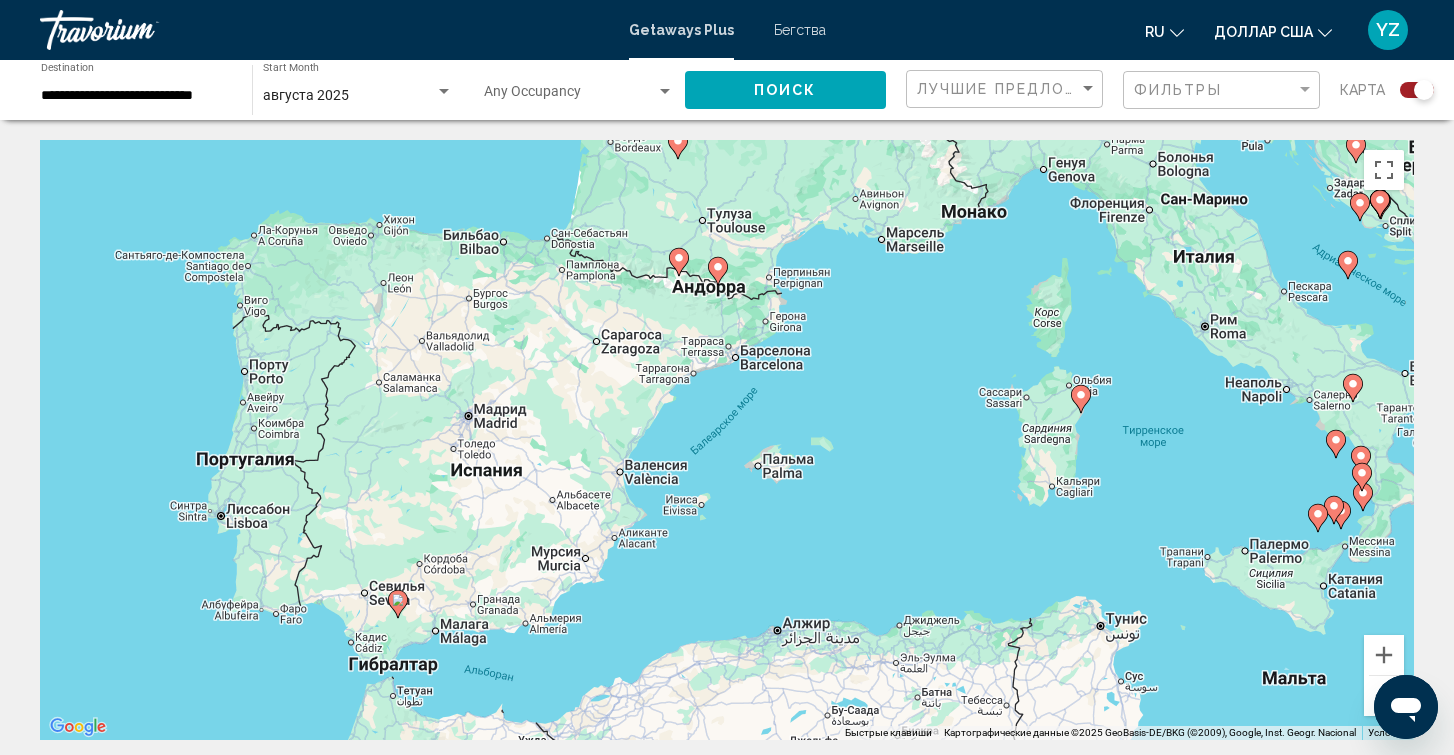 drag, startPoint x: 751, startPoint y: 406, endPoint x: 166, endPoint y: 755, distance: 681.1945 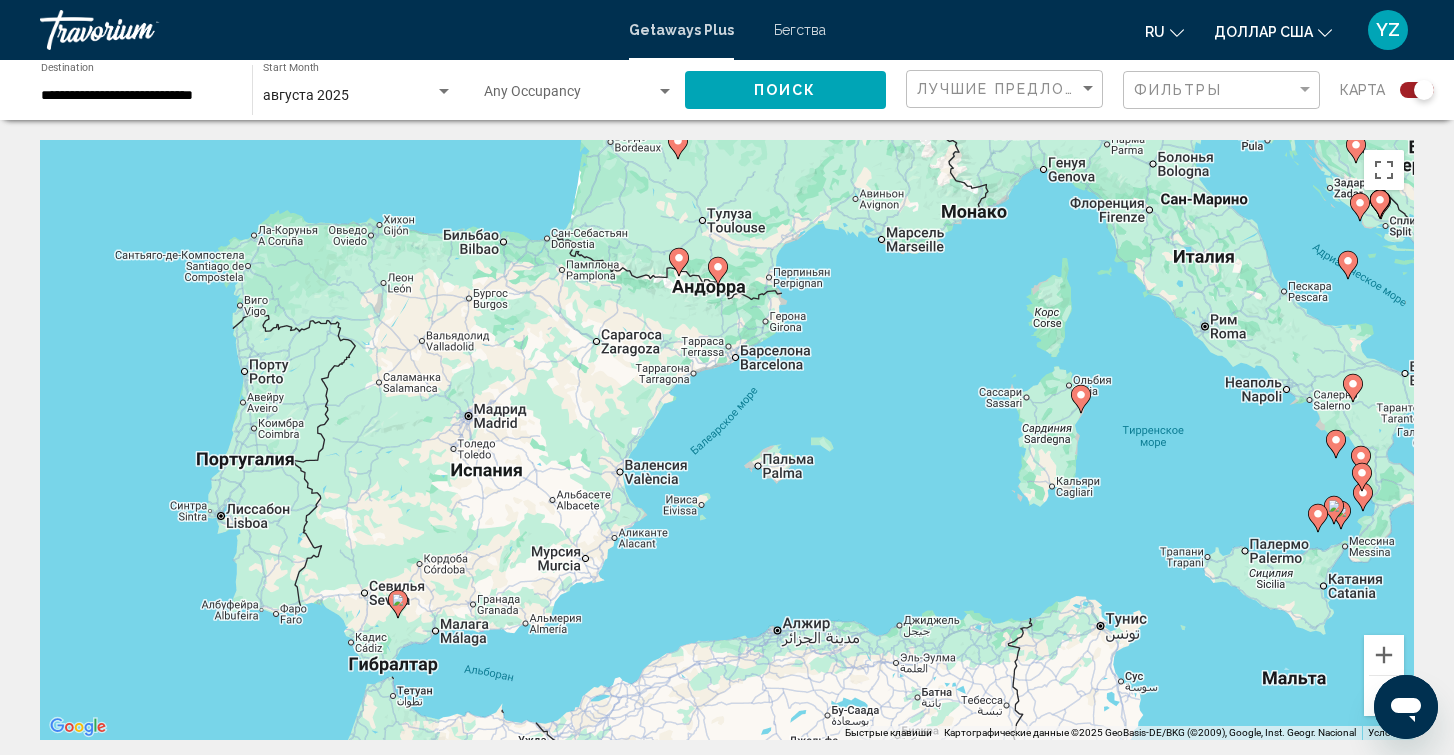 click on "**********" at bounding box center [727, 377] 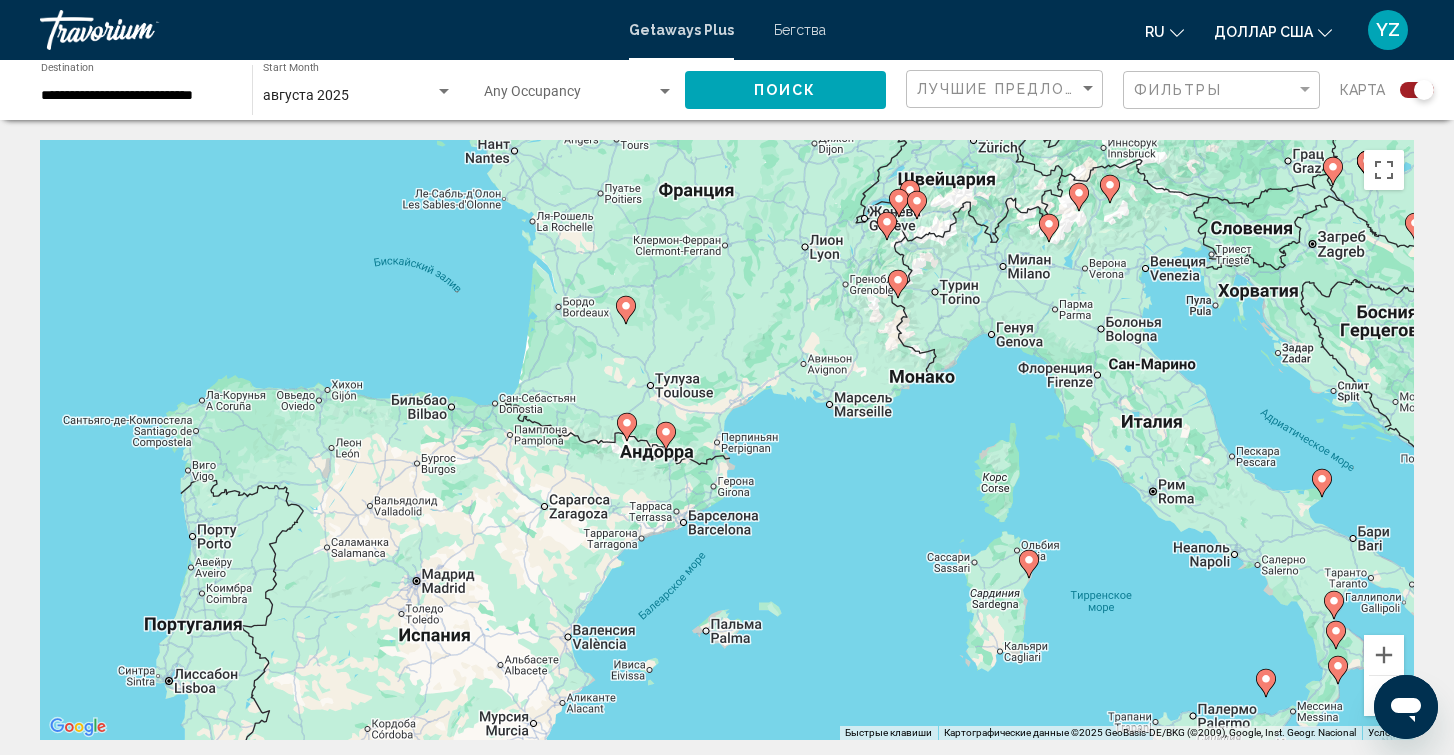 drag, startPoint x: 588, startPoint y: 503, endPoint x: 536, endPoint y: 670, distance: 174.90855 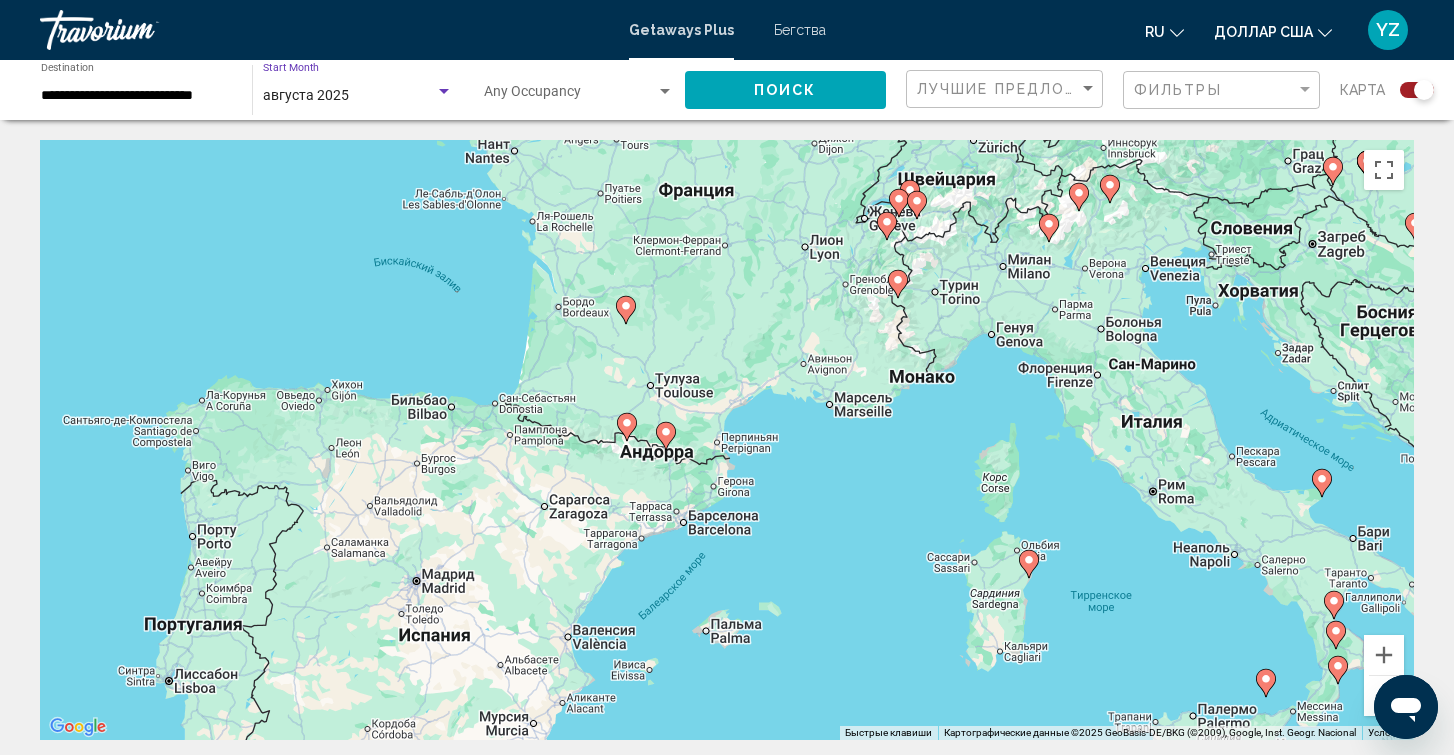 click at bounding box center (444, 91) 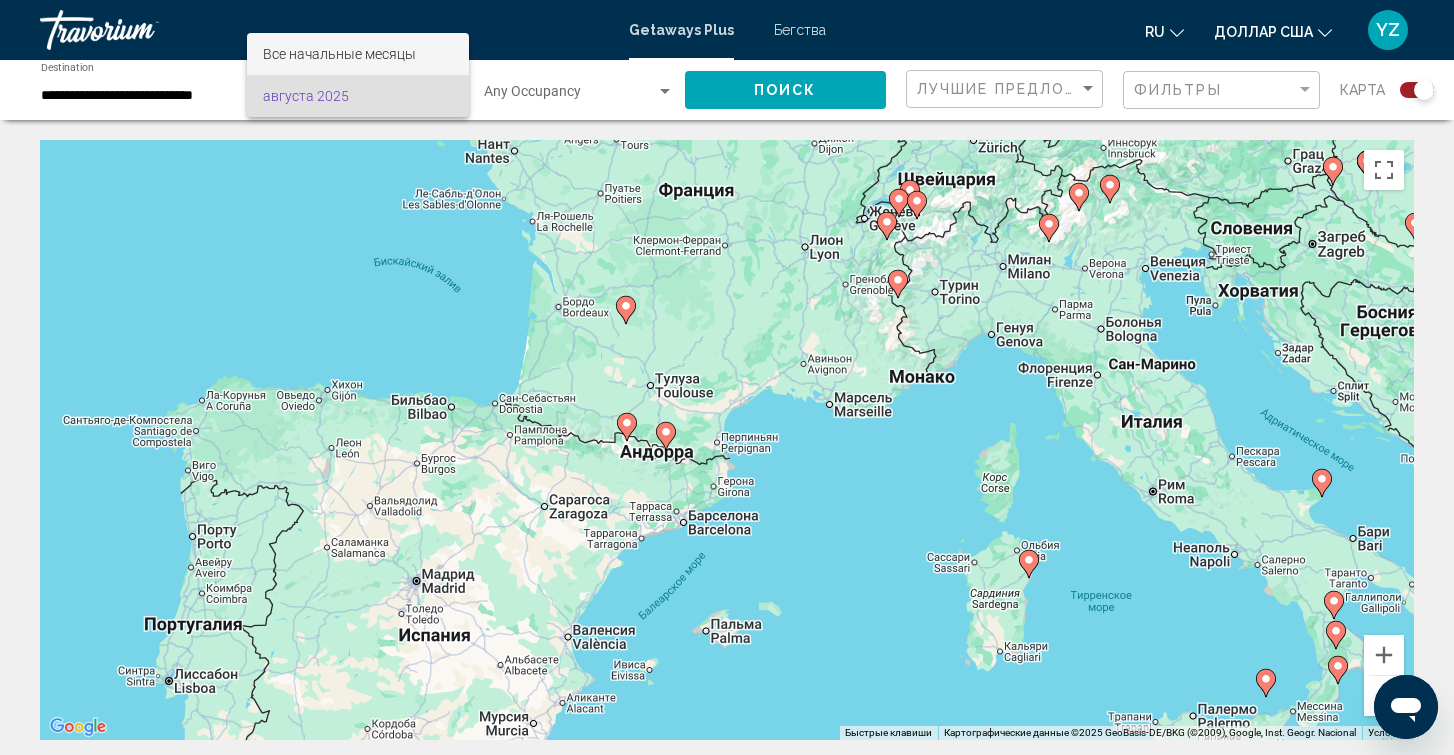 click on "Все начальные месяцы" at bounding box center [339, 54] 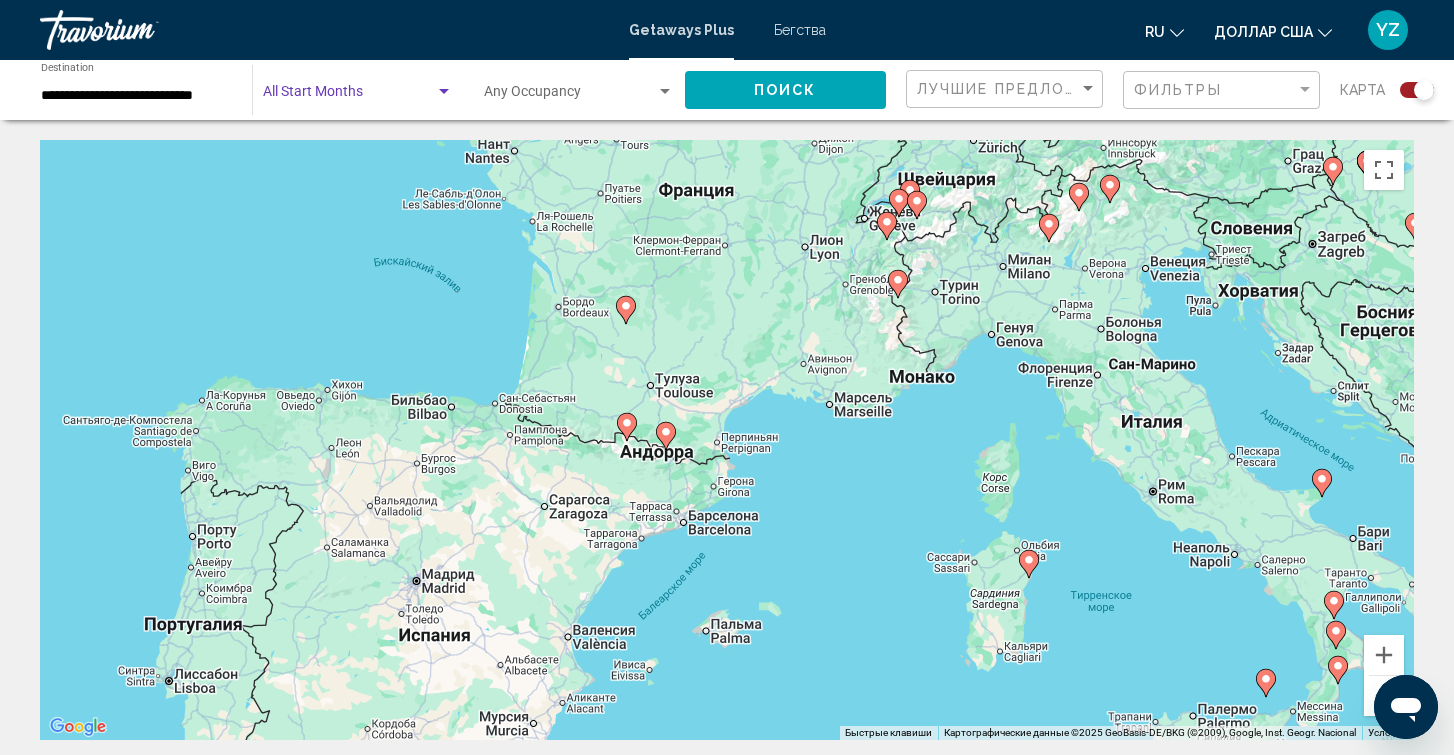 click at bounding box center (349, 96) 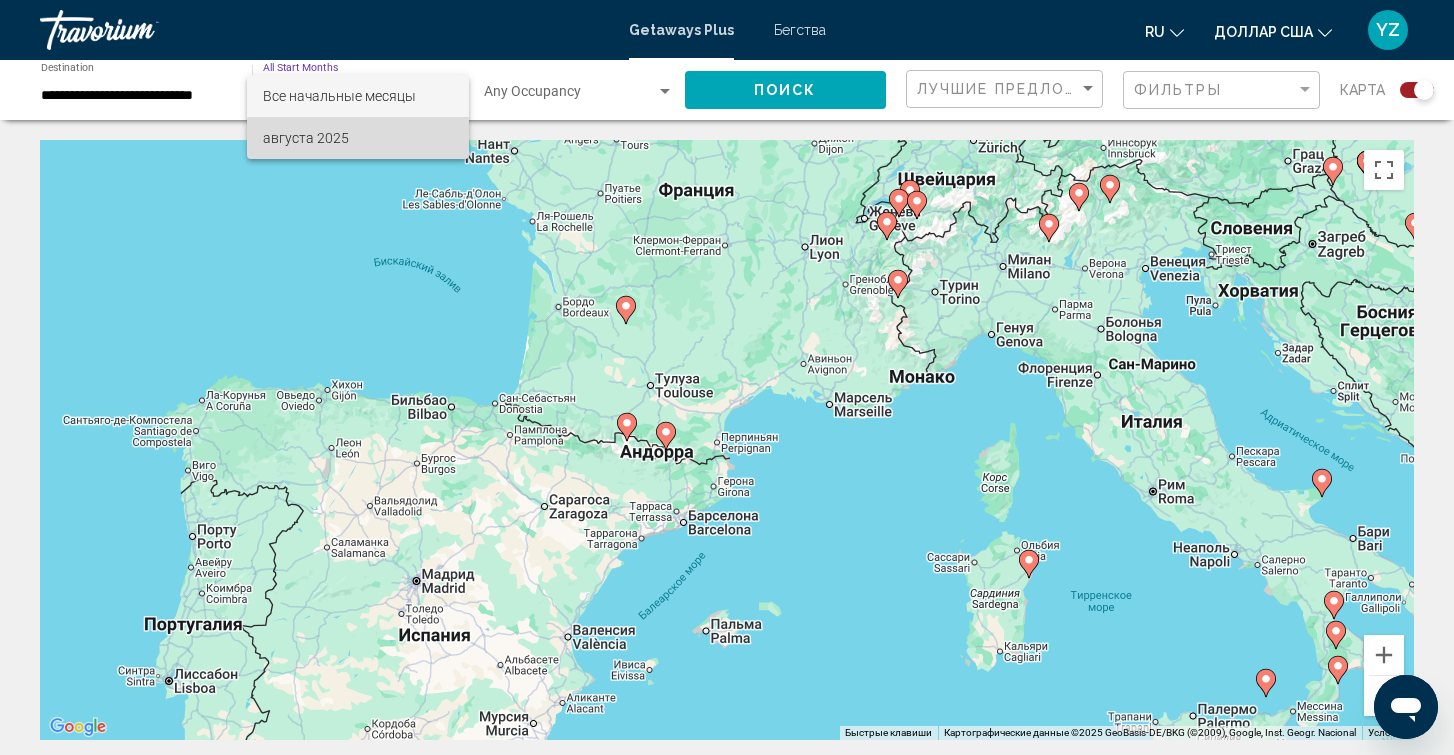 click on "августа 2025" at bounding box center [358, 138] 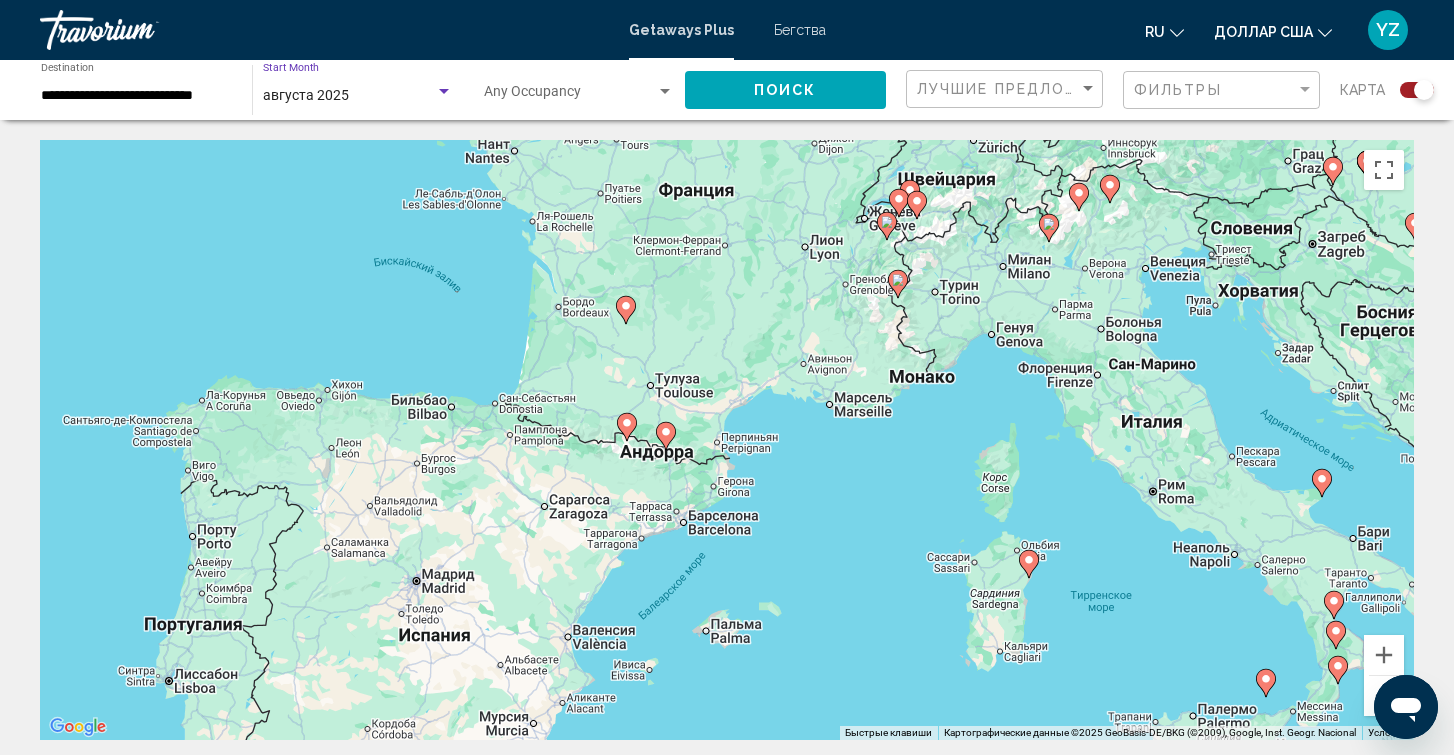 click on "Поиск" 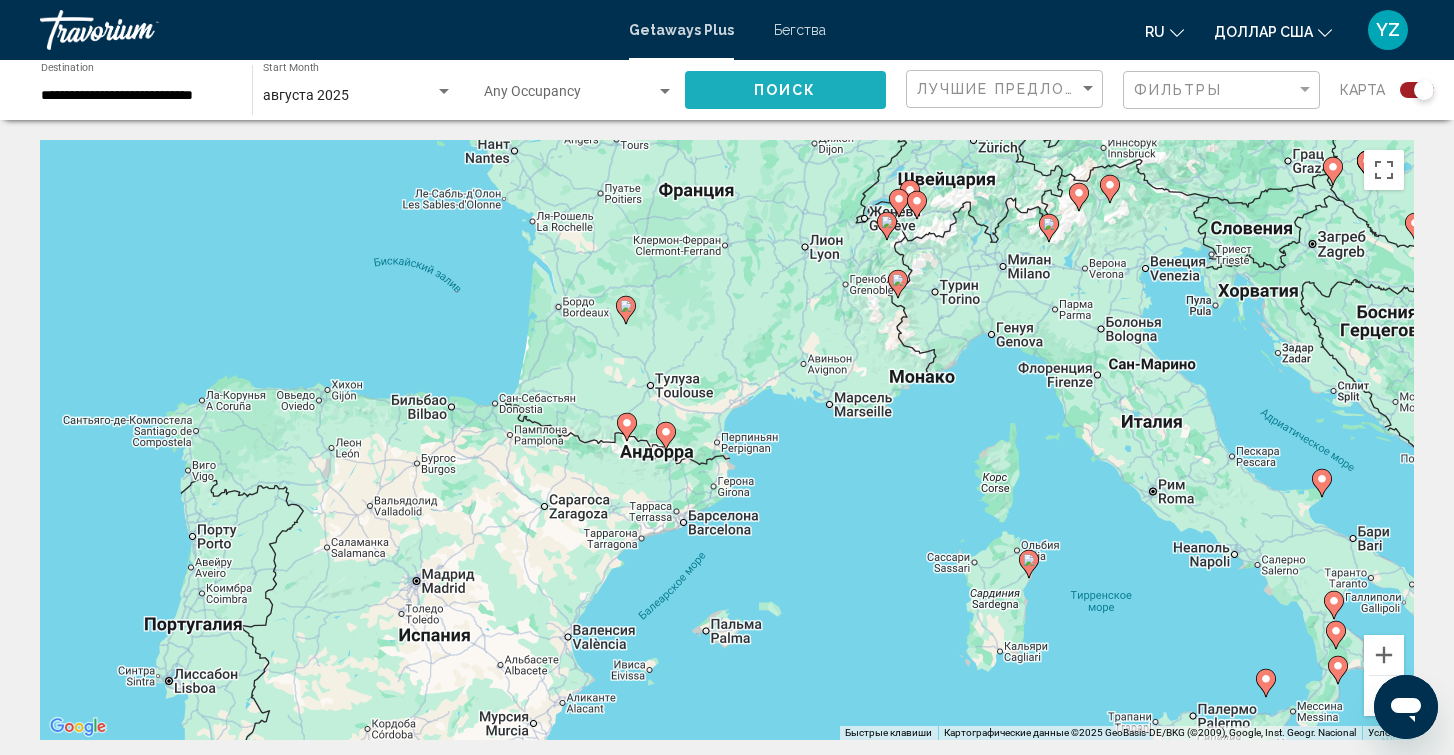 click on "Поиск" 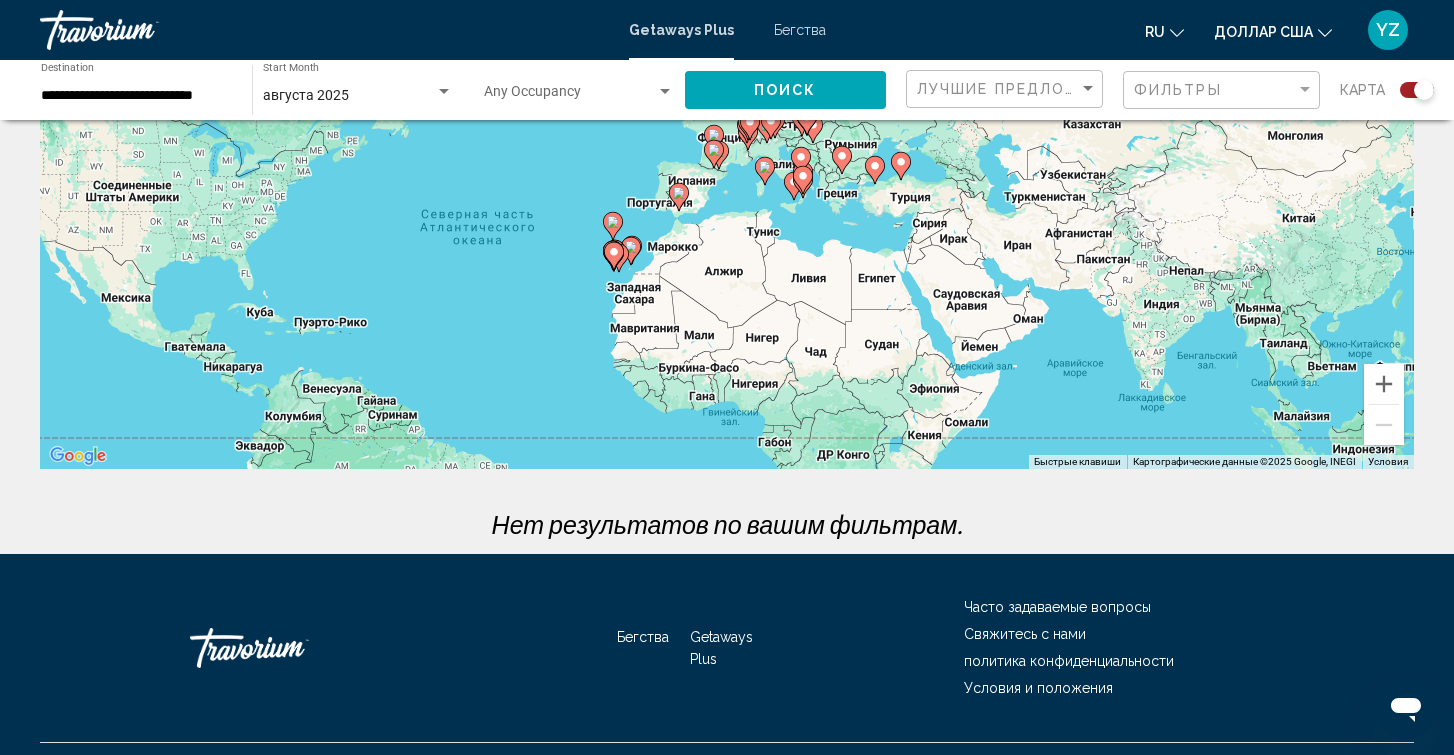 scroll, scrollTop: 272, scrollLeft: 0, axis: vertical 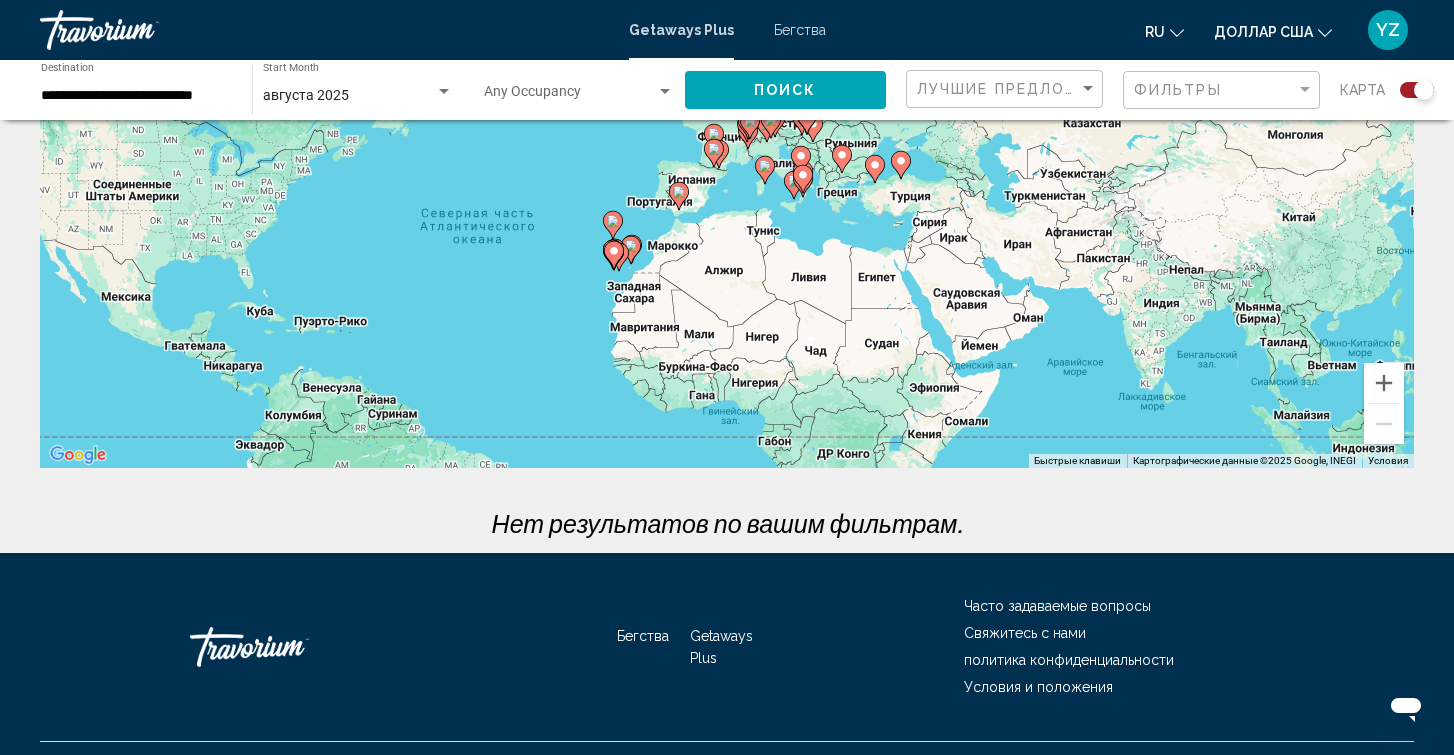 click on "Getaways Plus" at bounding box center [721, 647] 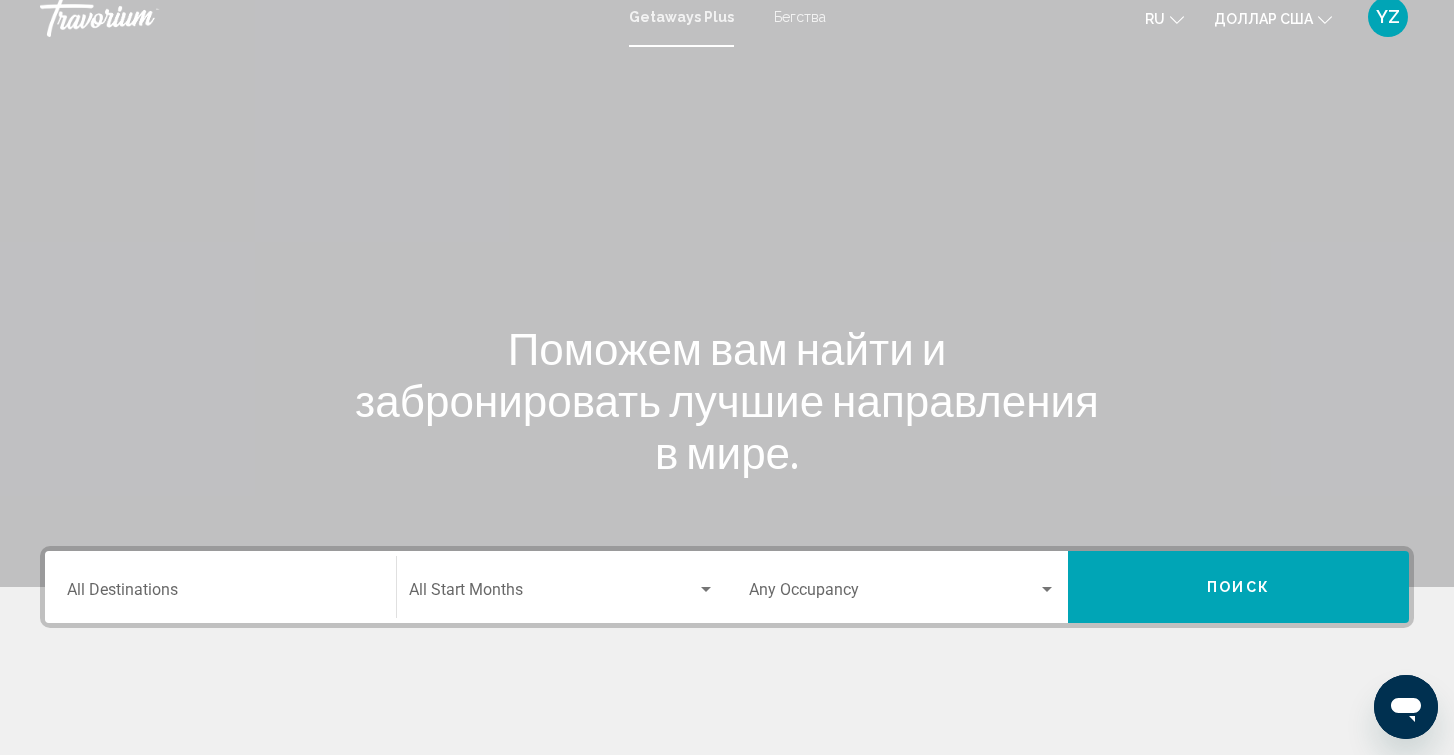 scroll, scrollTop: 0, scrollLeft: 0, axis: both 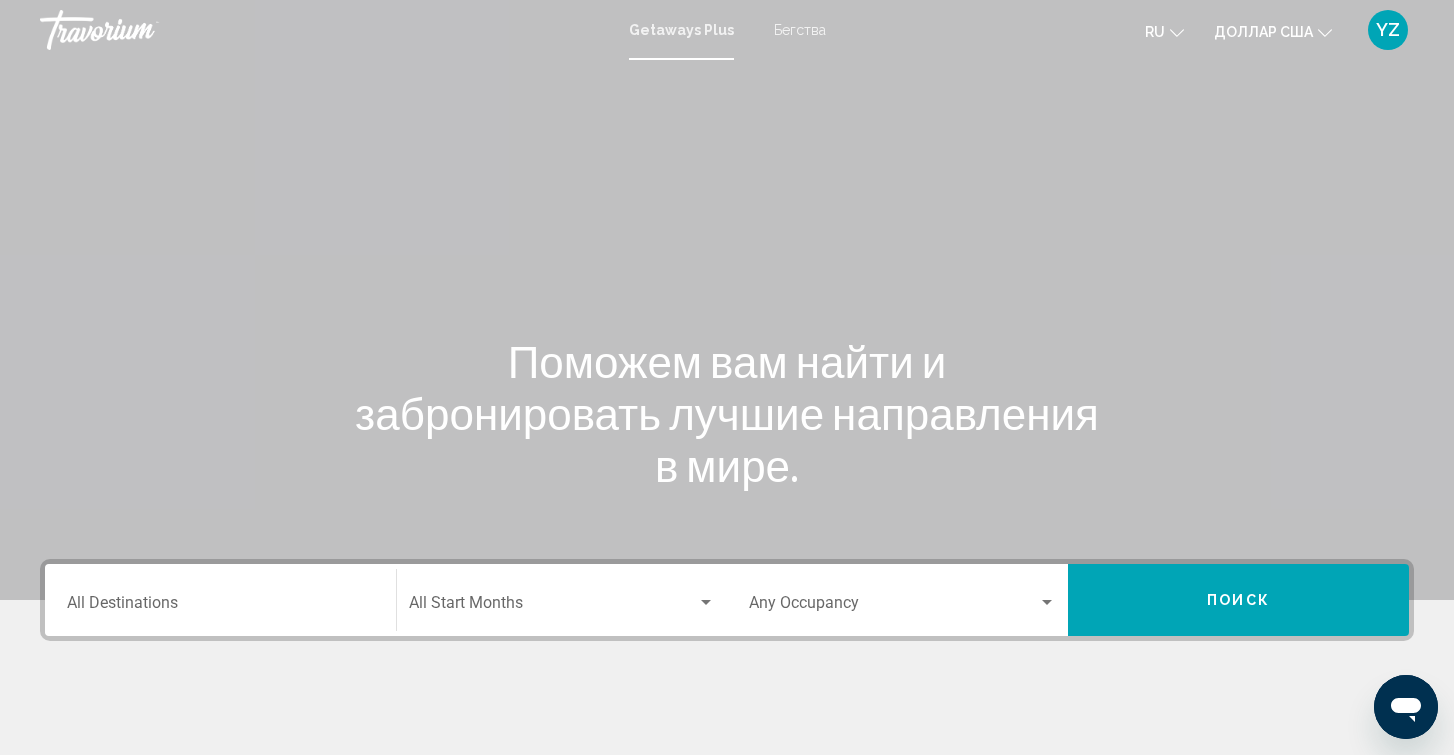 click on "Бегства" at bounding box center [800, 30] 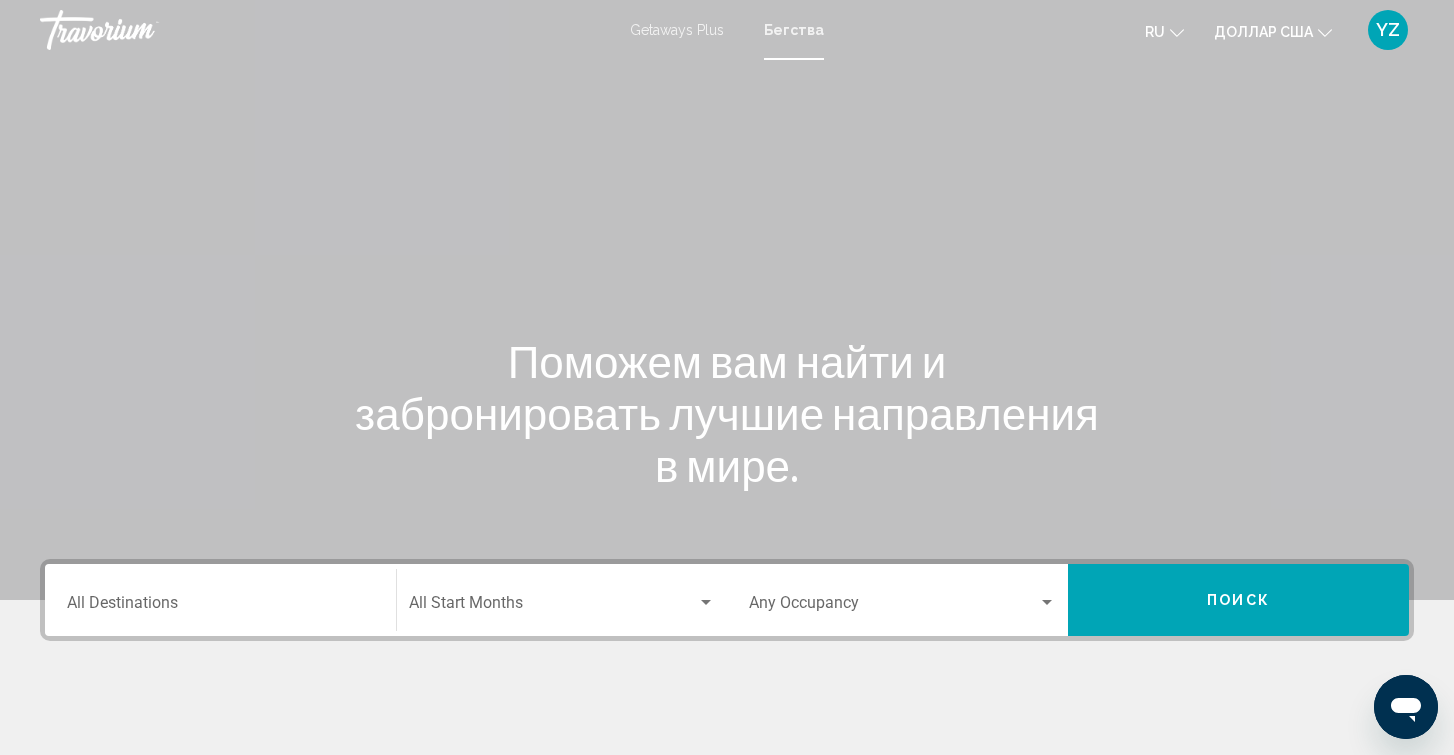 click on "Бегства" at bounding box center [794, 30] 